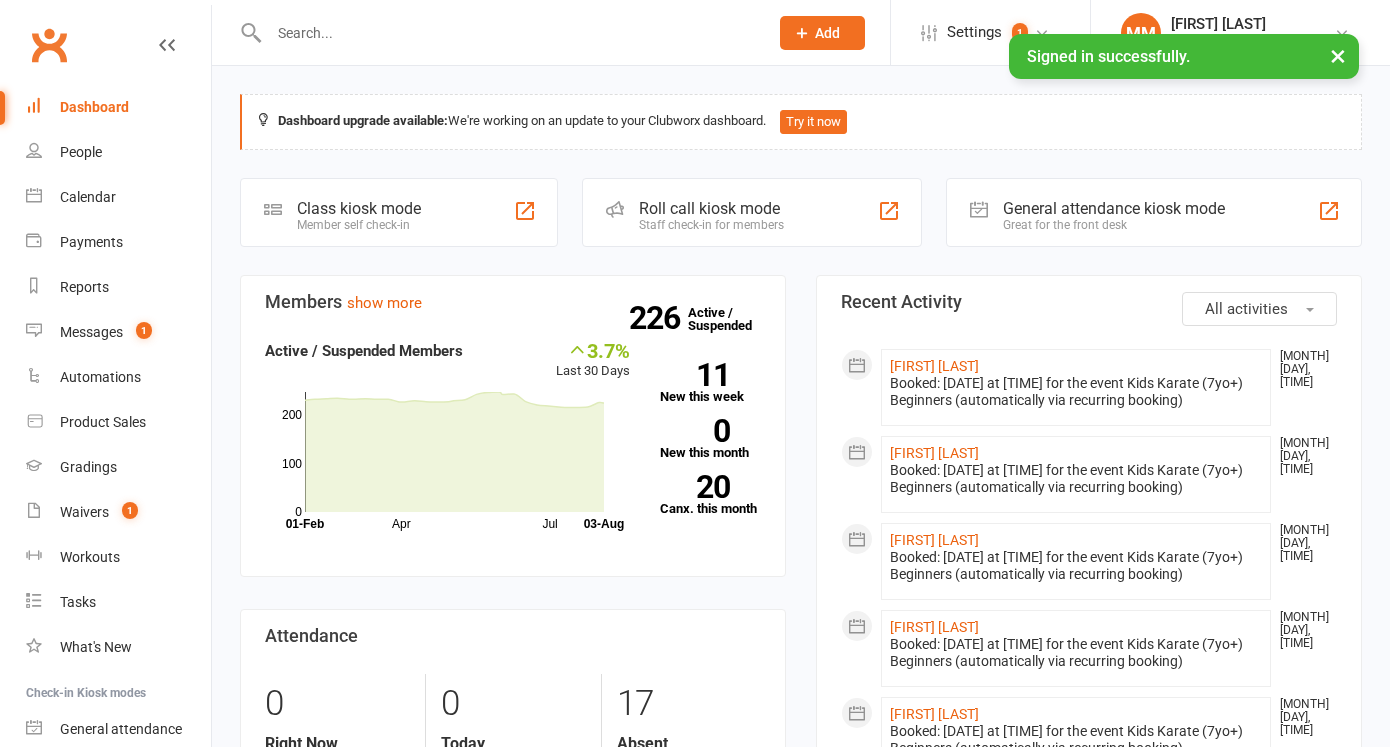 scroll, scrollTop: 0, scrollLeft: 0, axis: both 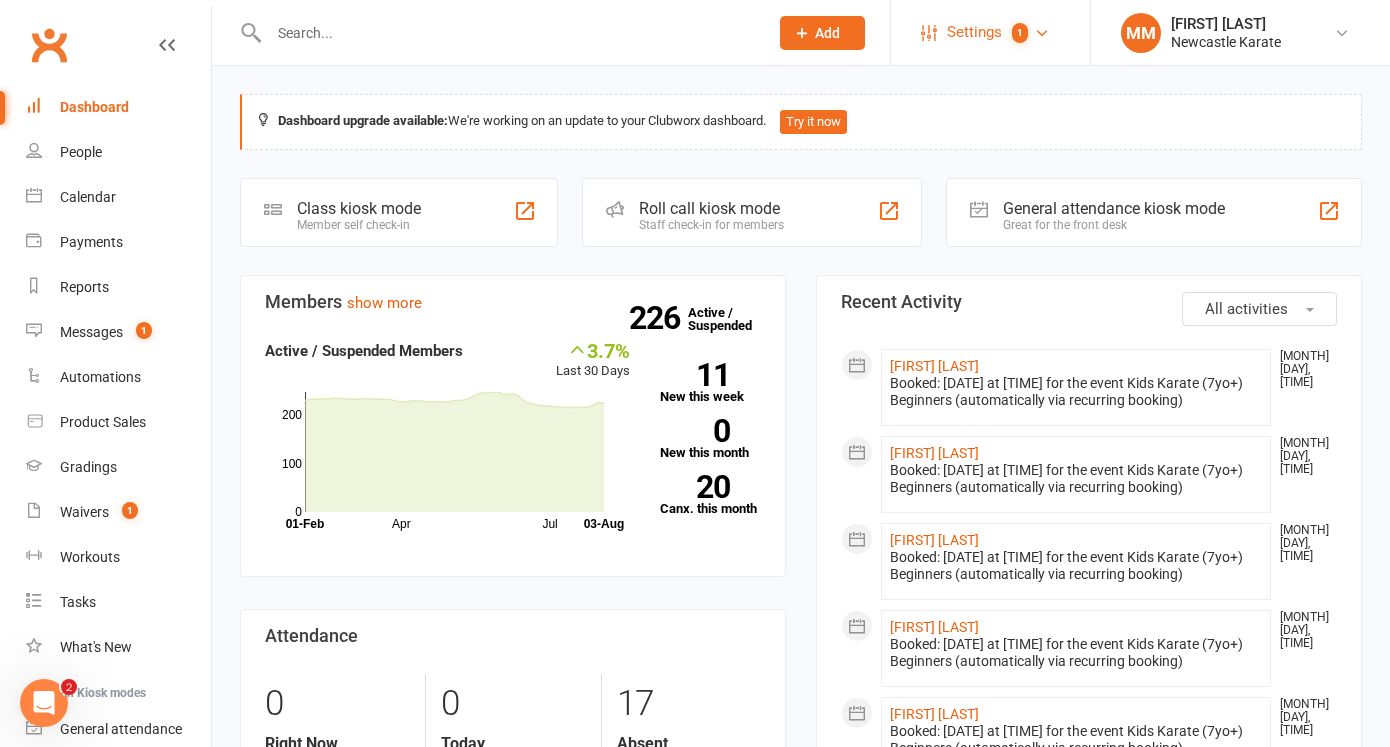 click on "Settings 1" at bounding box center [990, 32] 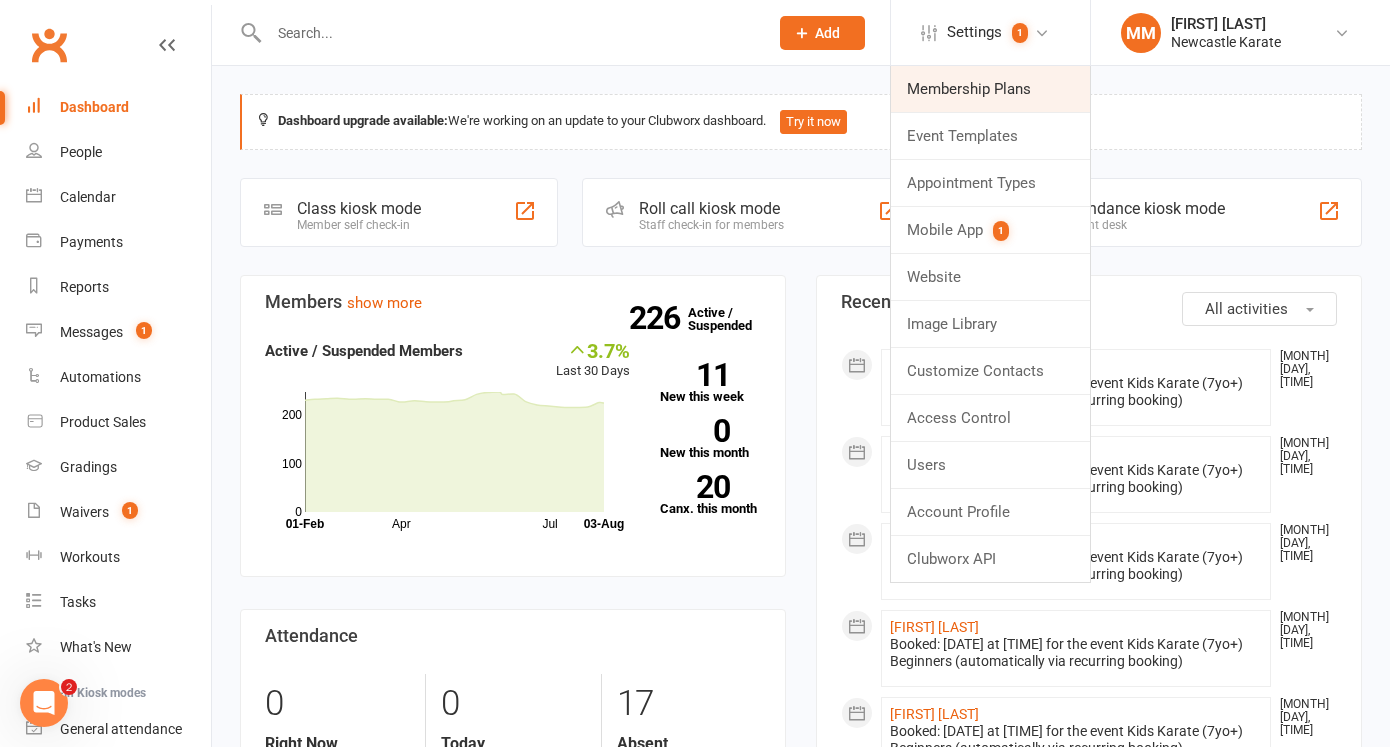 click on "Membership Plans" at bounding box center (990, 89) 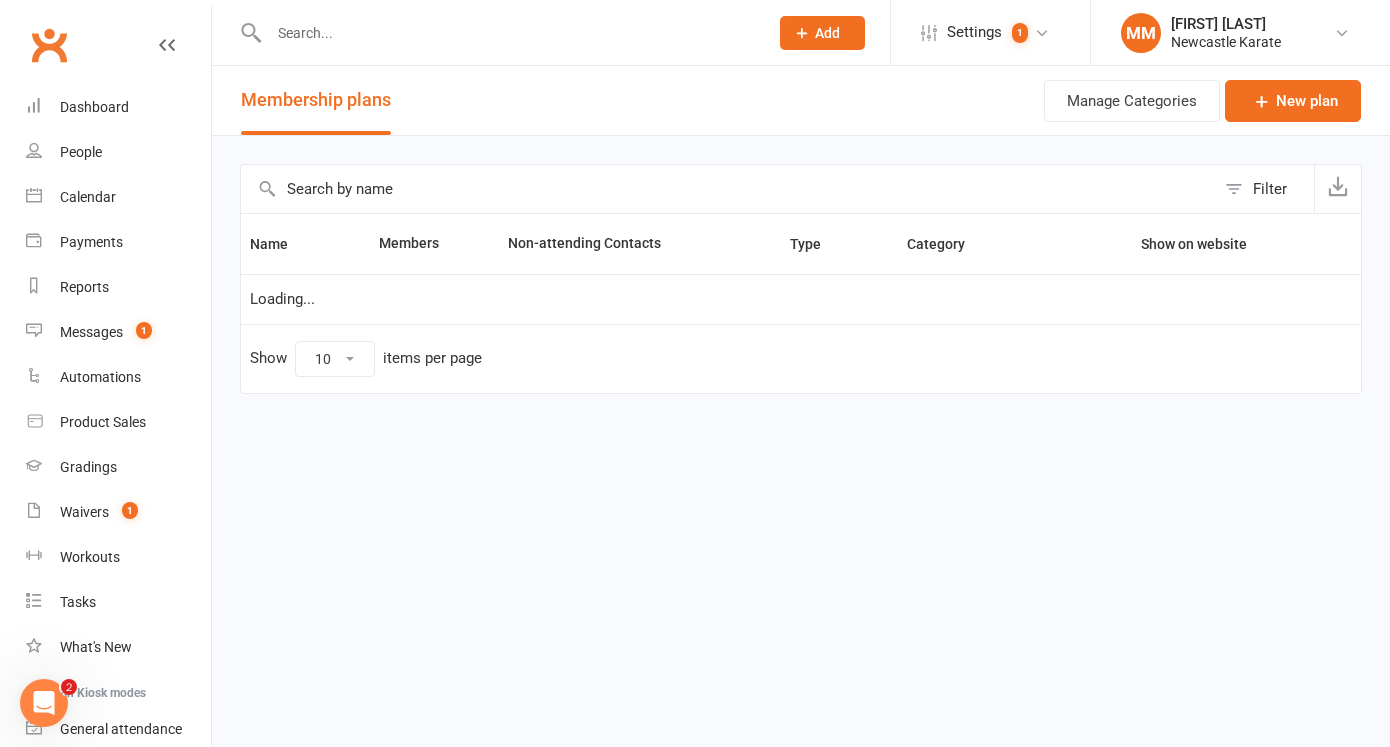 select on "100" 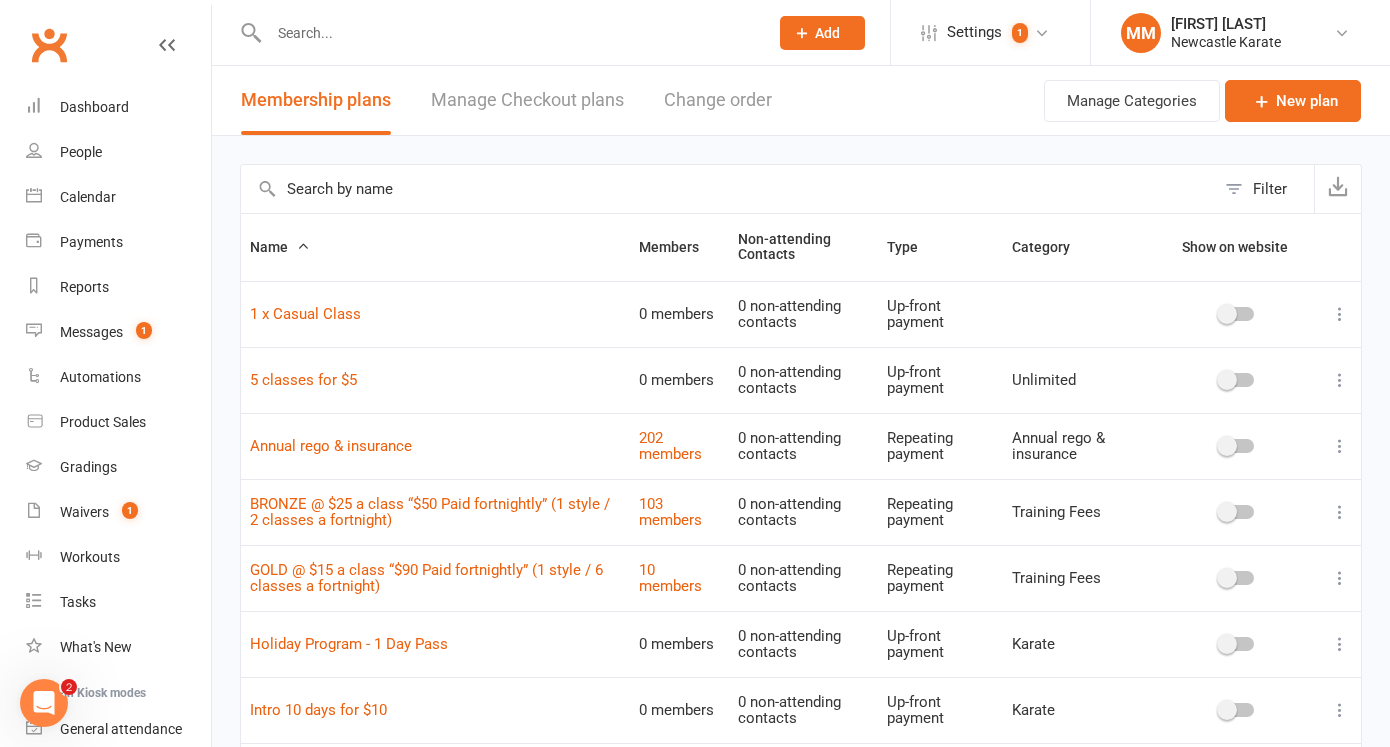 click at bounding box center [1340, 380] 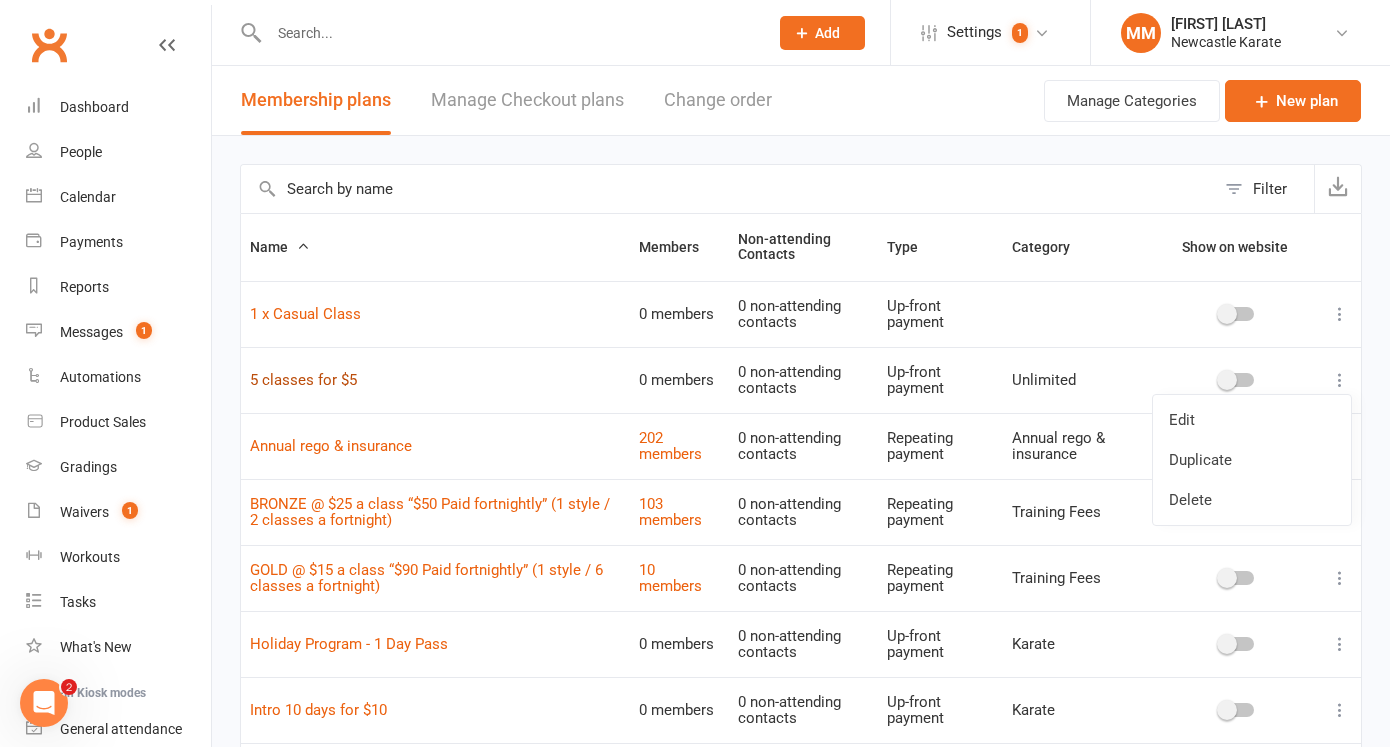 click on "5 classes for $5" at bounding box center [303, 380] 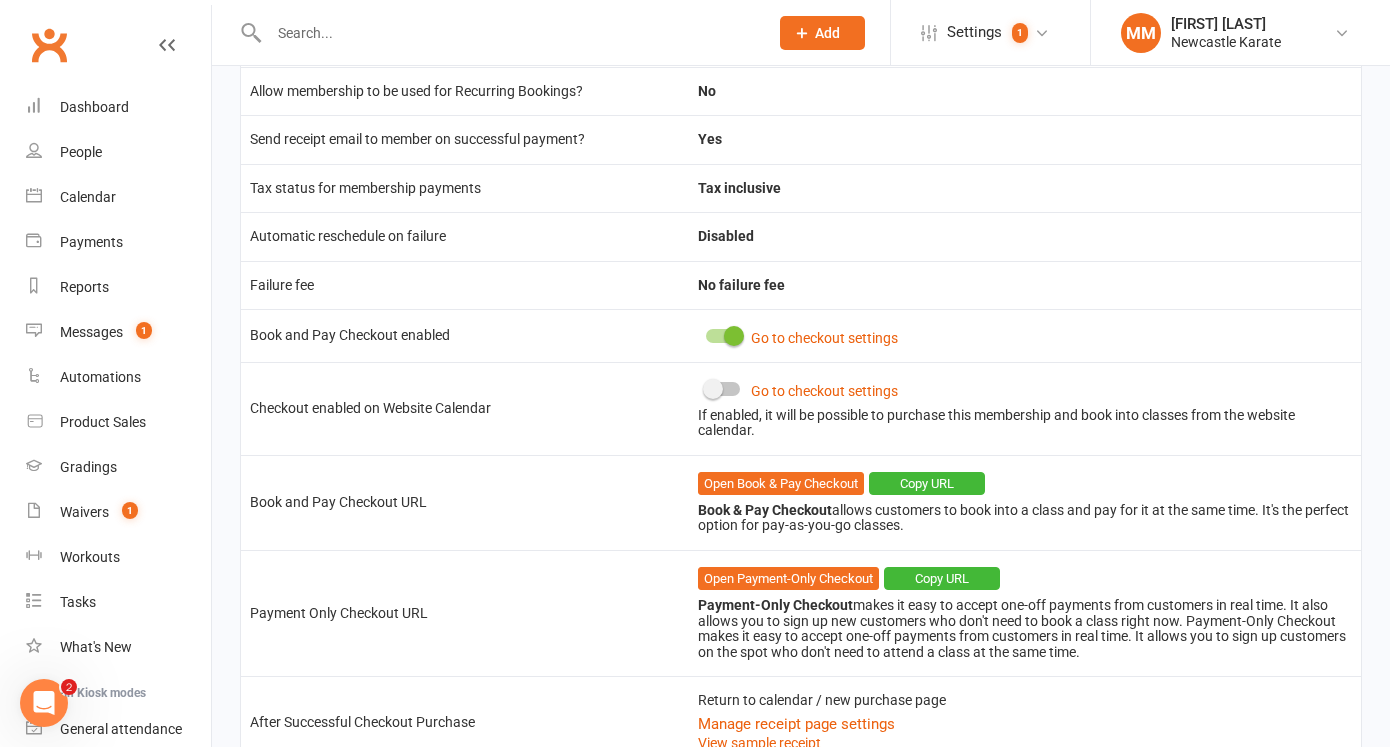 scroll, scrollTop: 1043, scrollLeft: 0, axis: vertical 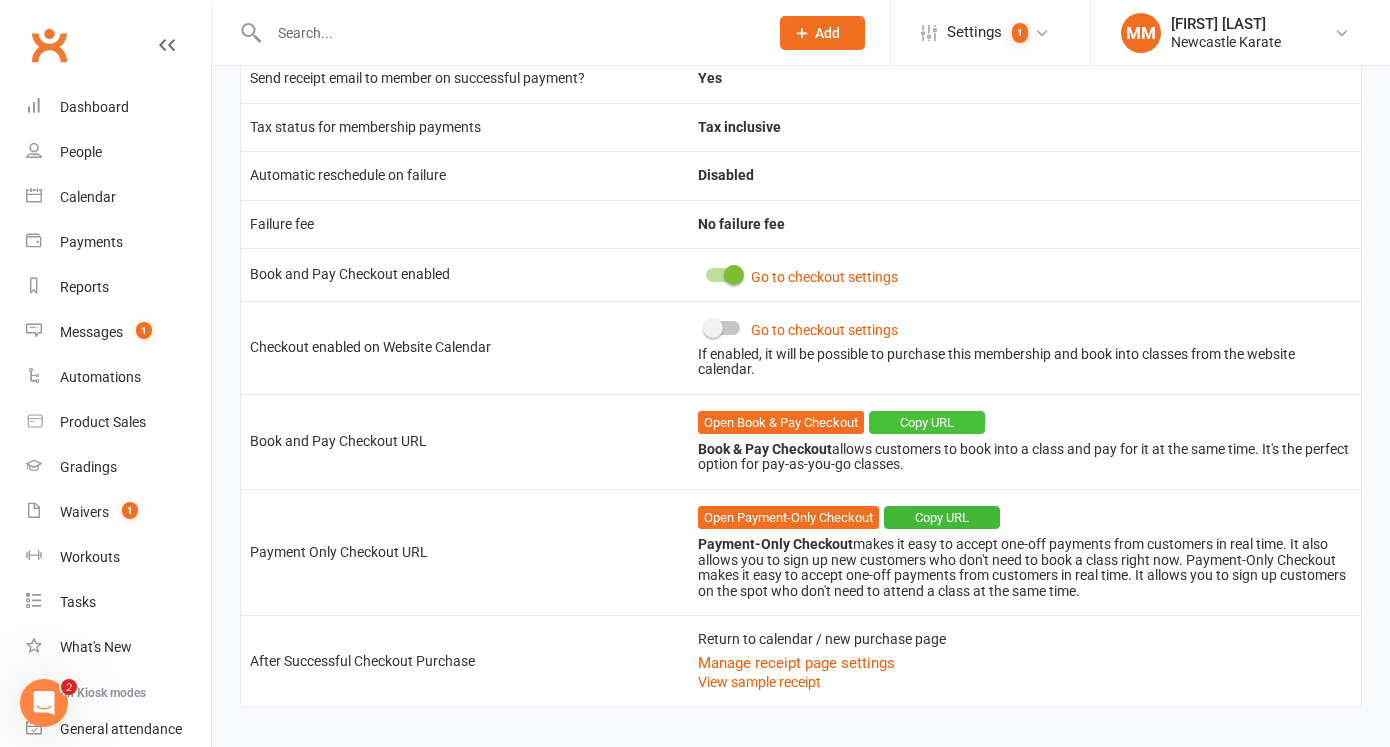 click on "Copy URL" at bounding box center (927, 423) 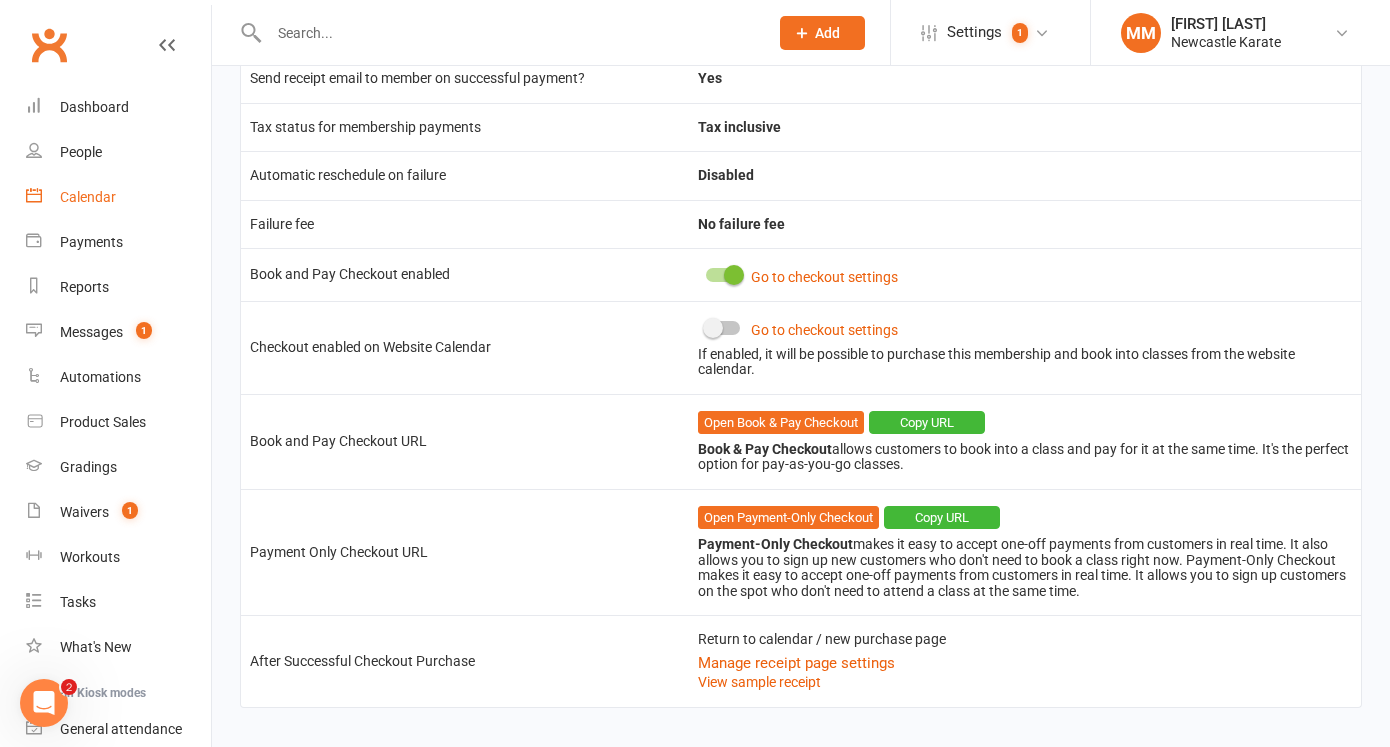 click on "Calendar" at bounding box center [88, 197] 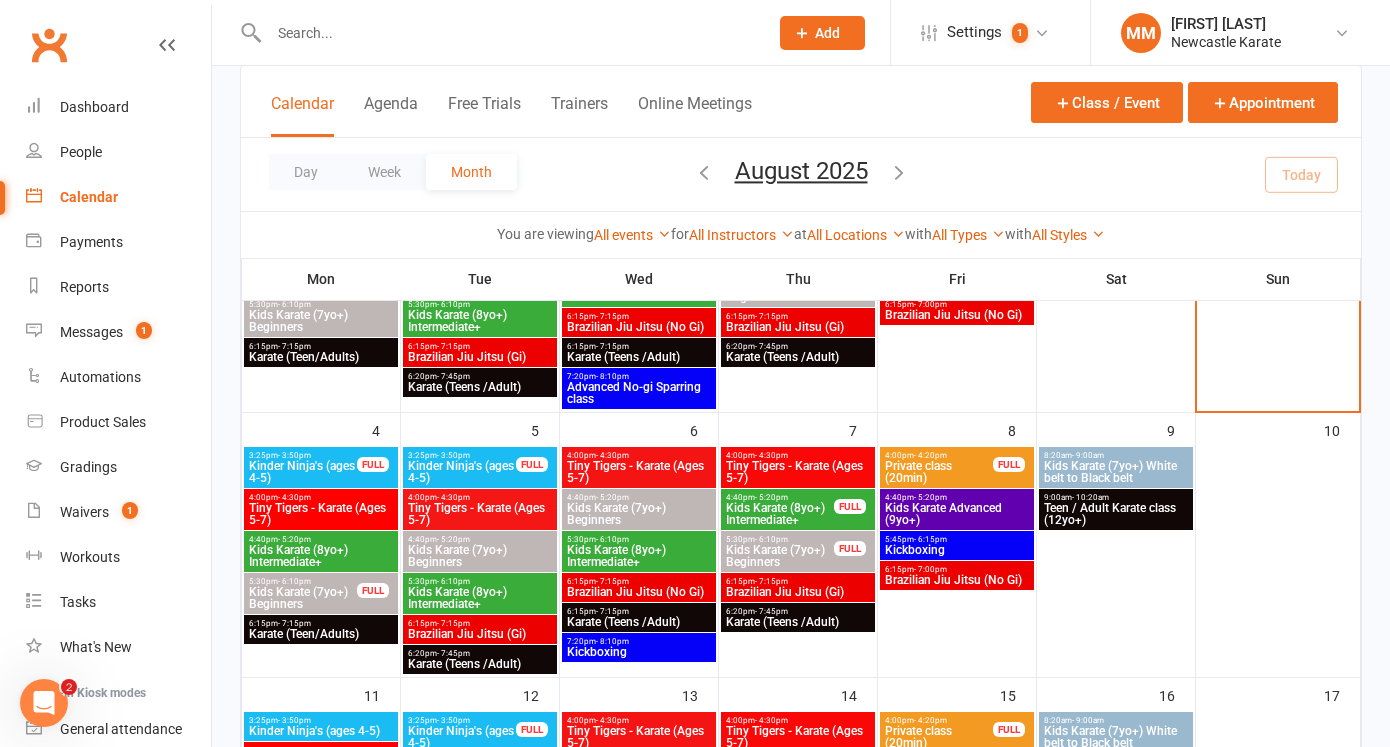 scroll, scrollTop: 282, scrollLeft: 0, axis: vertical 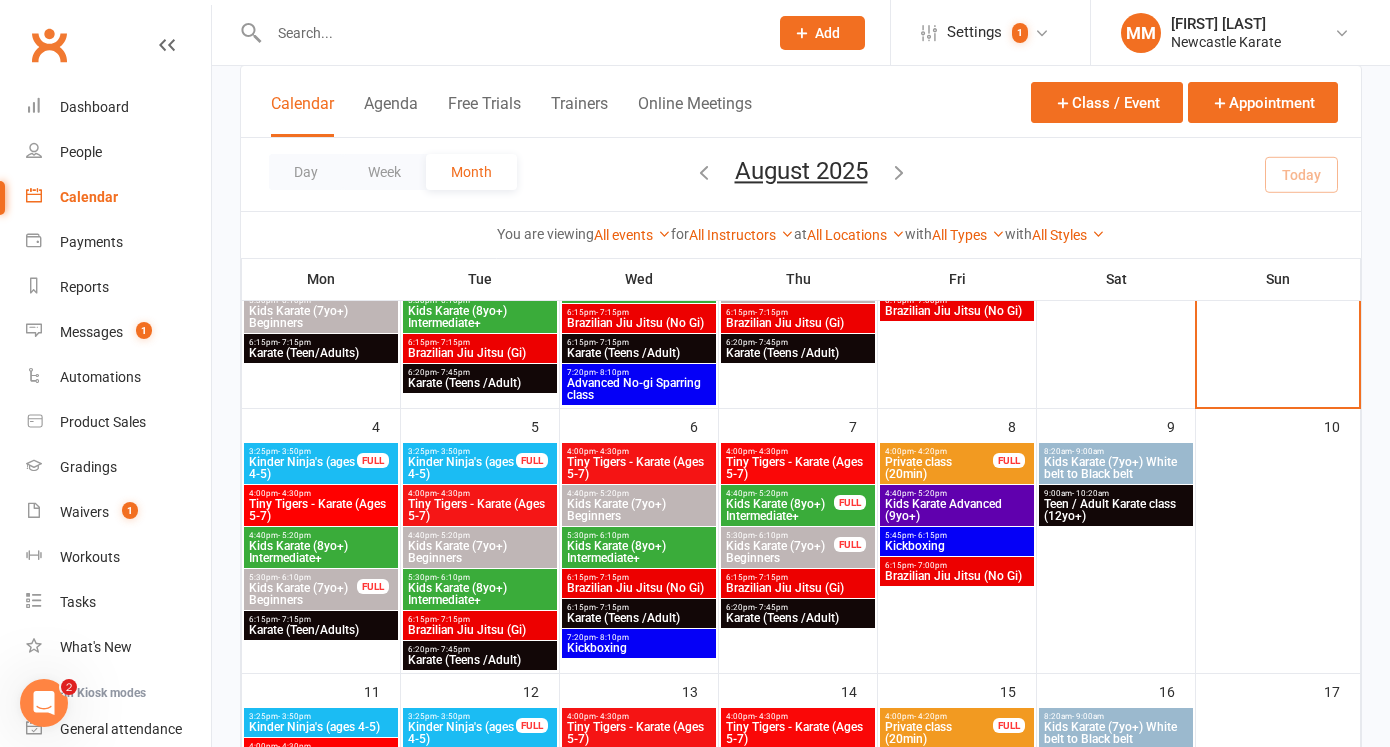 click on "Kinder Ninja's (ages 4-5)" at bounding box center [303, 468] 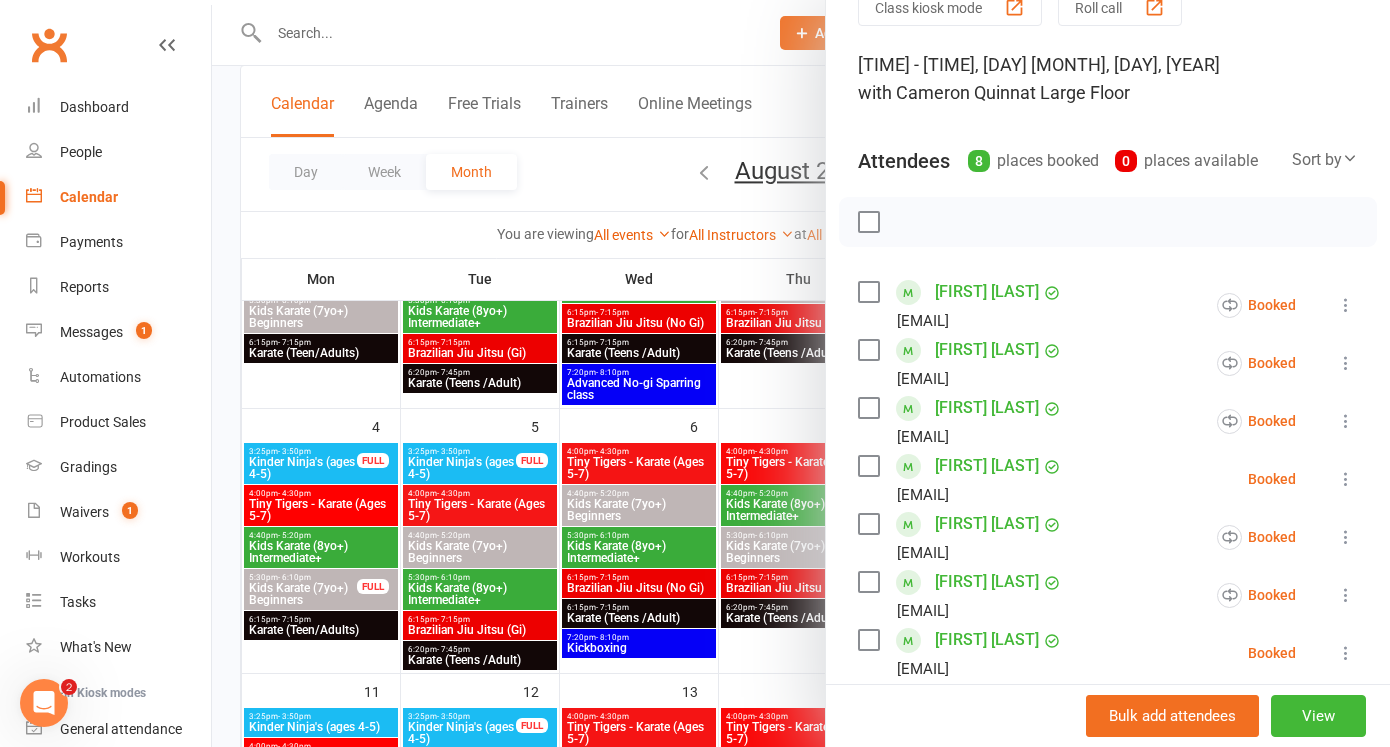 scroll, scrollTop: 100, scrollLeft: 0, axis: vertical 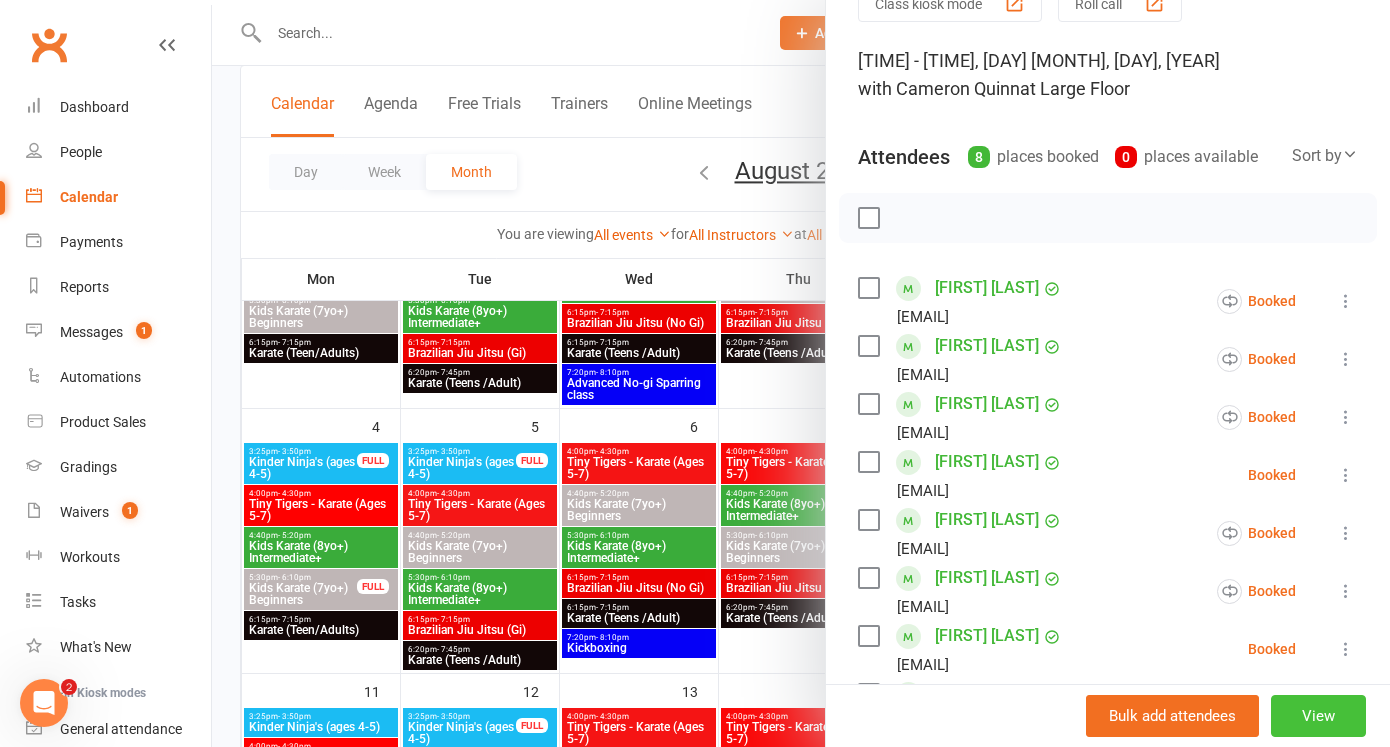 click on "View" at bounding box center (1318, 716) 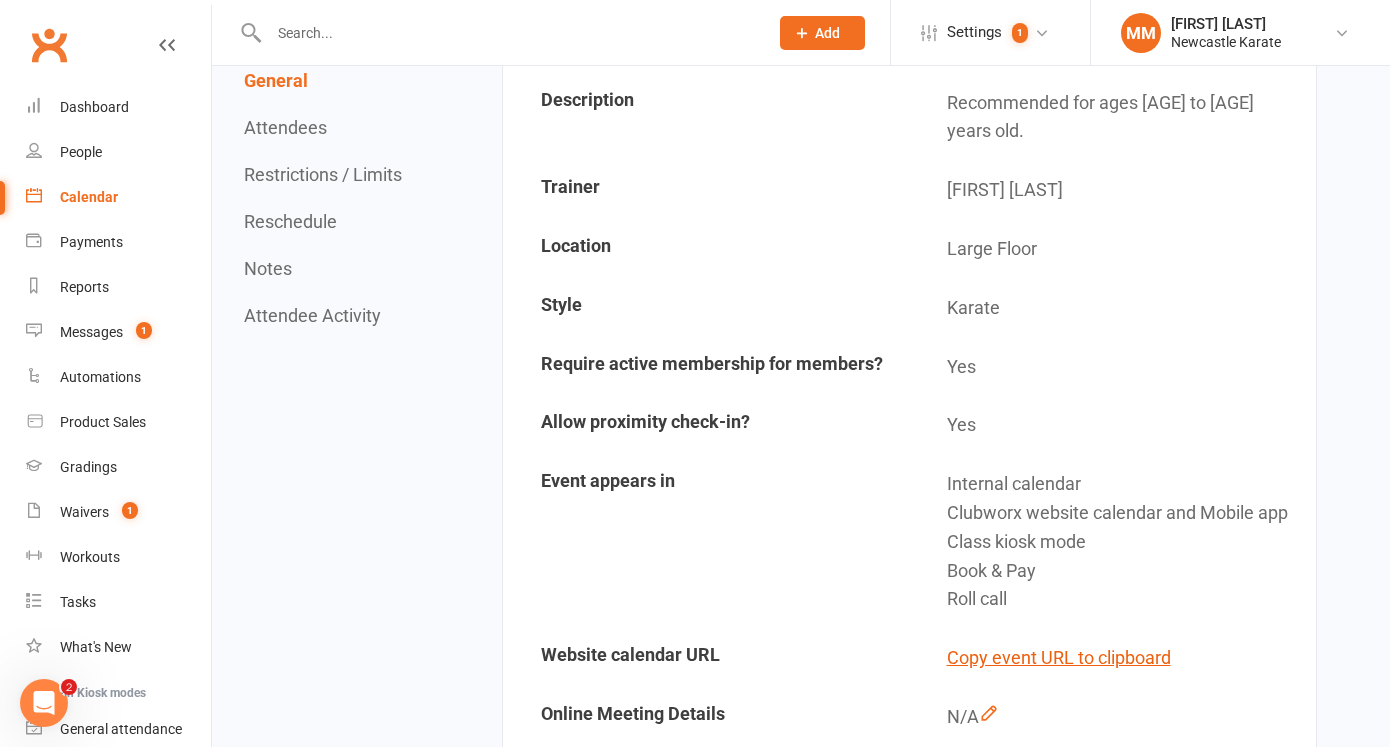 scroll, scrollTop: 0, scrollLeft: 0, axis: both 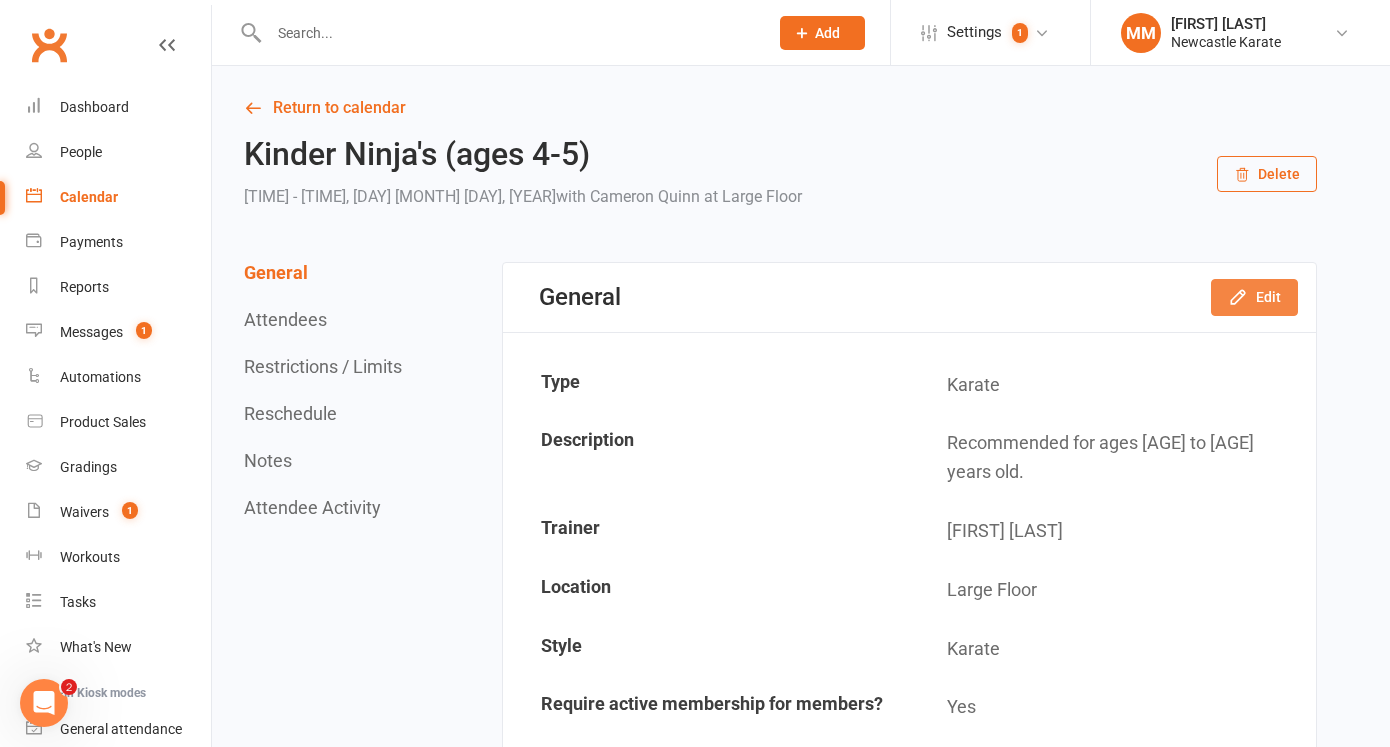 click on "Edit" at bounding box center [1254, 297] 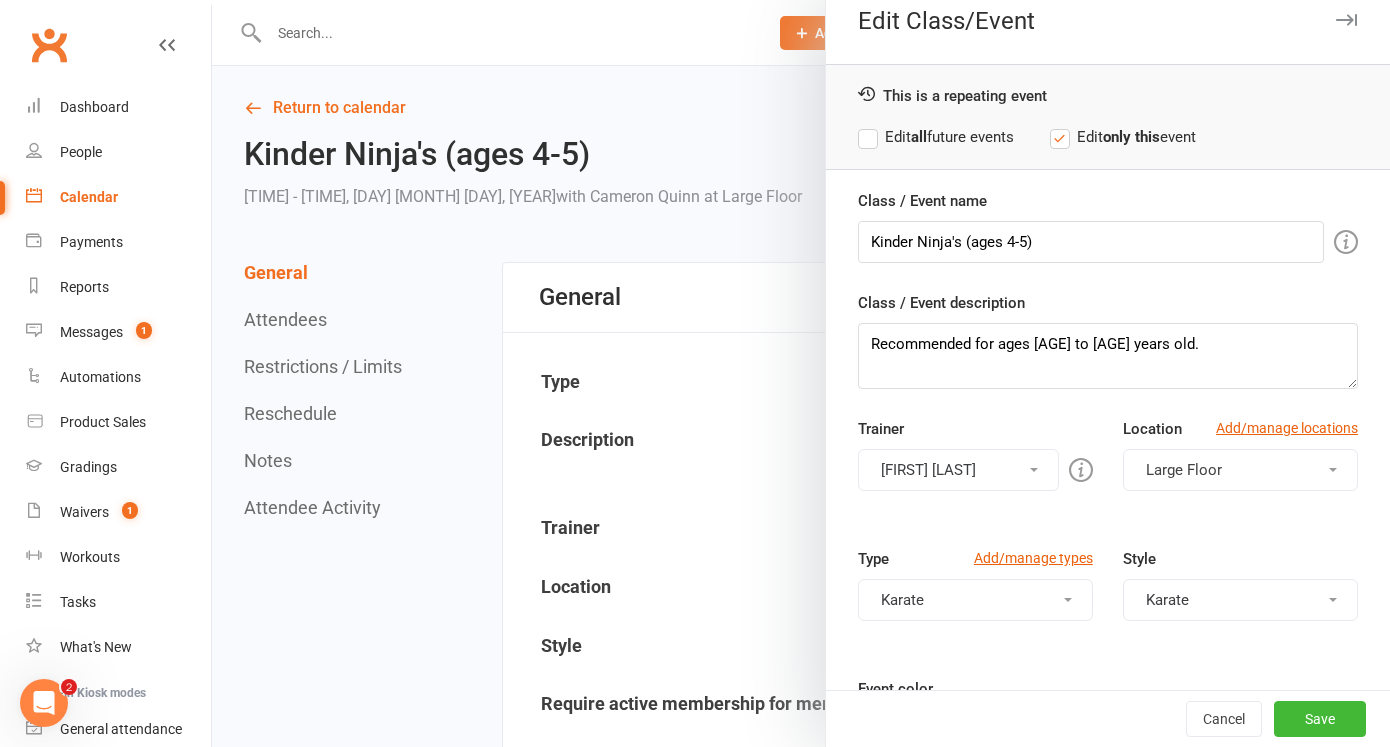scroll, scrollTop: 51, scrollLeft: 0, axis: vertical 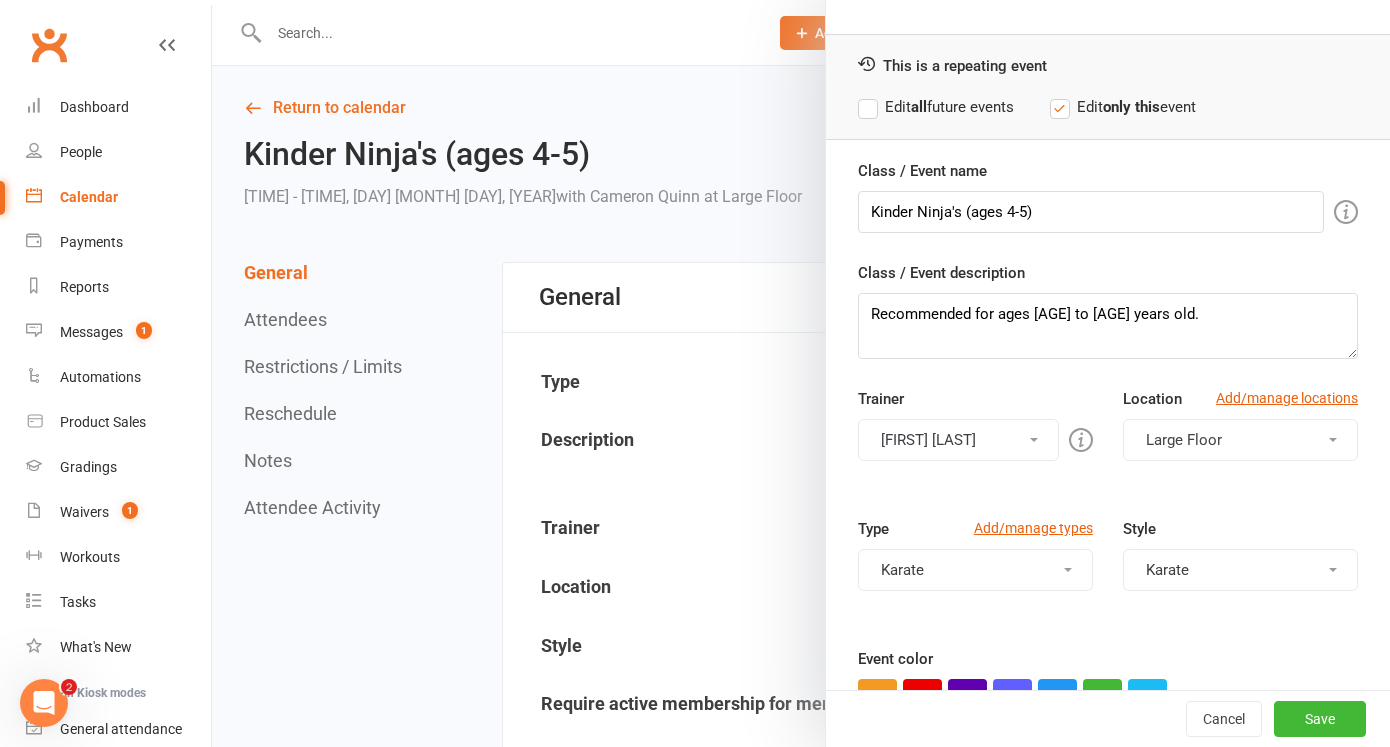 click at bounding box center (801, 373) 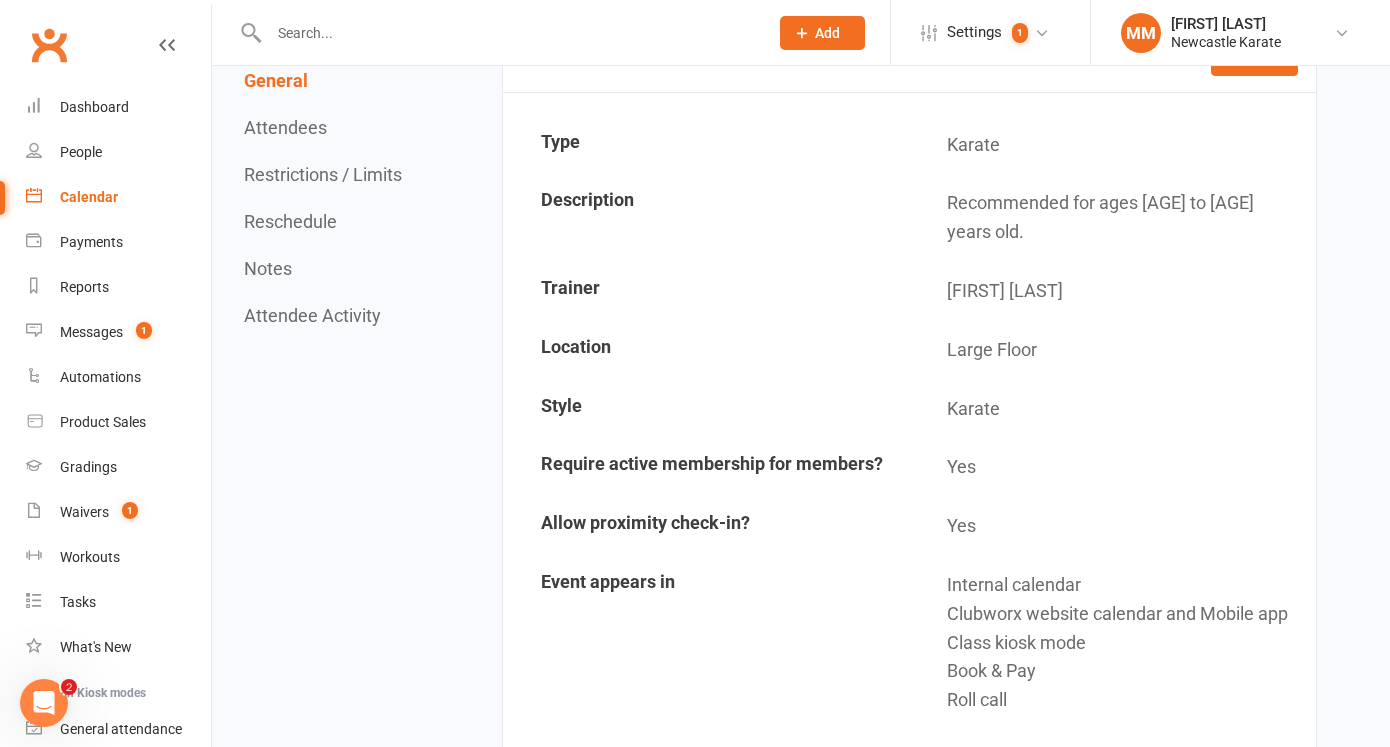 scroll, scrollTop: 221, scrollLeft: 0, axis: vertical 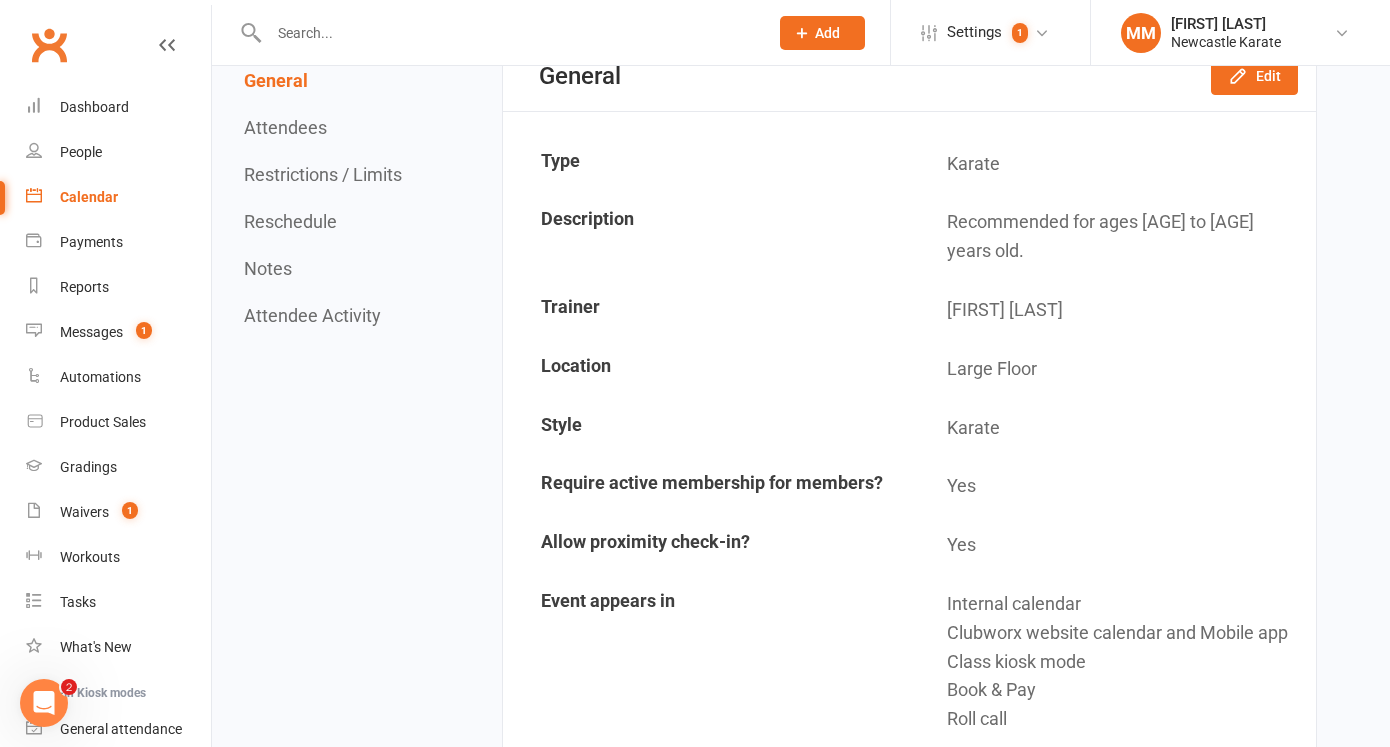 click on "Restrictions / Limits" at bounding box center (323, 174) 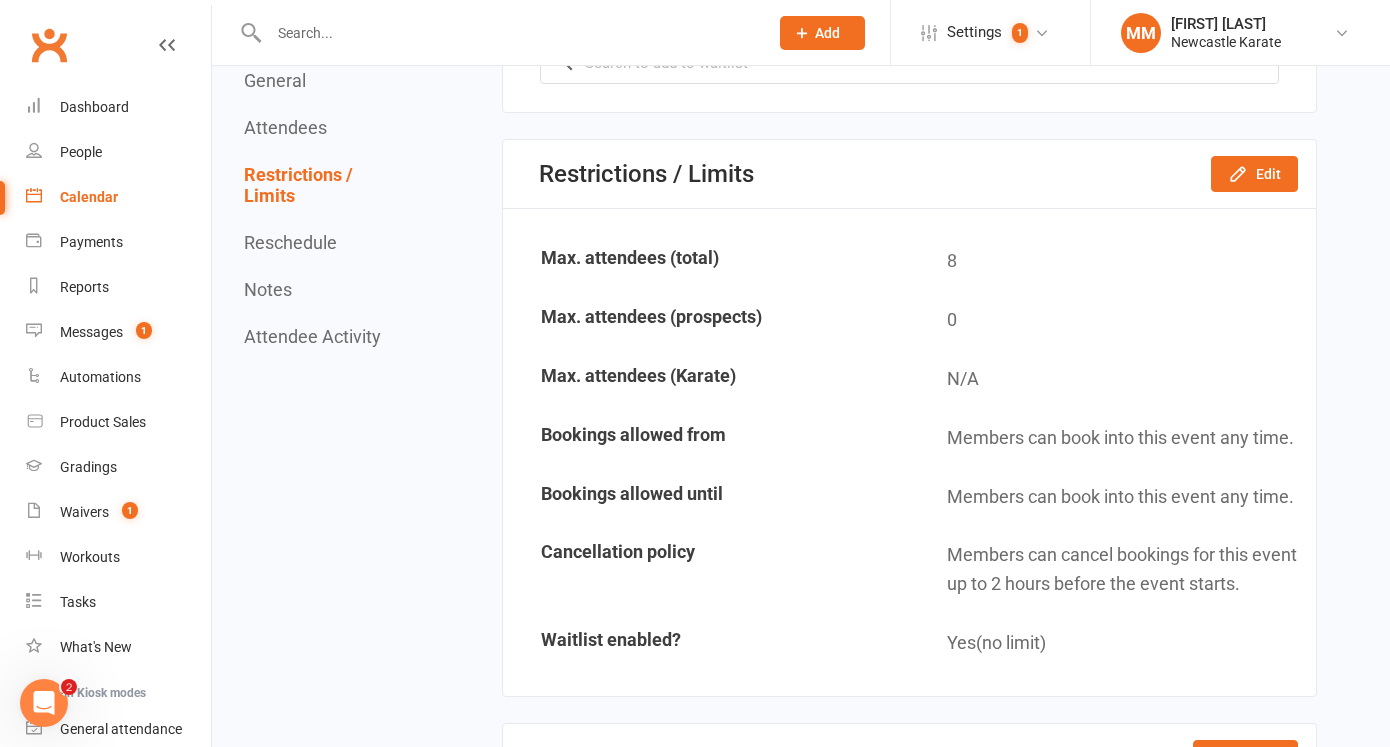 scroll, scrollTop: 1948, scrollLeft: 0, axis: vertical 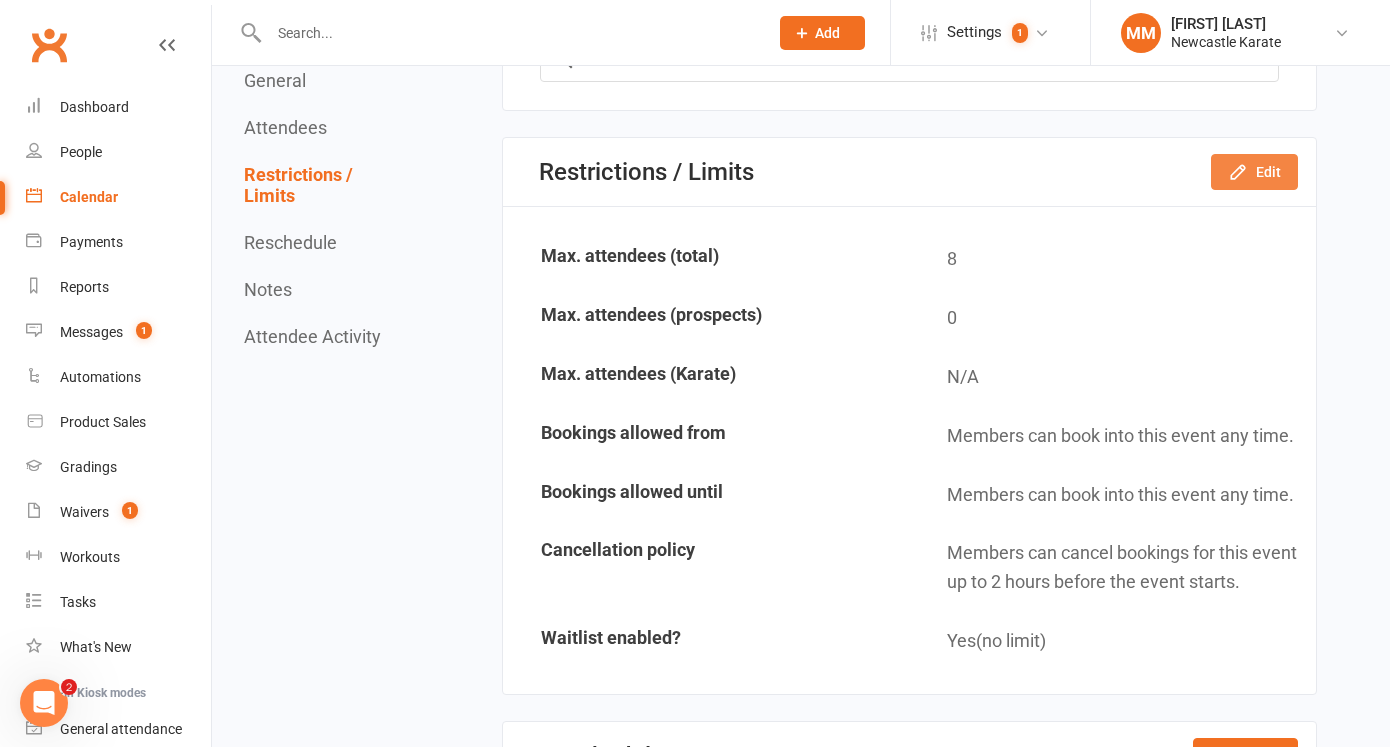 click on "Edit" 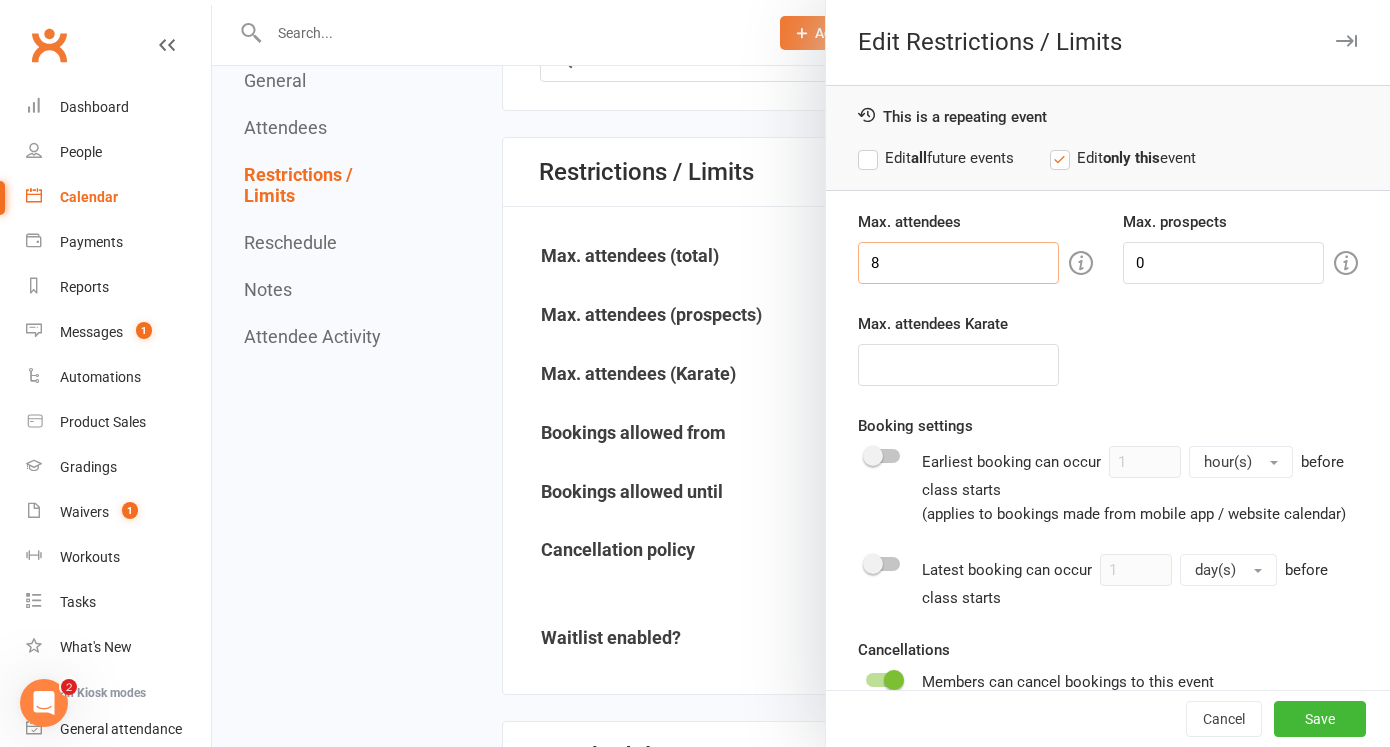 drag, startPoint x: 897, startPoint y: 262, endPoint x: 837, endPoint y: 262, distance: 60 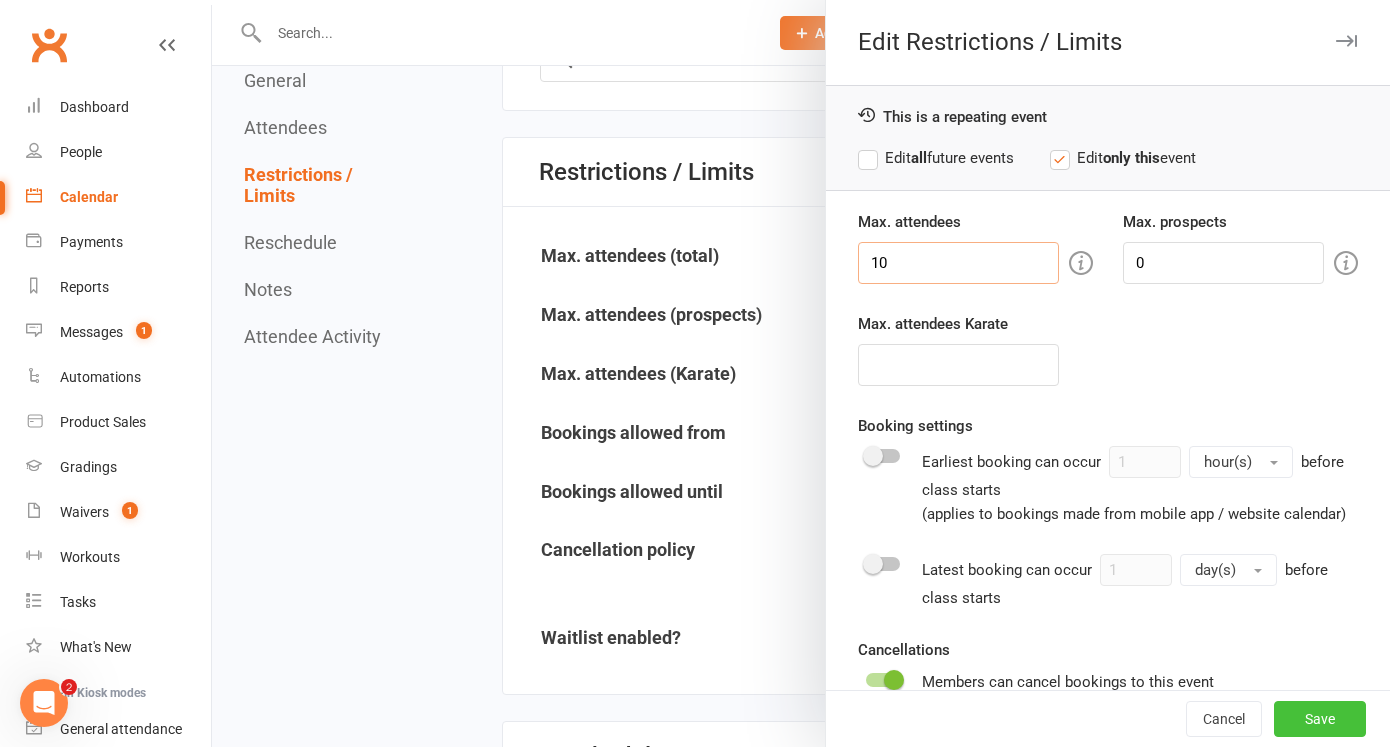 type on "10" 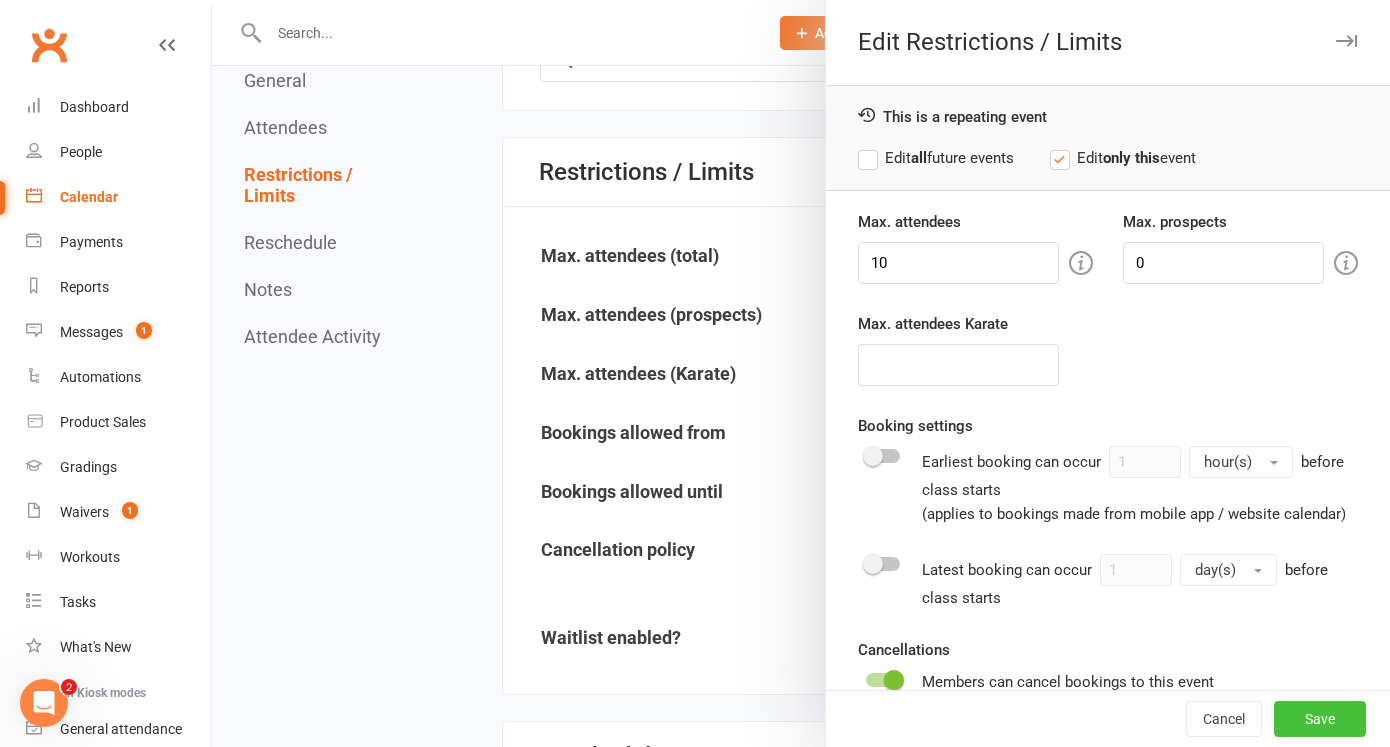 click on "Save" at bounding box center (1320, 719) 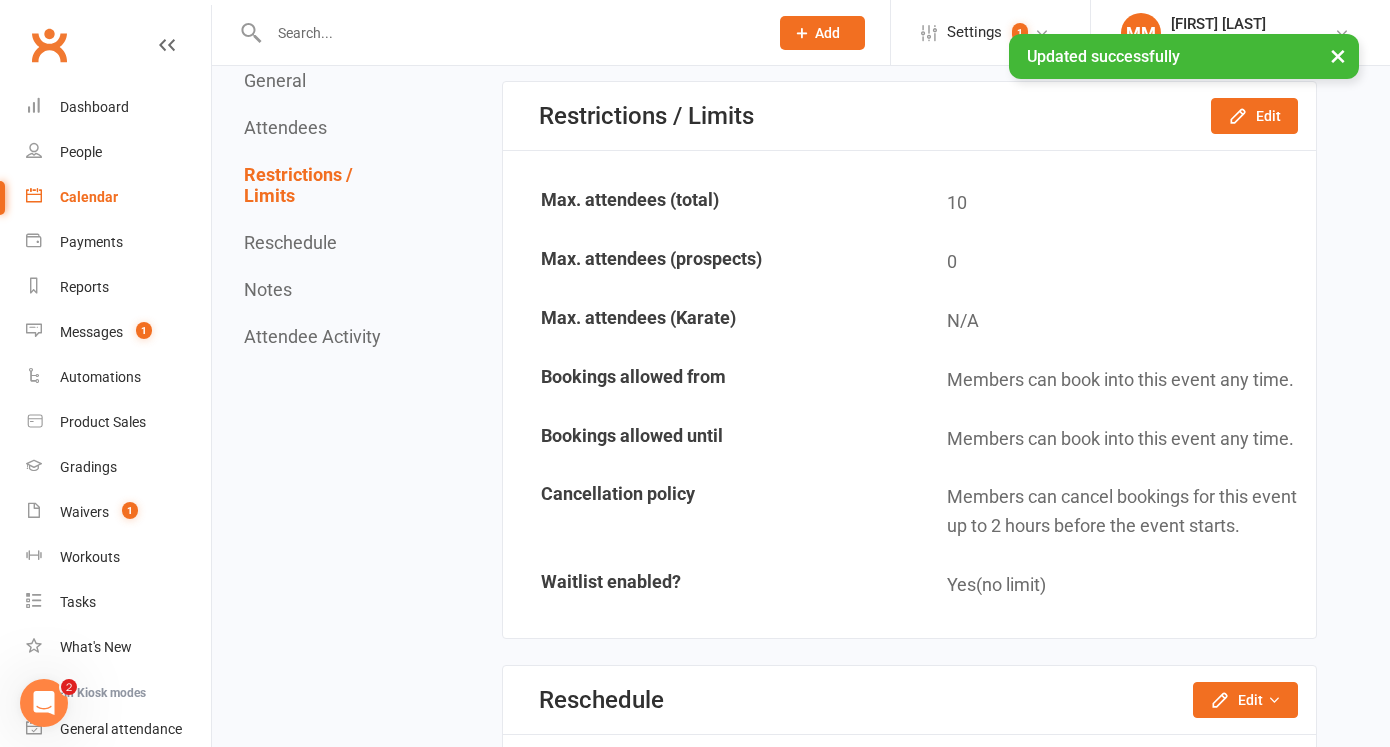 click on "Calendar" at bounding box center (89, 197) 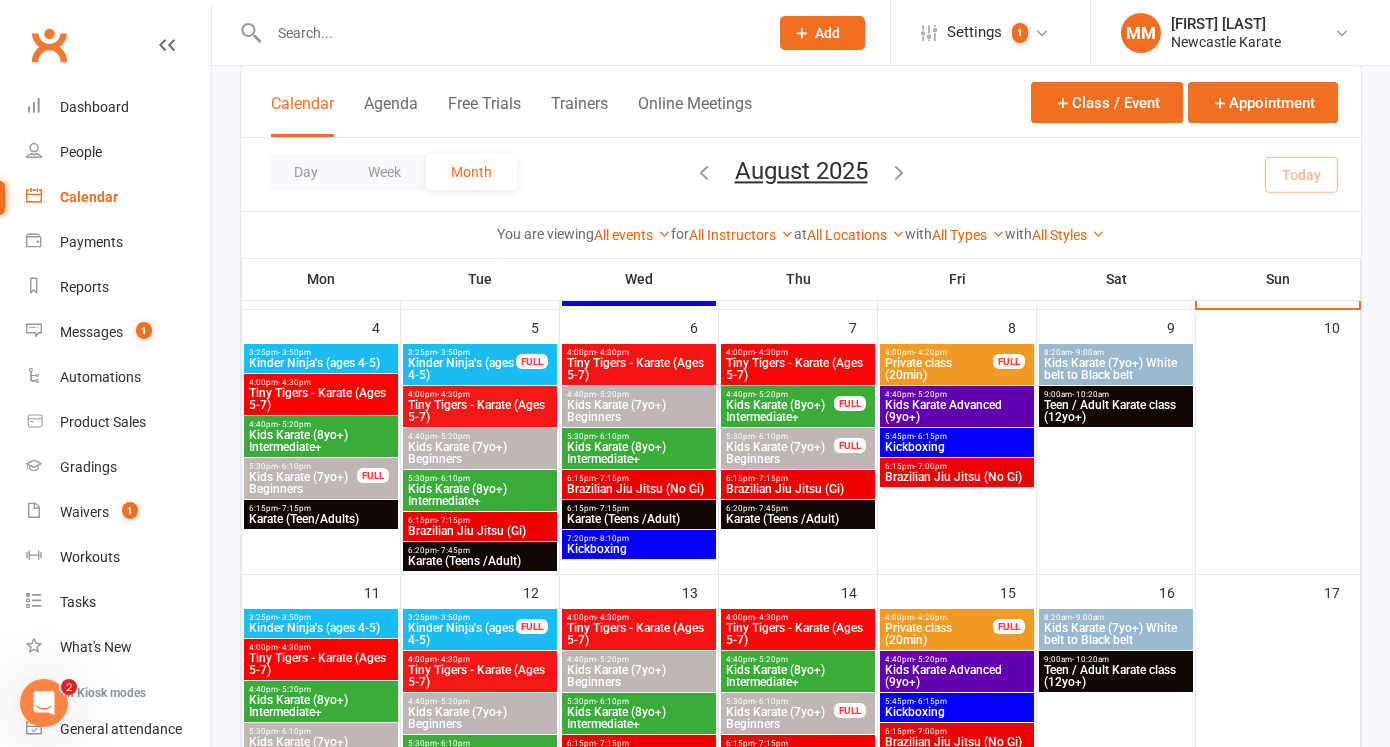 scroll, scrollTop: 353, scrollLeft: 0, axis: vertical 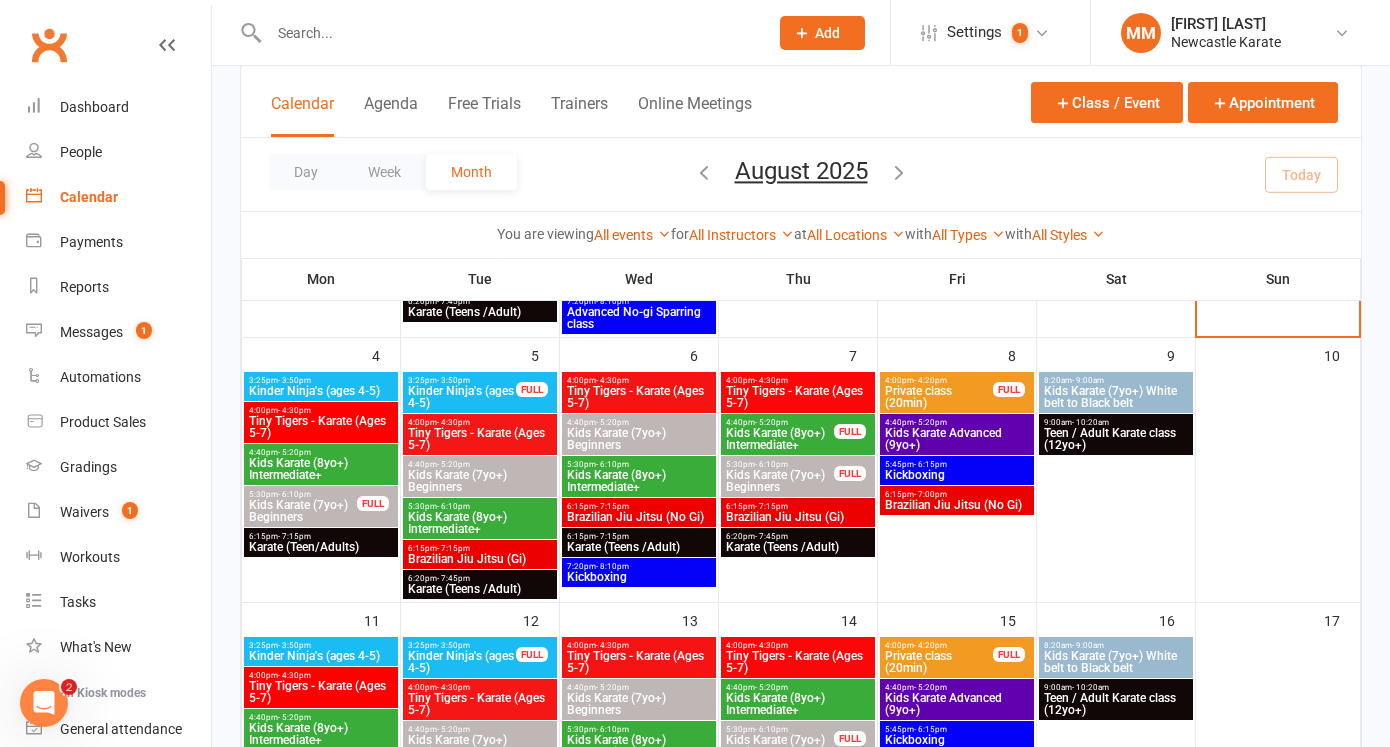 click on "Kinder Ninja's (ages 4-5)" at bounding box center [462, 397] 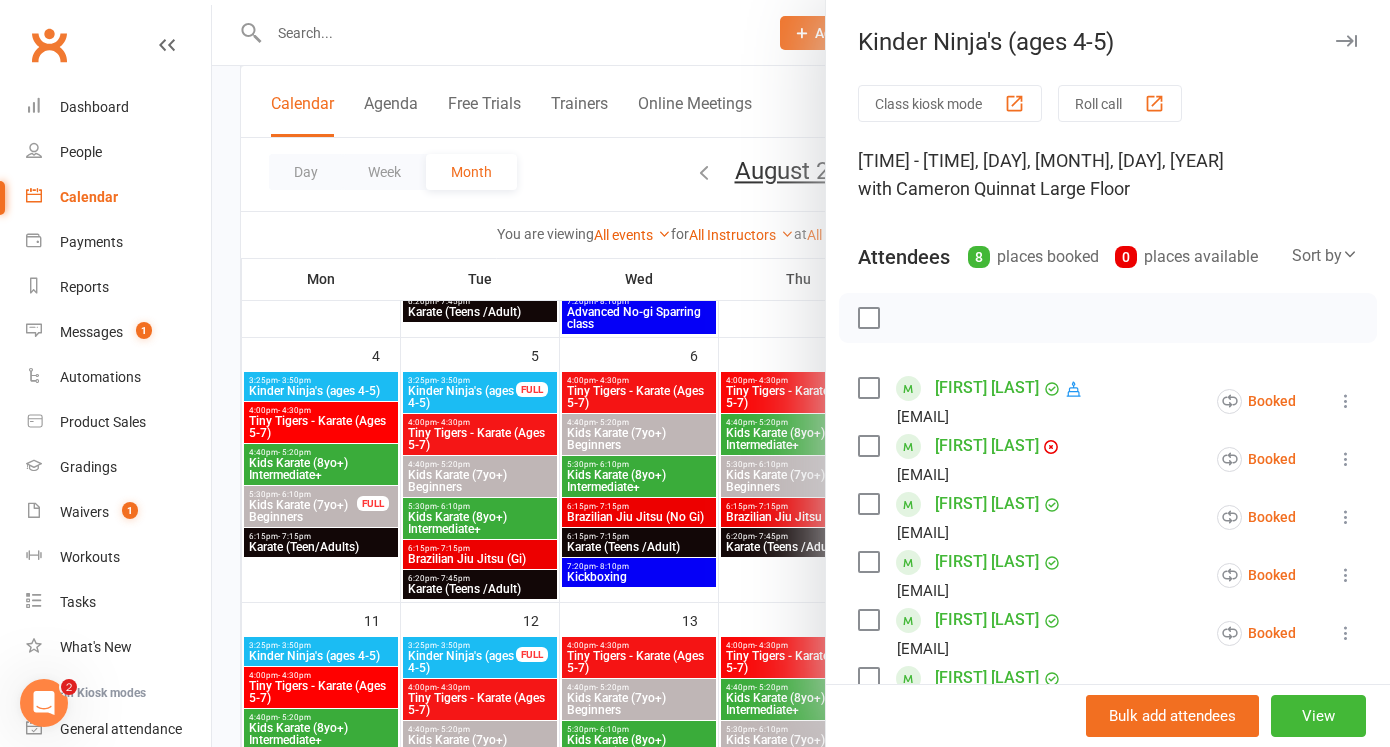 scroll, scrollTop: 37, scrollLeft: 0, axis: vertical 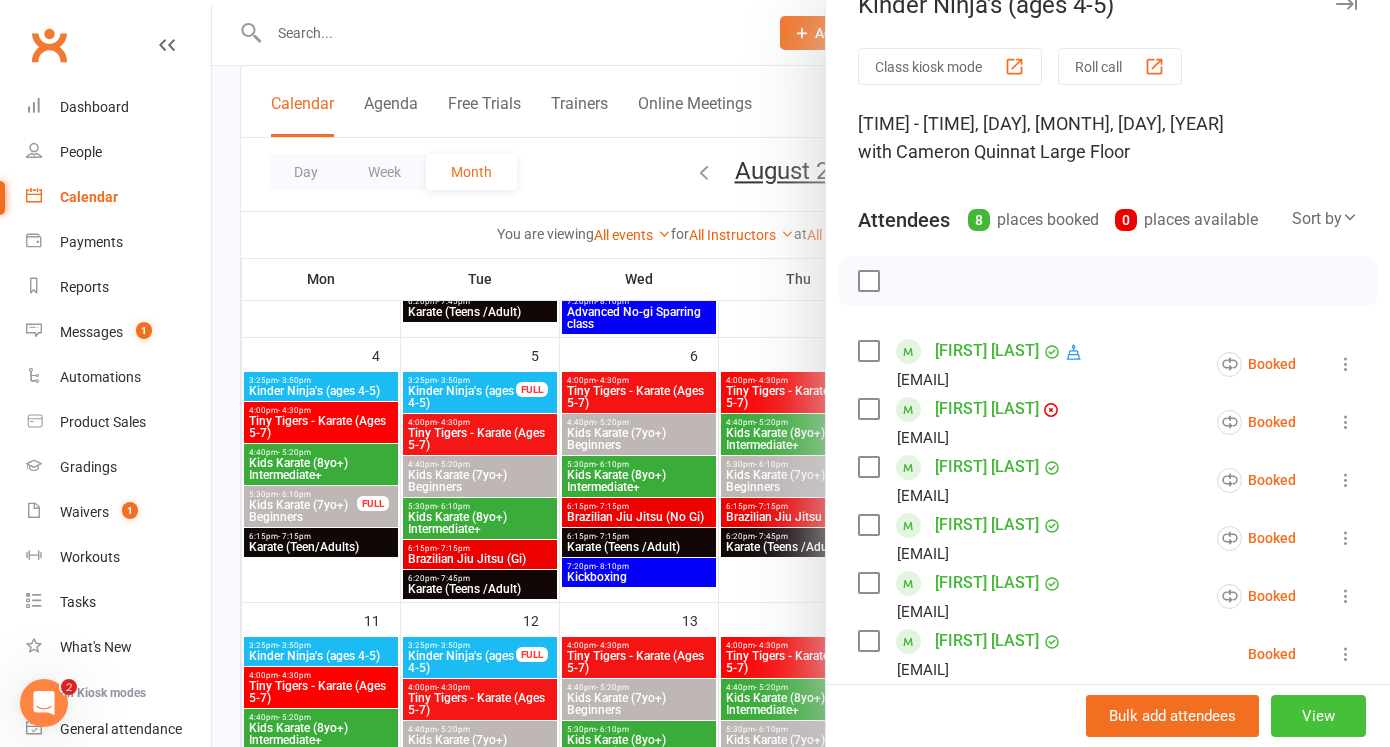 click on "View" at bounding box center [1318, 716] 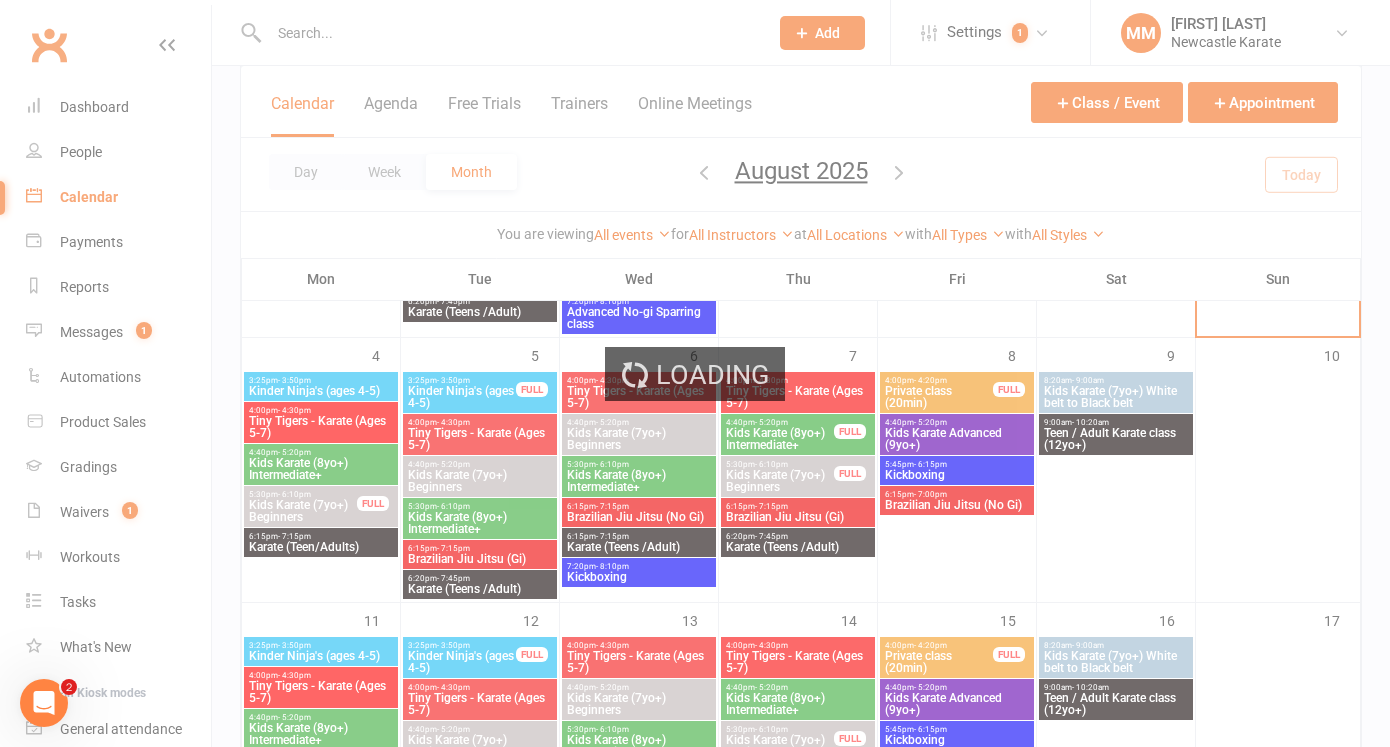 scroll, scrollTop: 0, scrollLeft: 0, axis: both 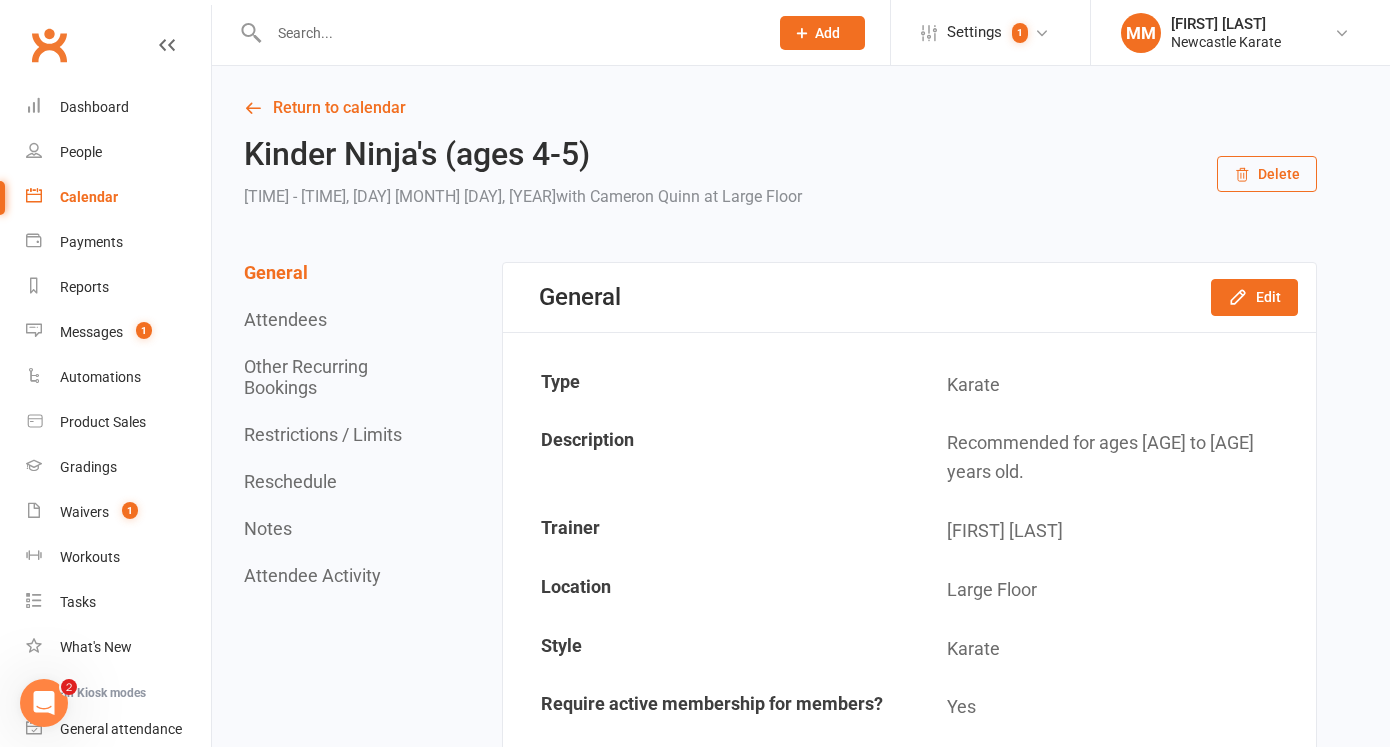 click on "Restrictions / Limits" at bounding box center [323, 434] 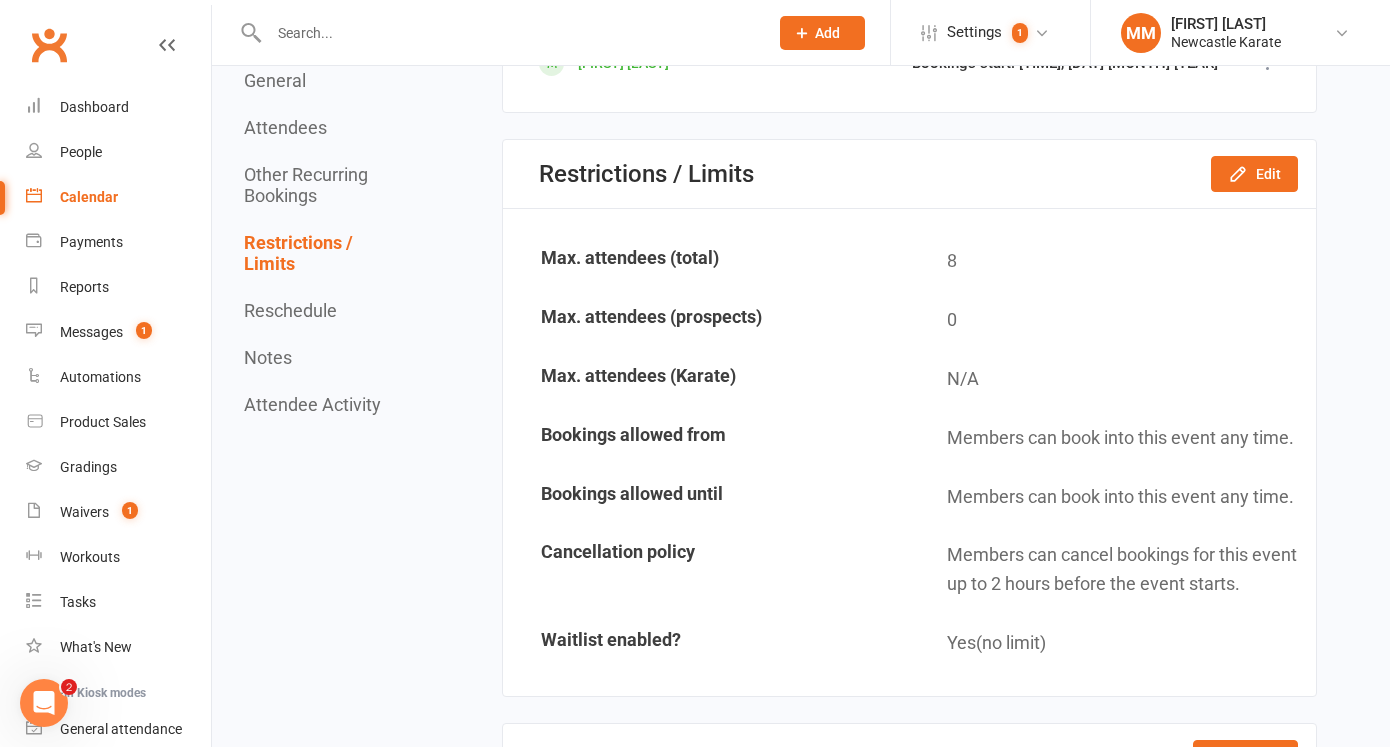 scroll, scrollTop: 2196, scrollLeft: 0, axis: vertical 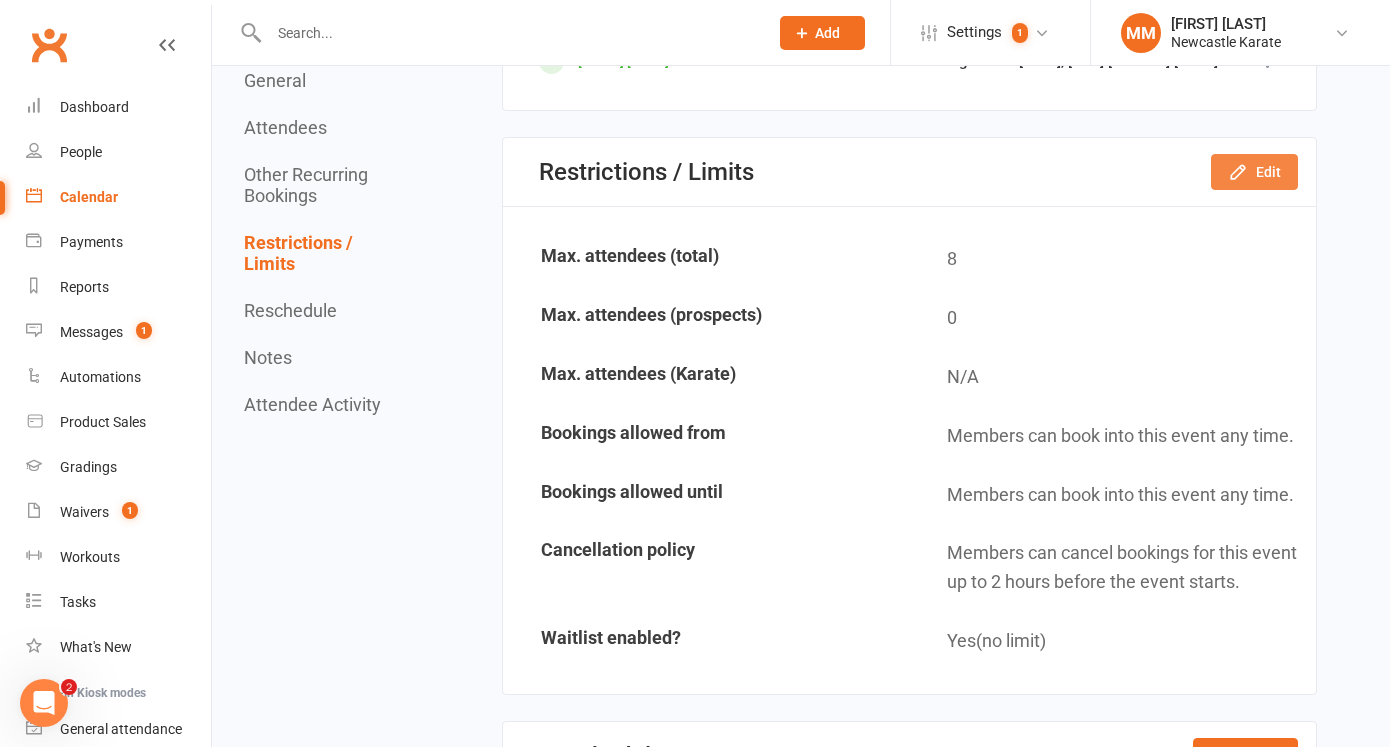 click on "Edit" 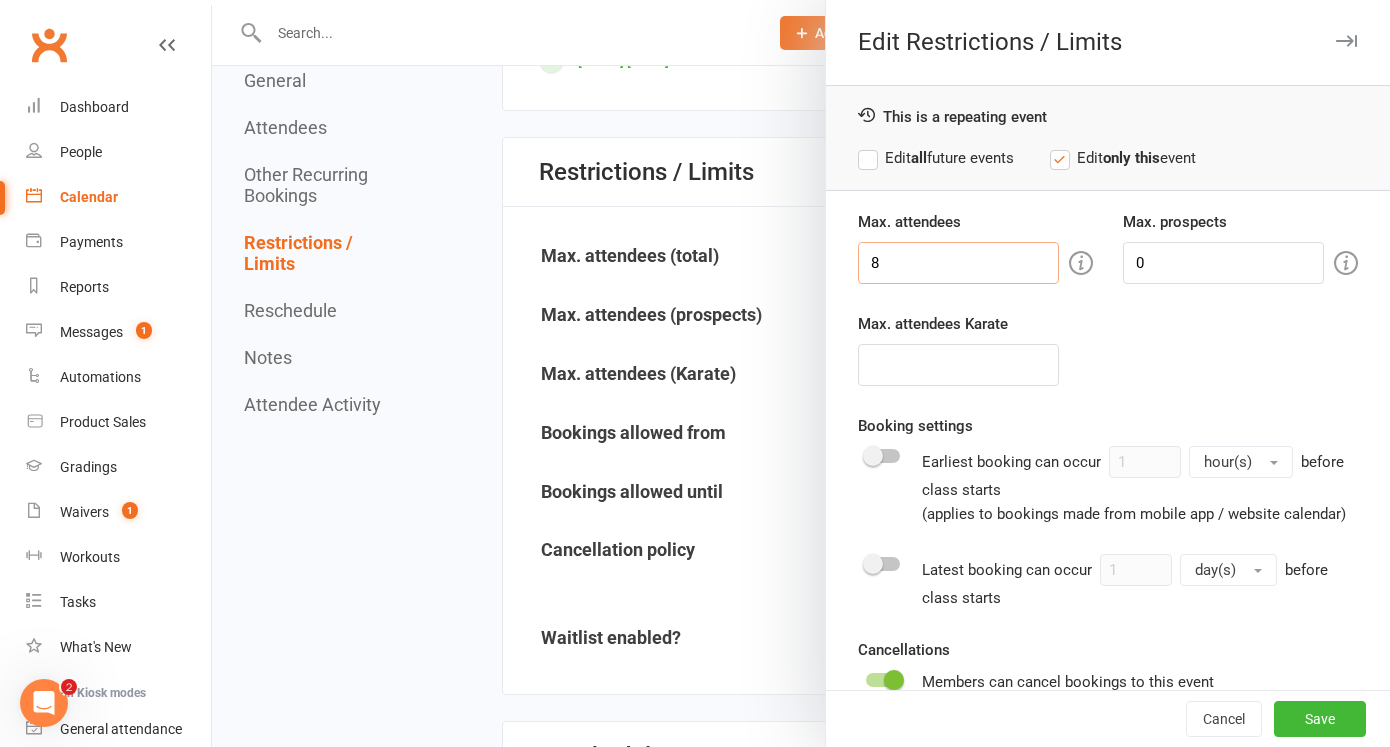 drag, startPoint x: 886, startPoint y: 264, endPoint x: 862, endPoint y: 264, distance: 24 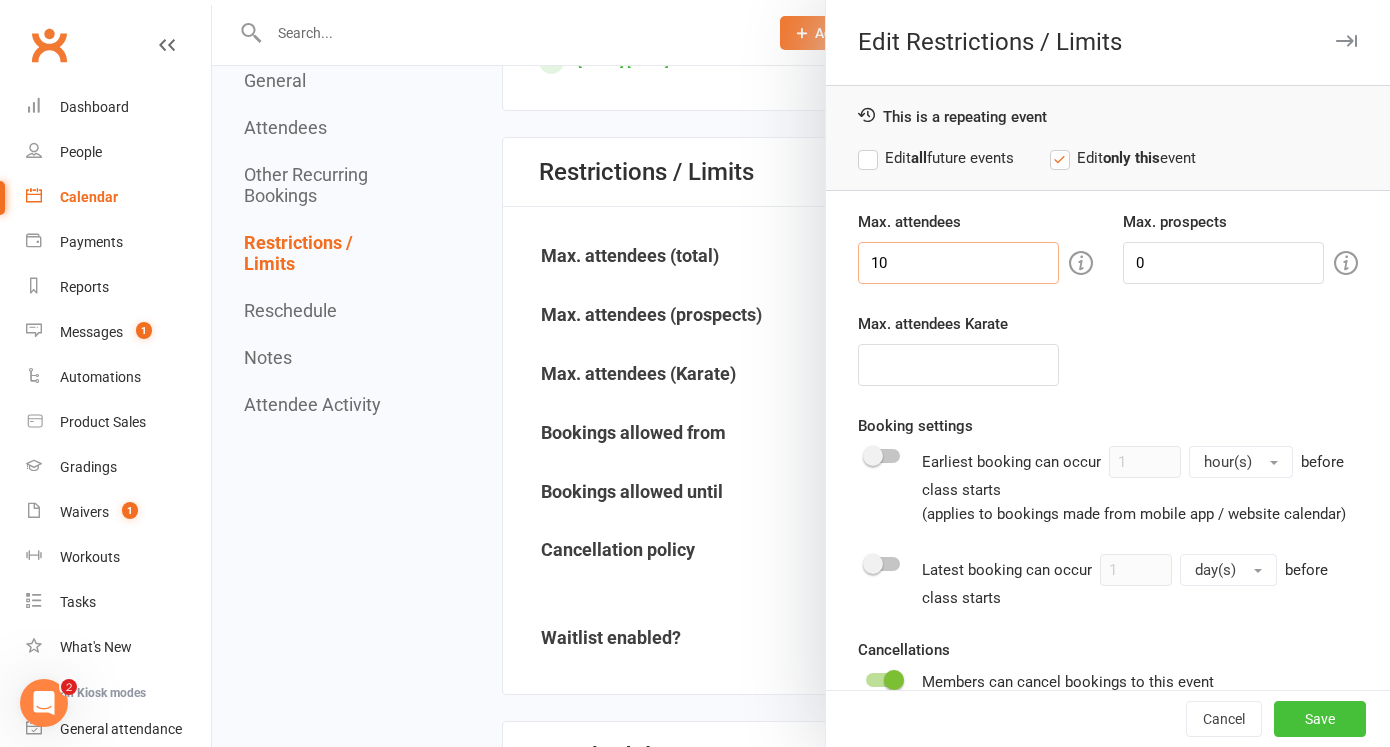 type on "10" 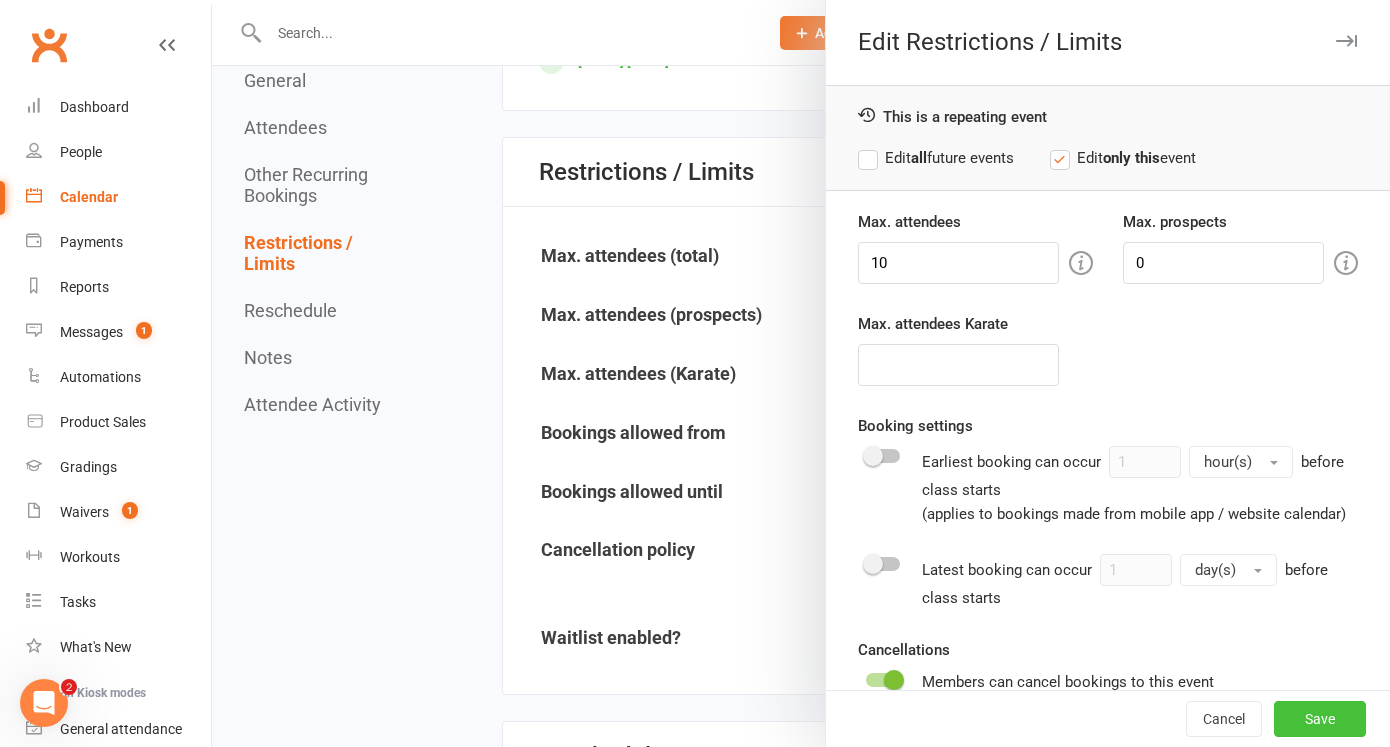 click on "Save" at bounding box center [1320, 719] 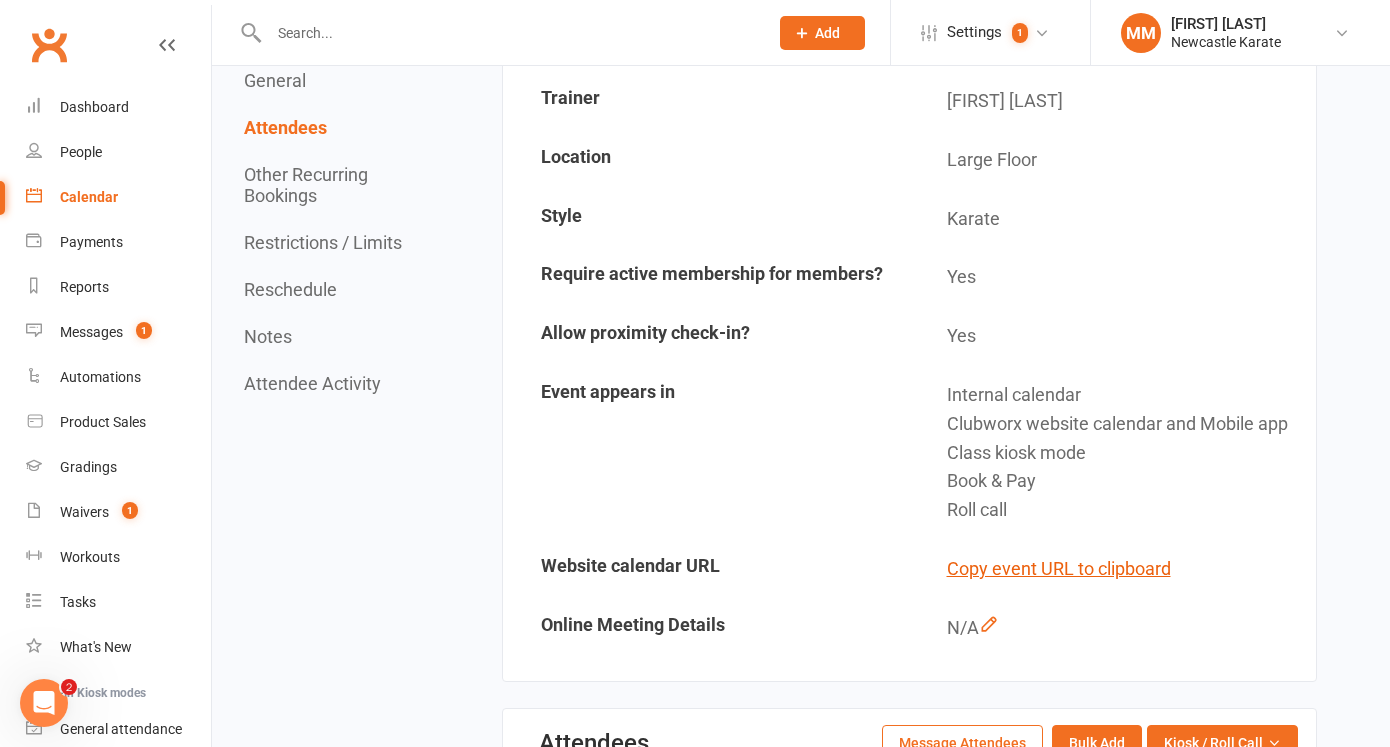 scroll, scrollTop: 0, scrollLeft: 0, axis: both 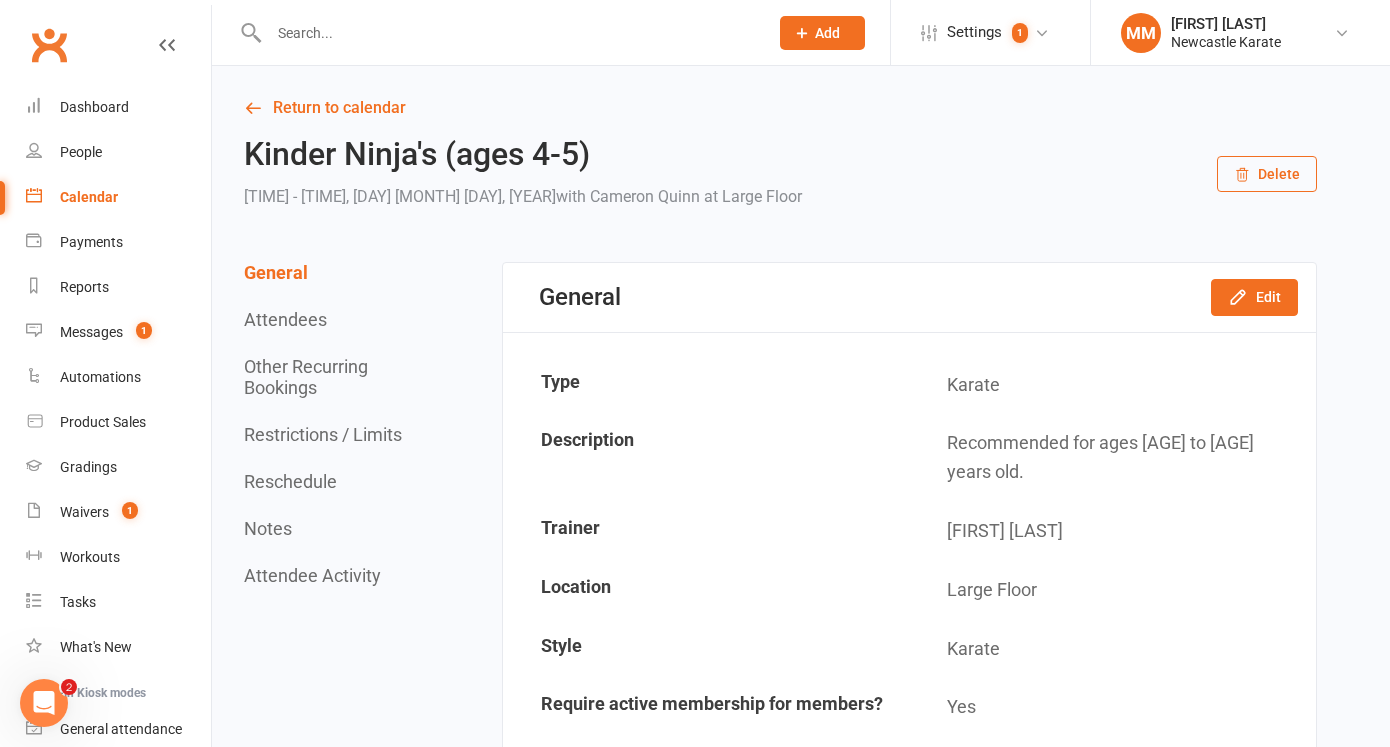 click on "Clubworx" at bounding box center (49, 45) 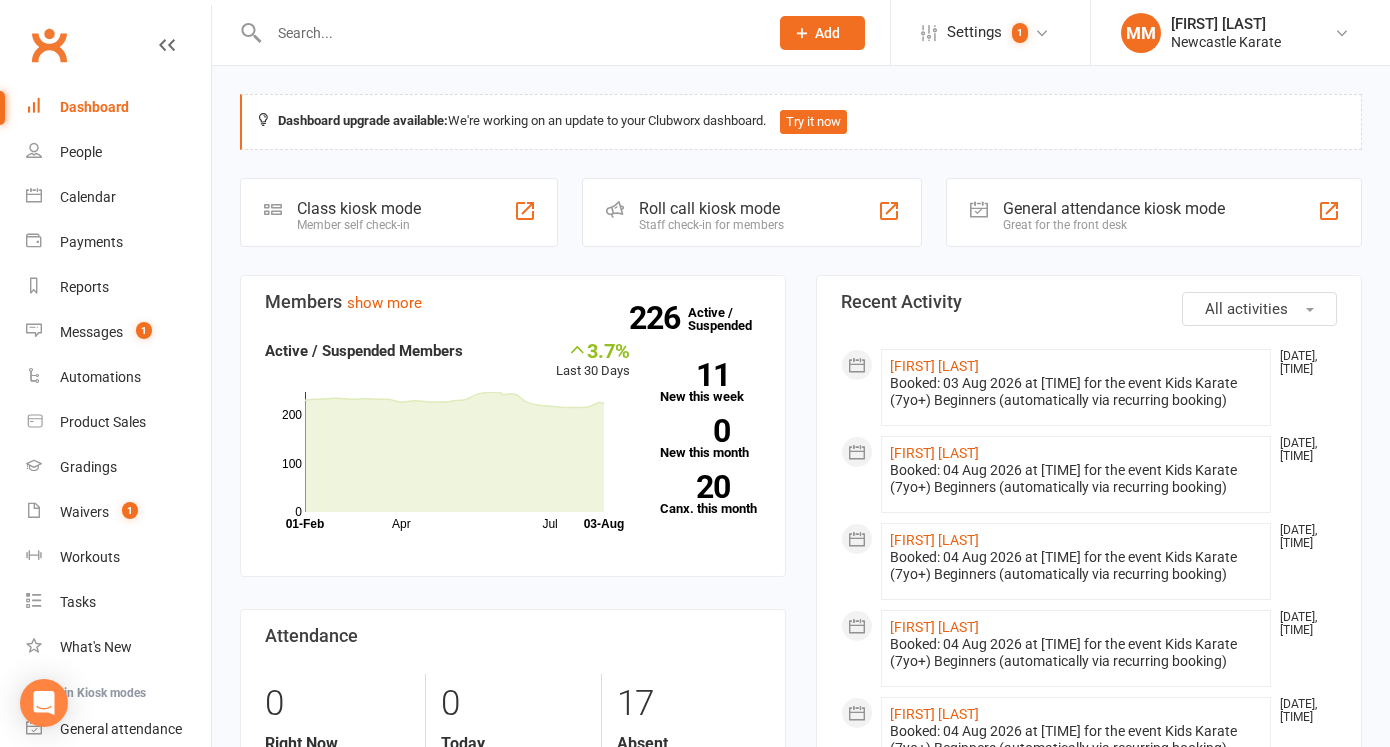 scroll, scrollTop: 0, scrollLeft: 0, axis: both 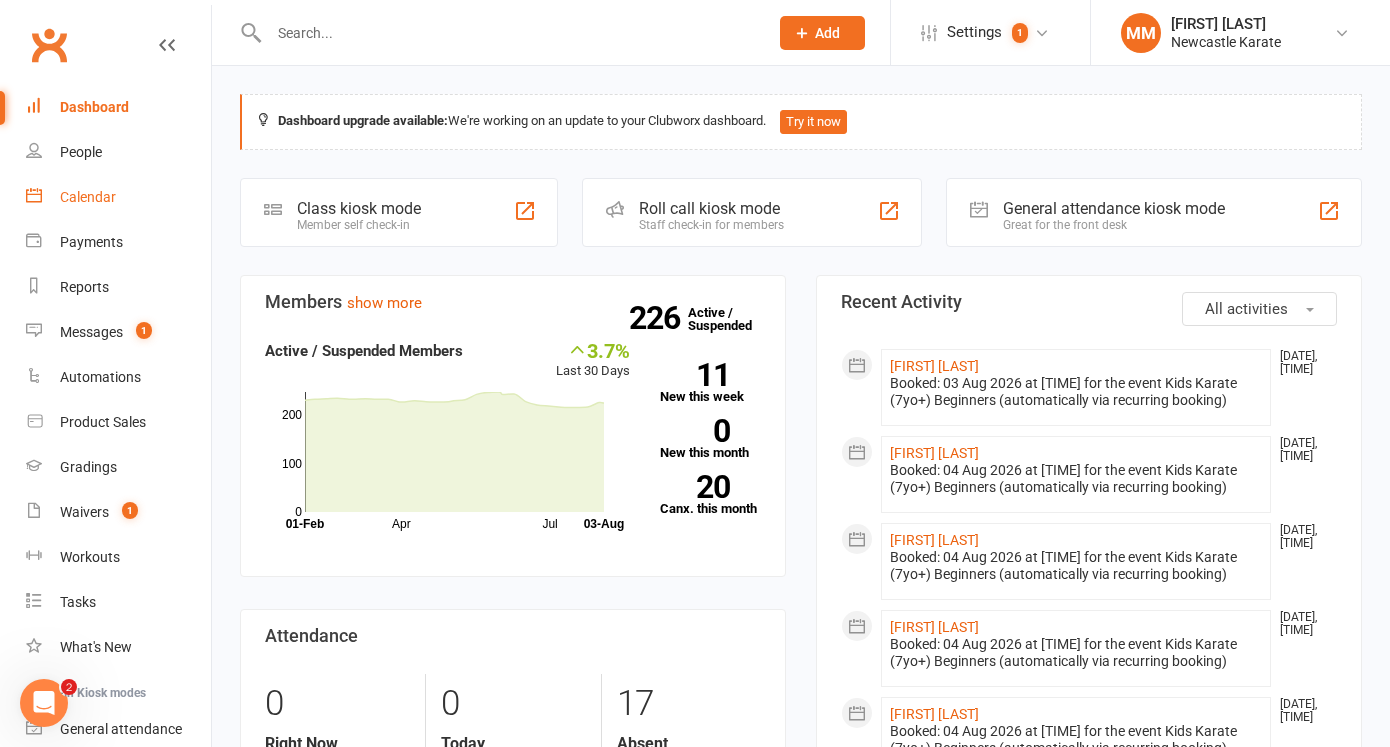 click on "Calendar" at bounding box center [88, 197] 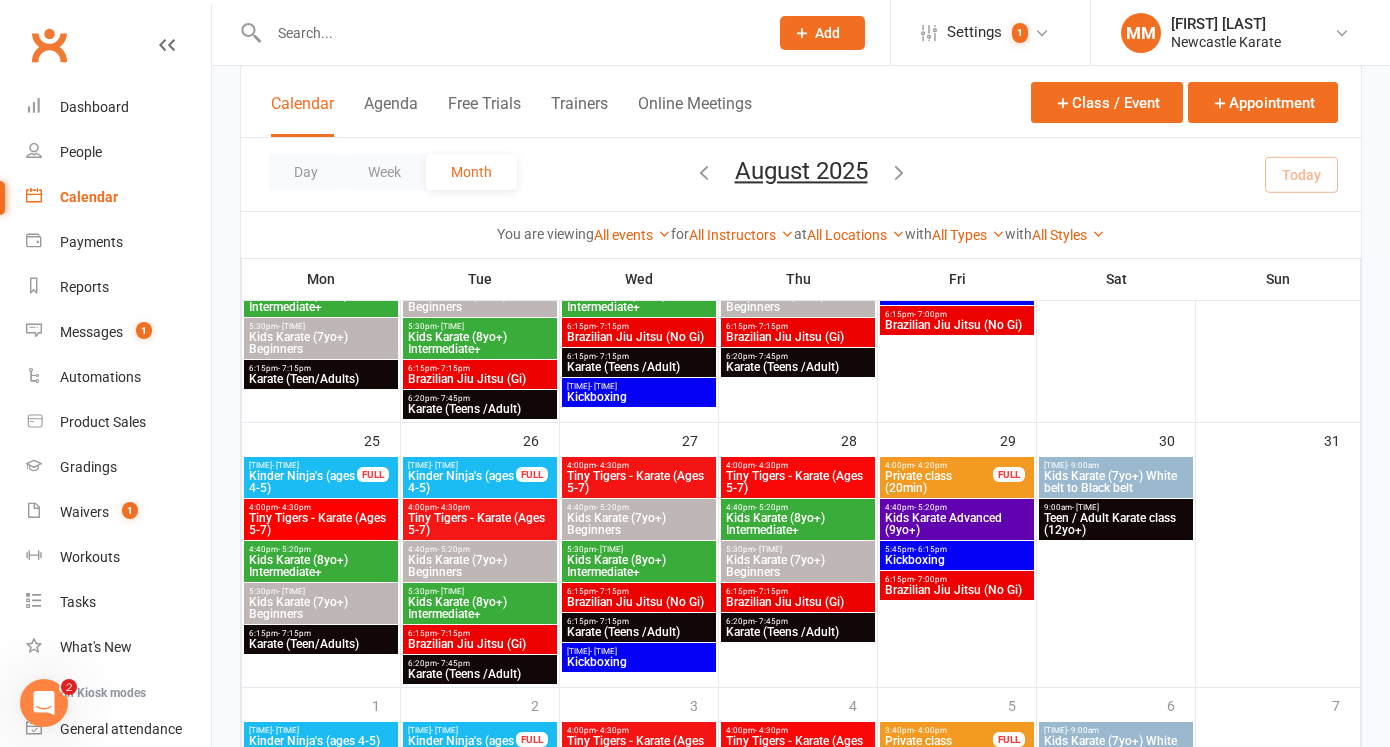 scroll, scrollTop: 1056, scrollLeft: 0, axis: vertical 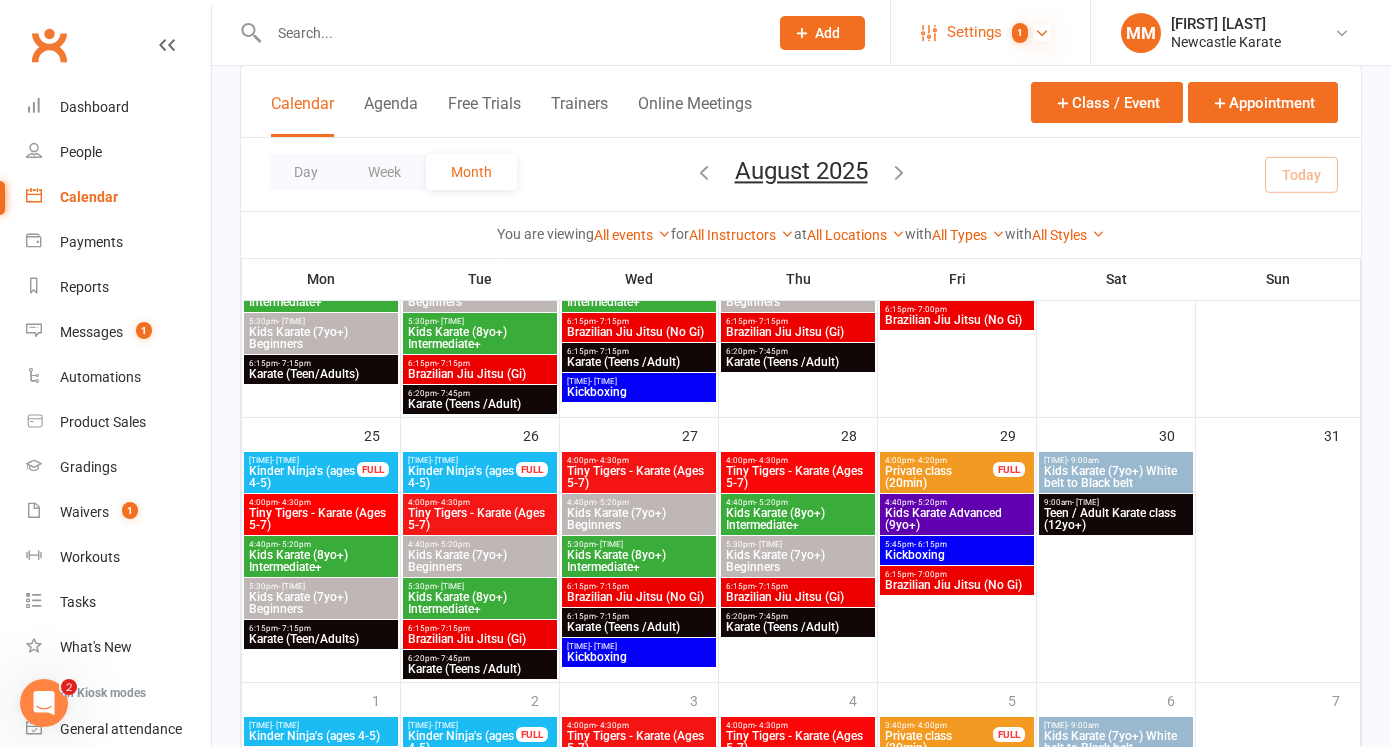 click at bounding box center [1042, 33] 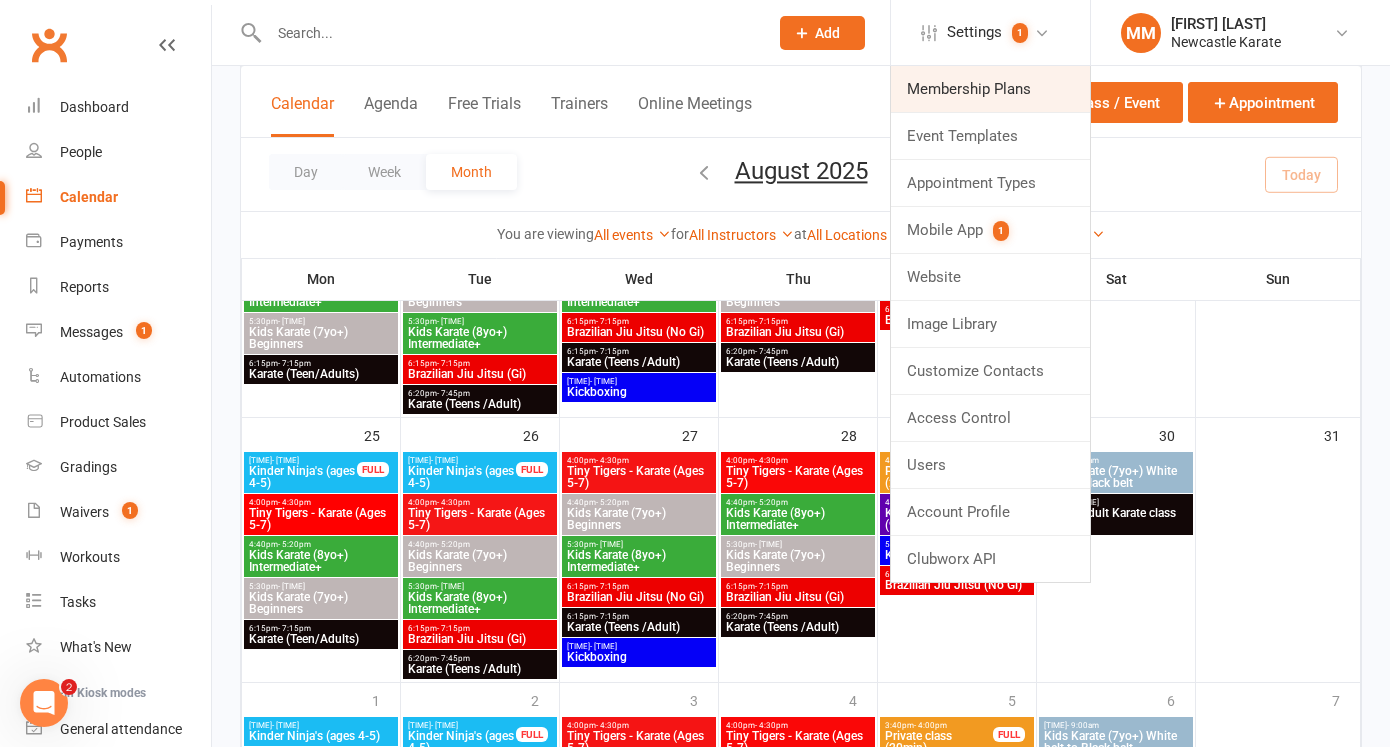 click on "Membership Plans" at bounding box center [990, 89] 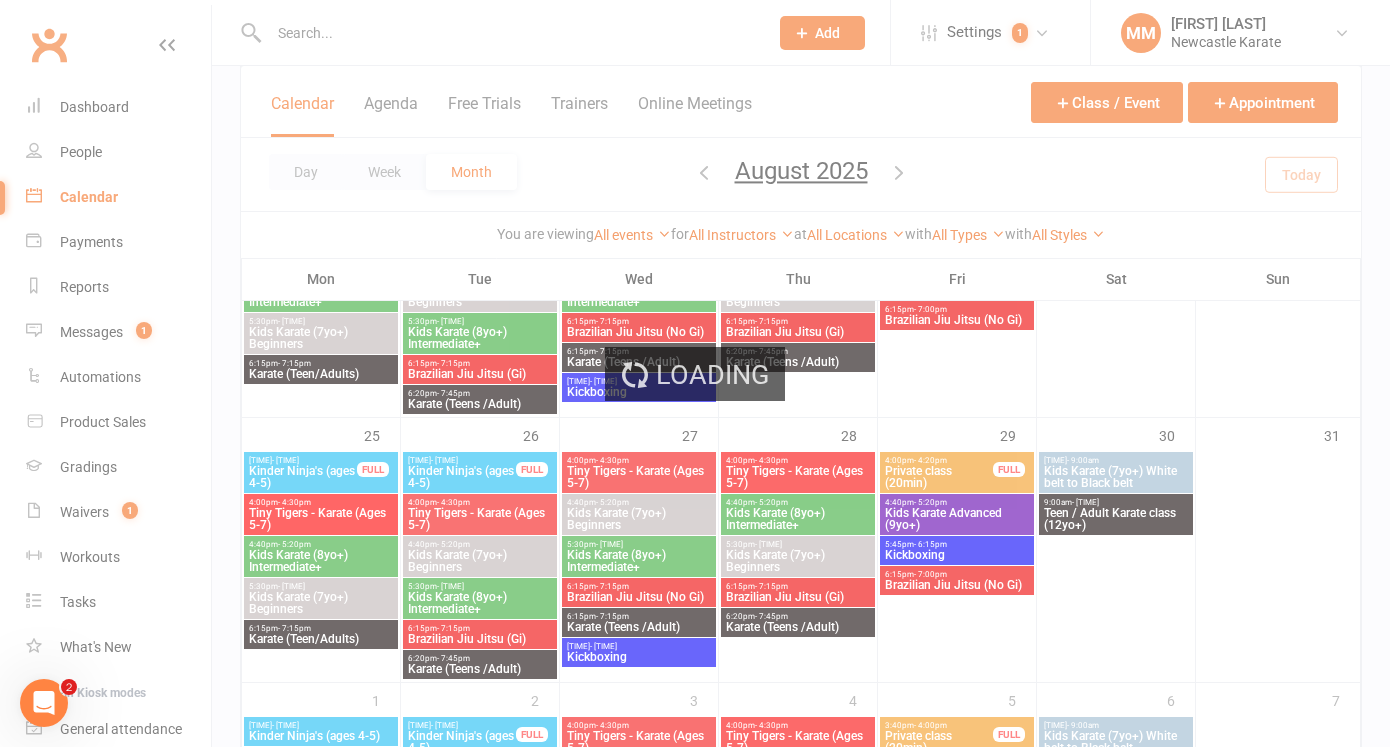 scroll, scrollTop: 0, scrollLeft: 0, axis: both 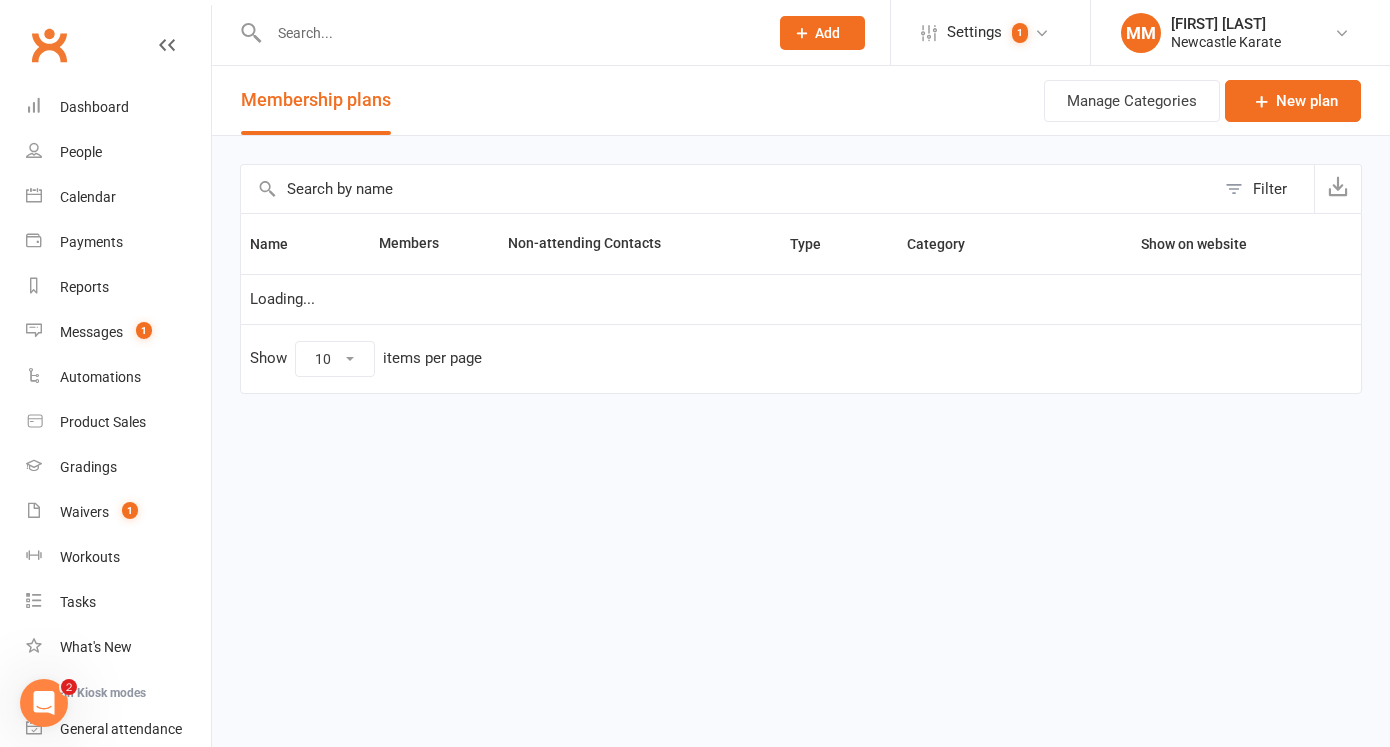 select on "100" 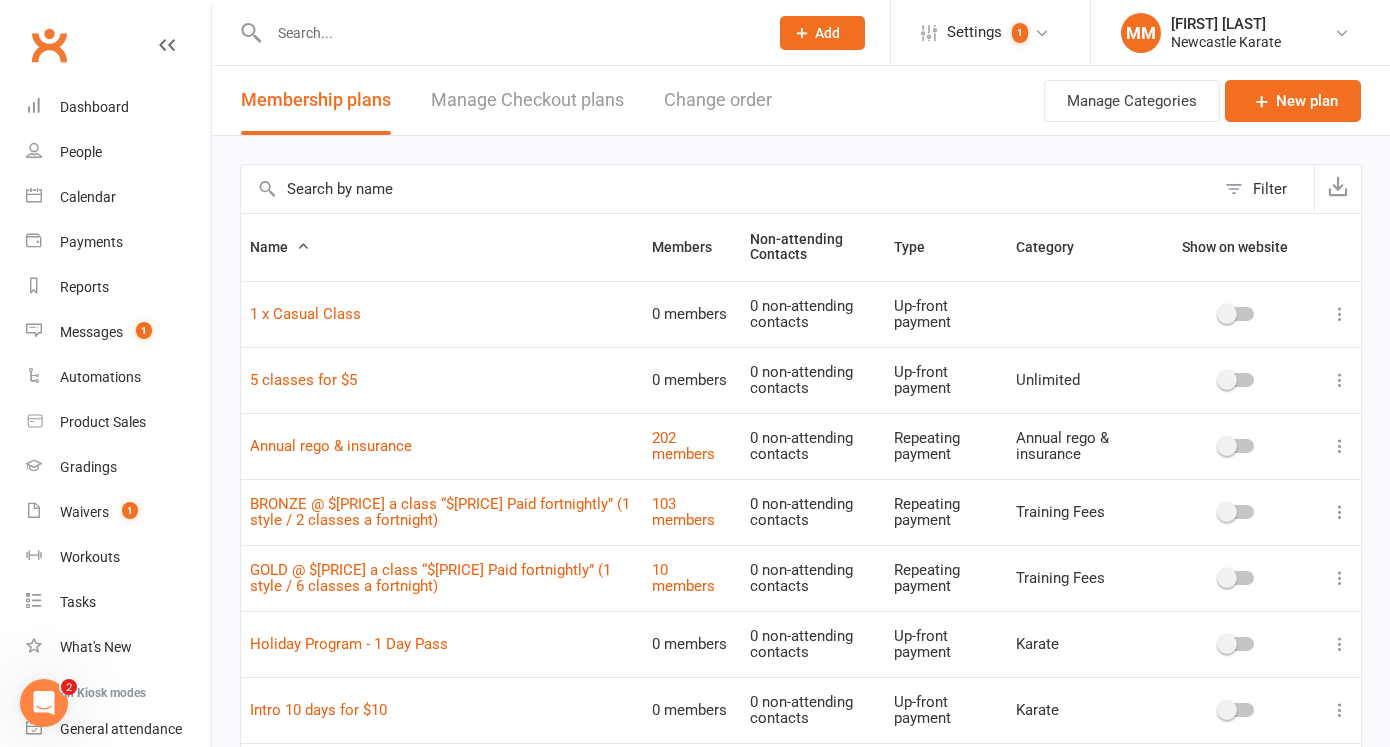 click on "5 classes for $5" at bounding box center (442, 380) 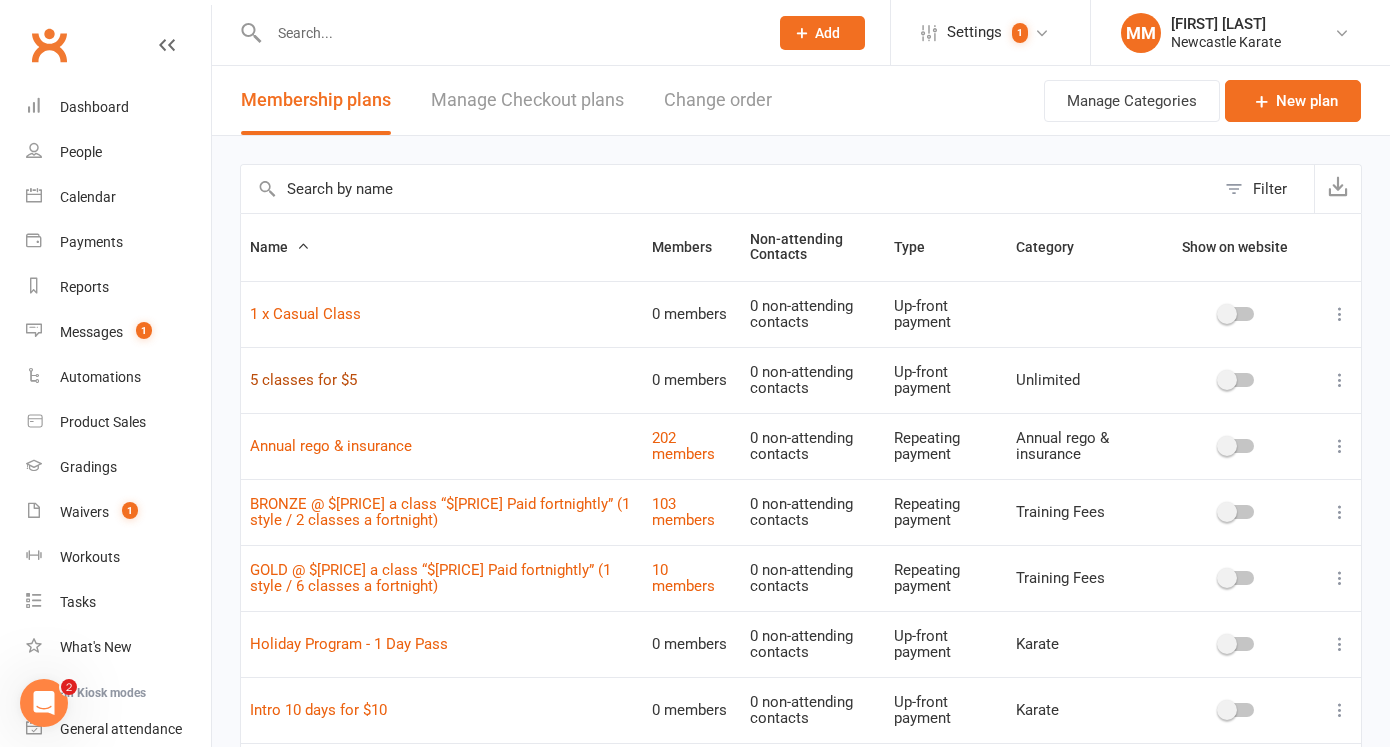 click on "5 classes for $5" at bounding box center [303, 380] 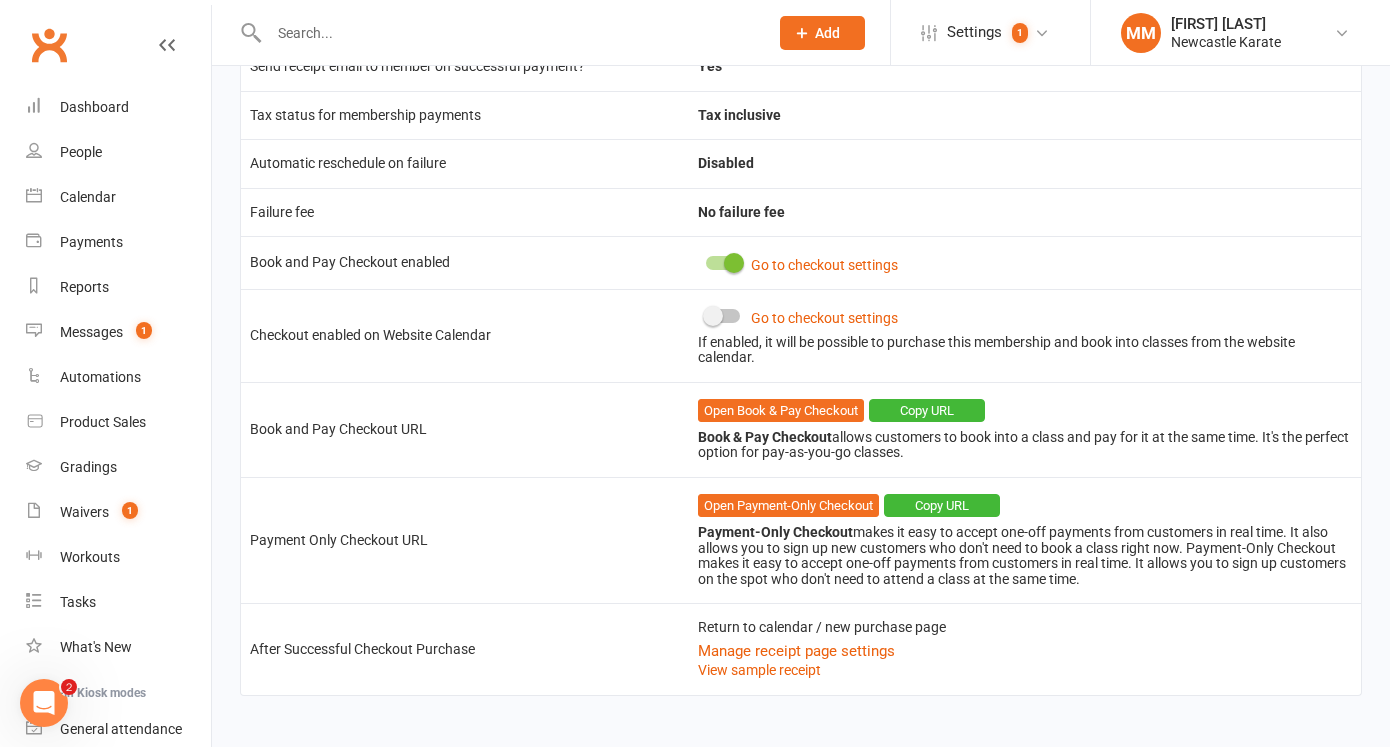 scroll, scrollTop: 1058, scrollLeft: 0, axis: vertical 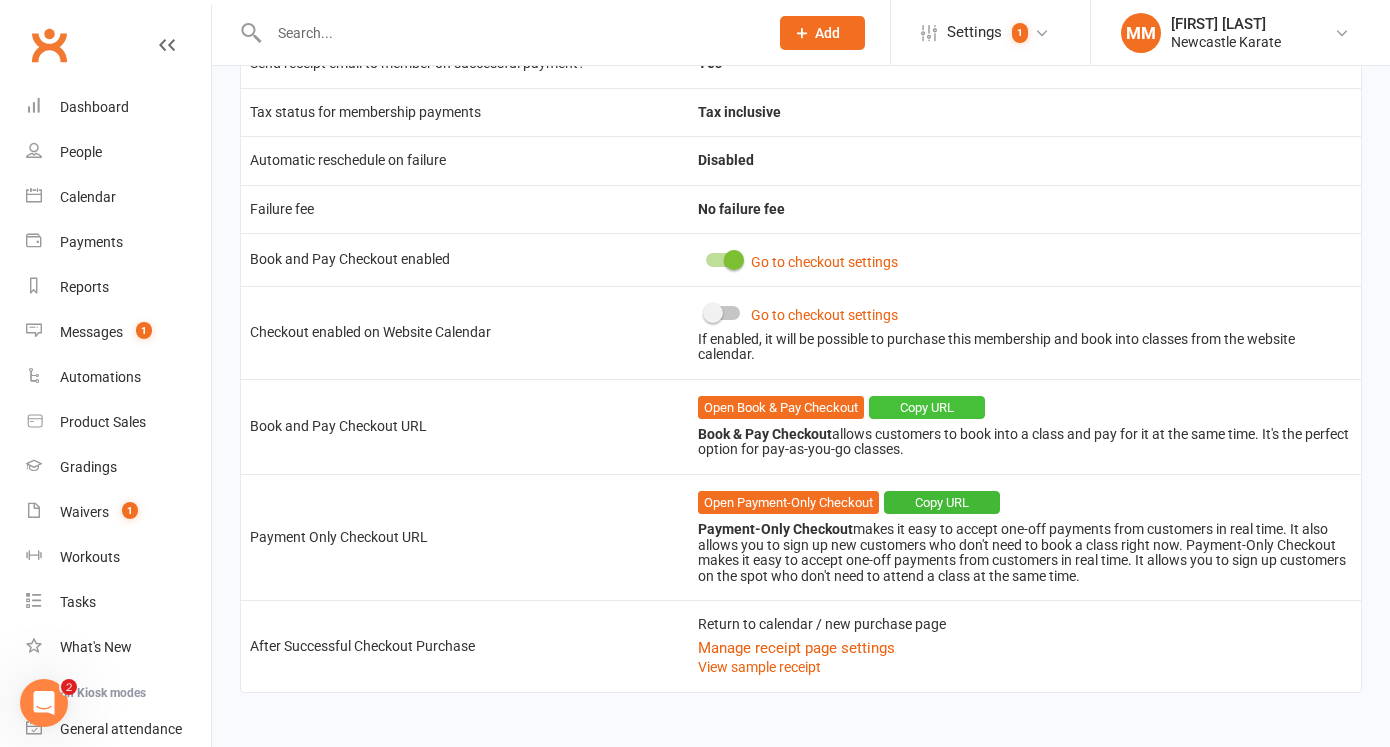 click on "Copy URL" at bounding box center (927, 408) 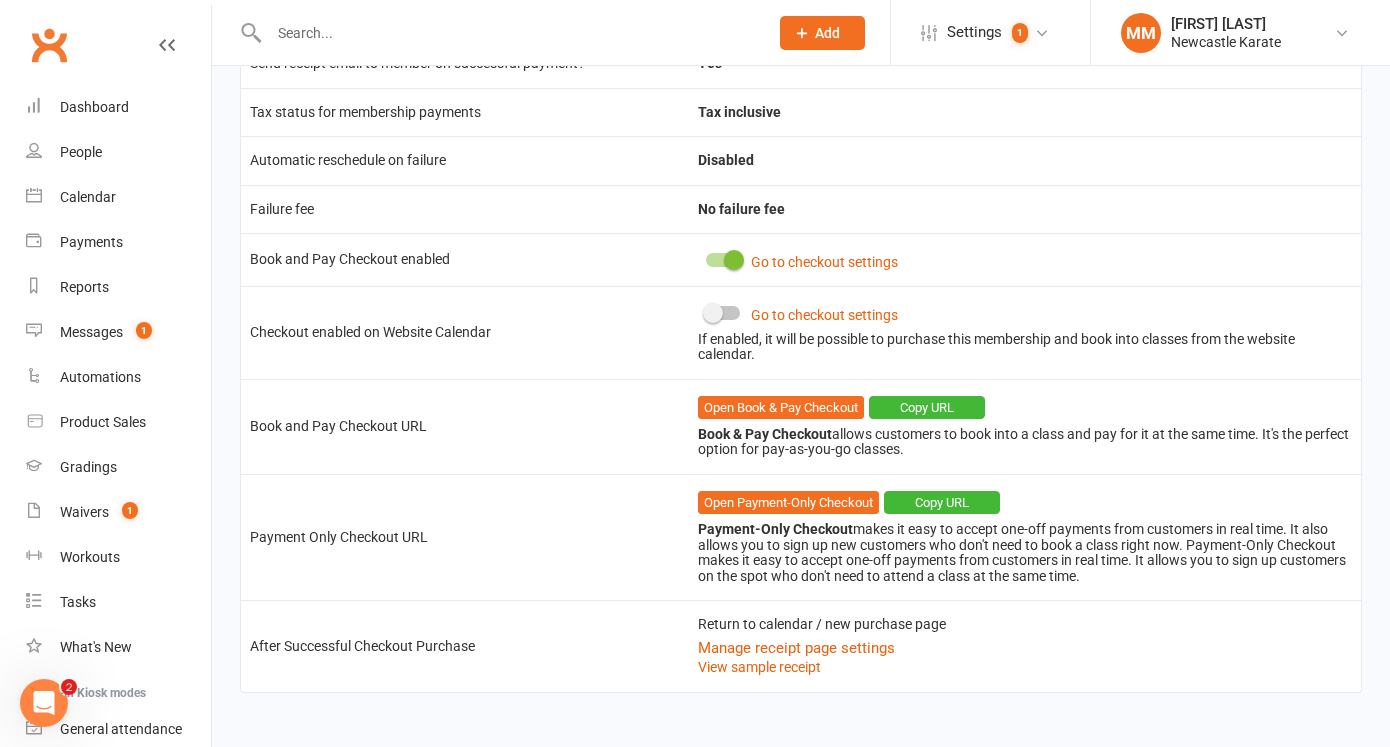 click on "Clubworx" at bounding box center [49, 45] 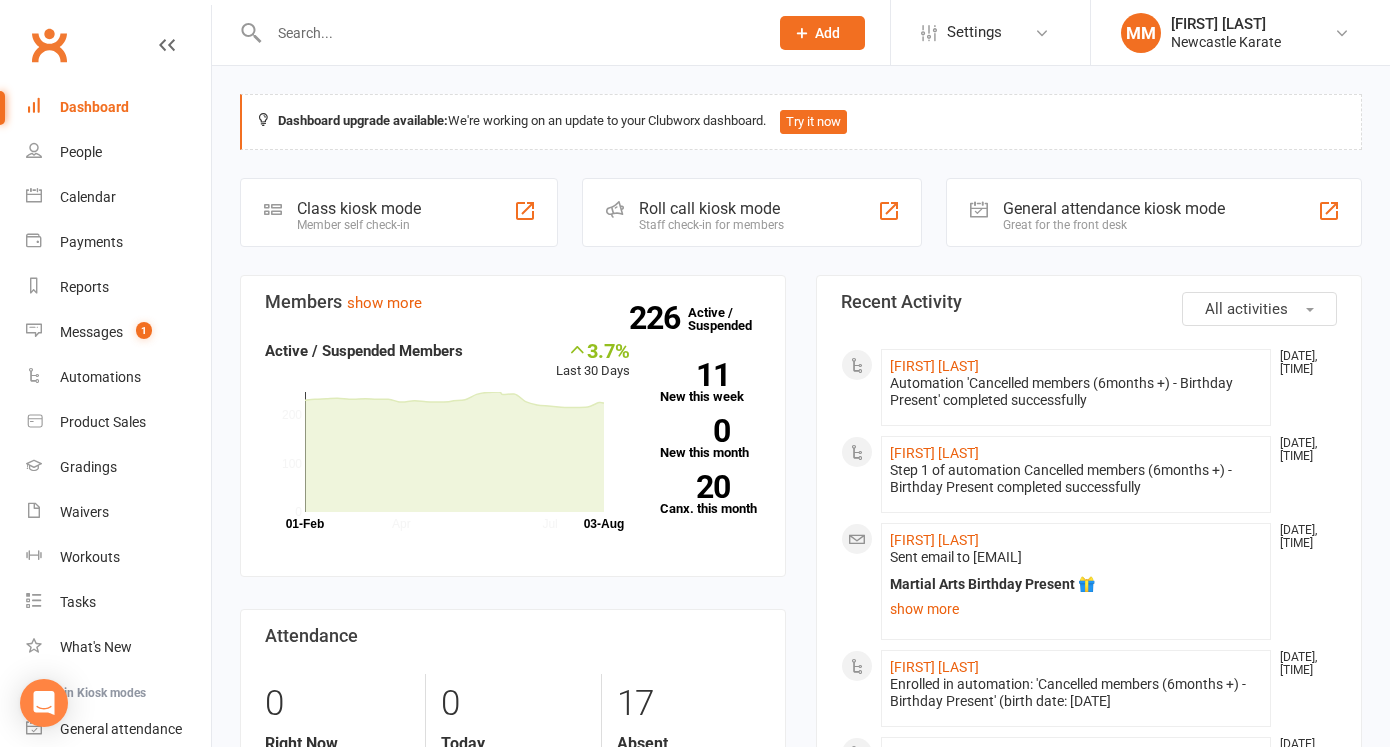 scroll, scrollTop: 0, scrollLeft: 0, axis: both 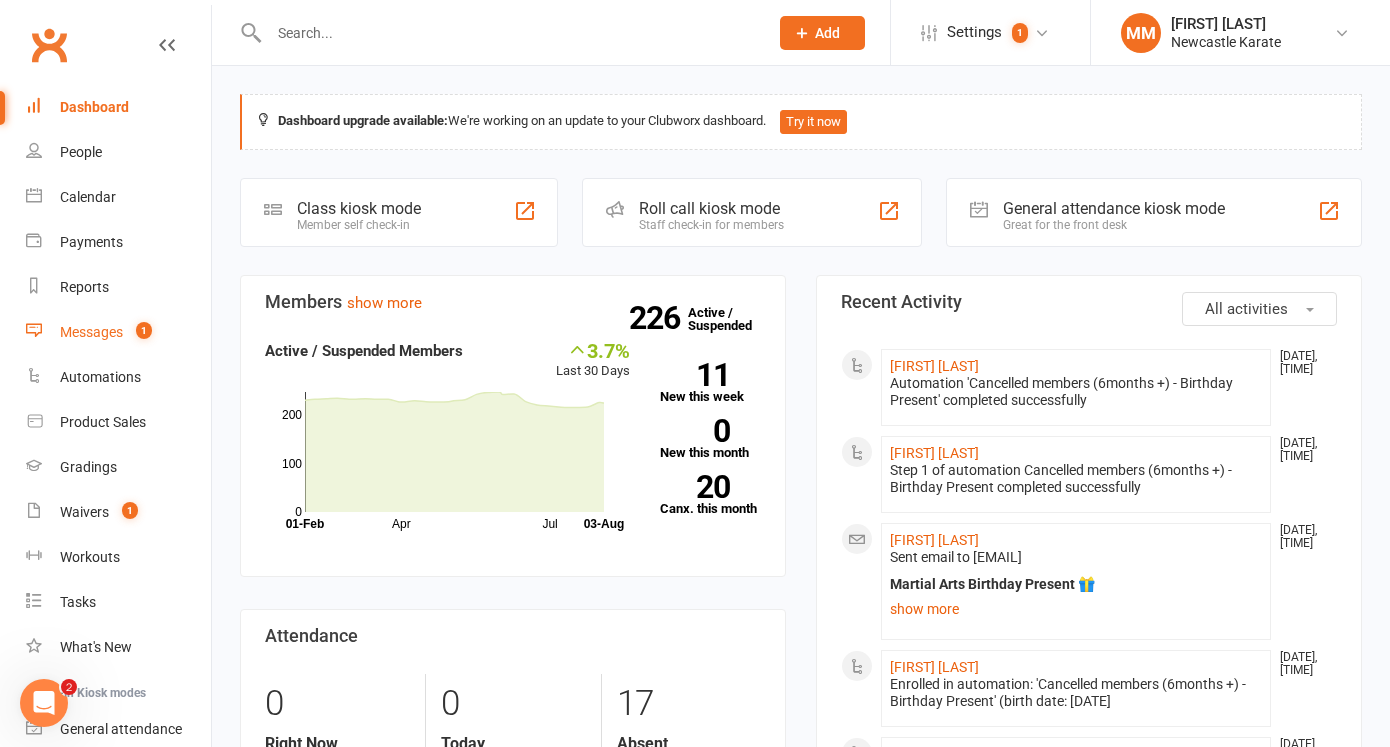 click on "Messages" at bounding box center (91, 332) 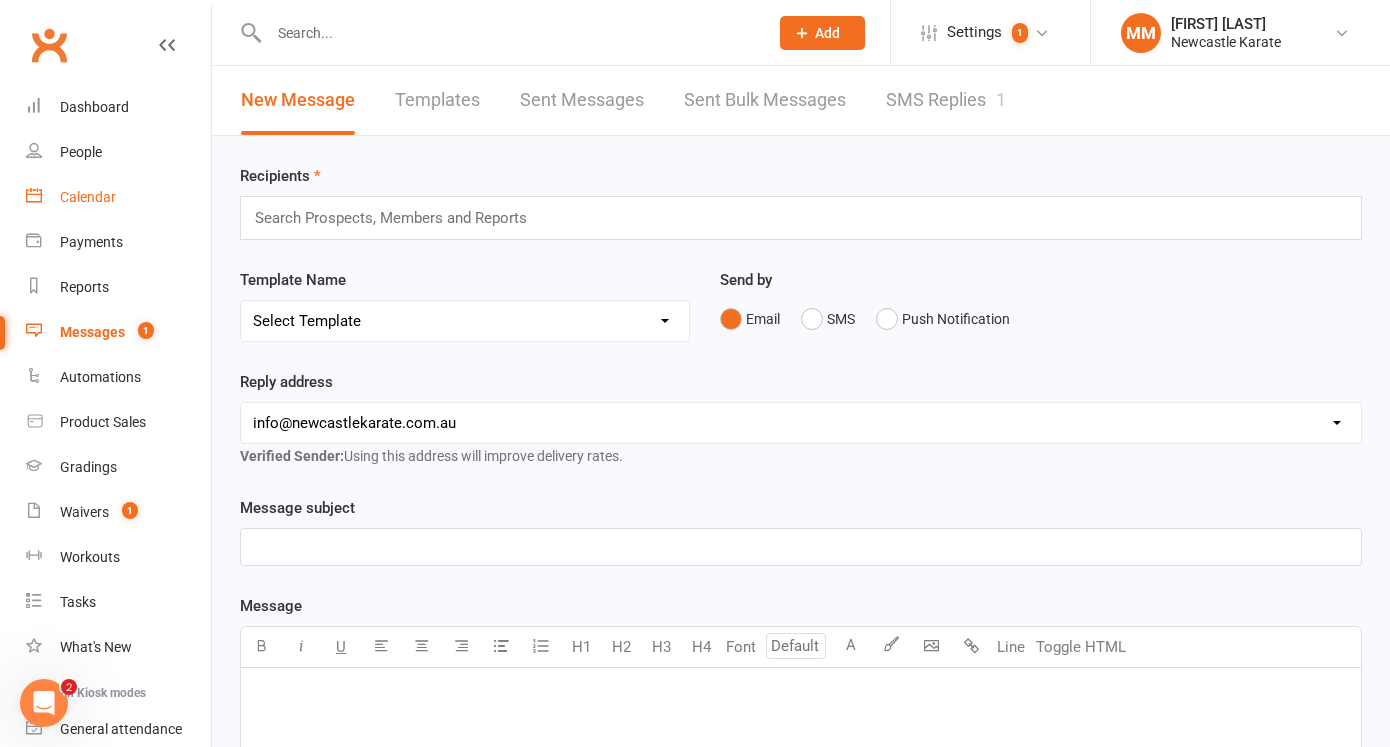 click on "Calendar" at bounding box center (118, 197) 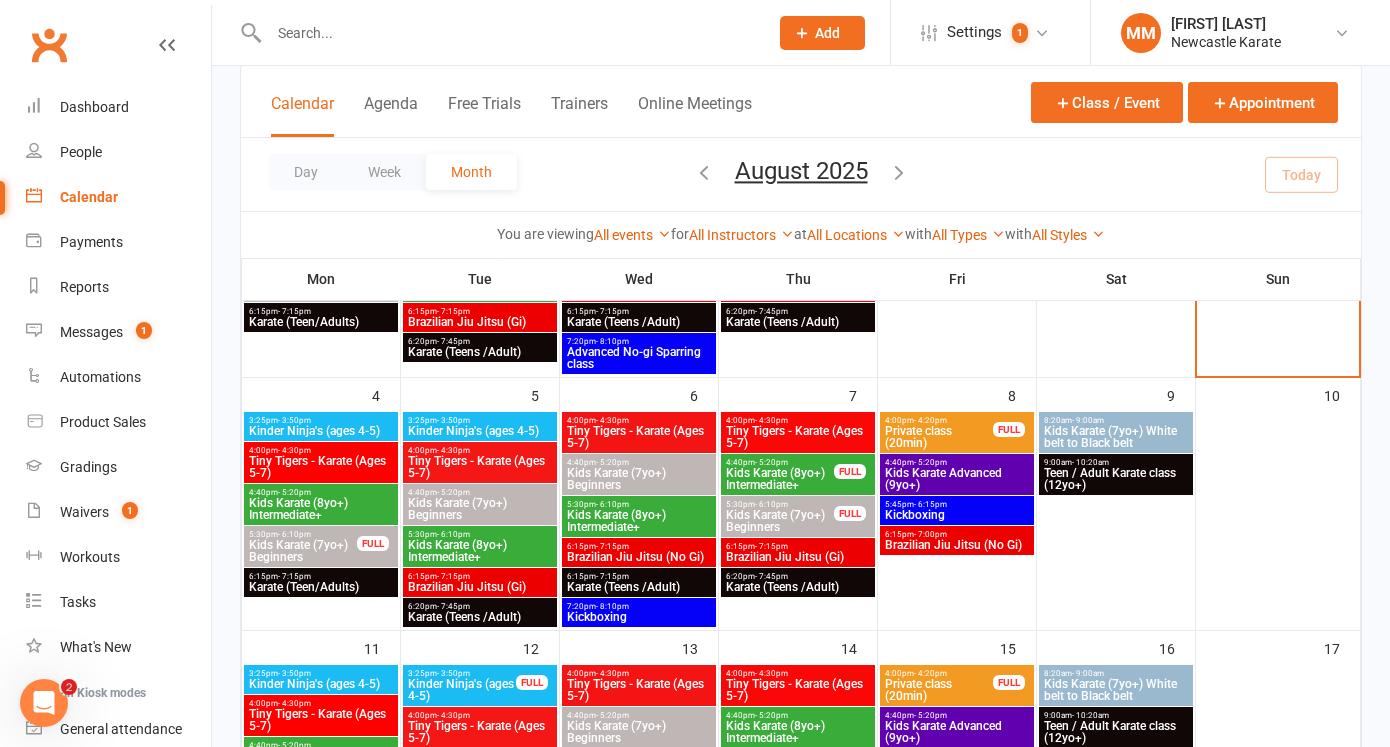 scroll, scrollTop: 314, scrollLeft: 0, axis: vertical 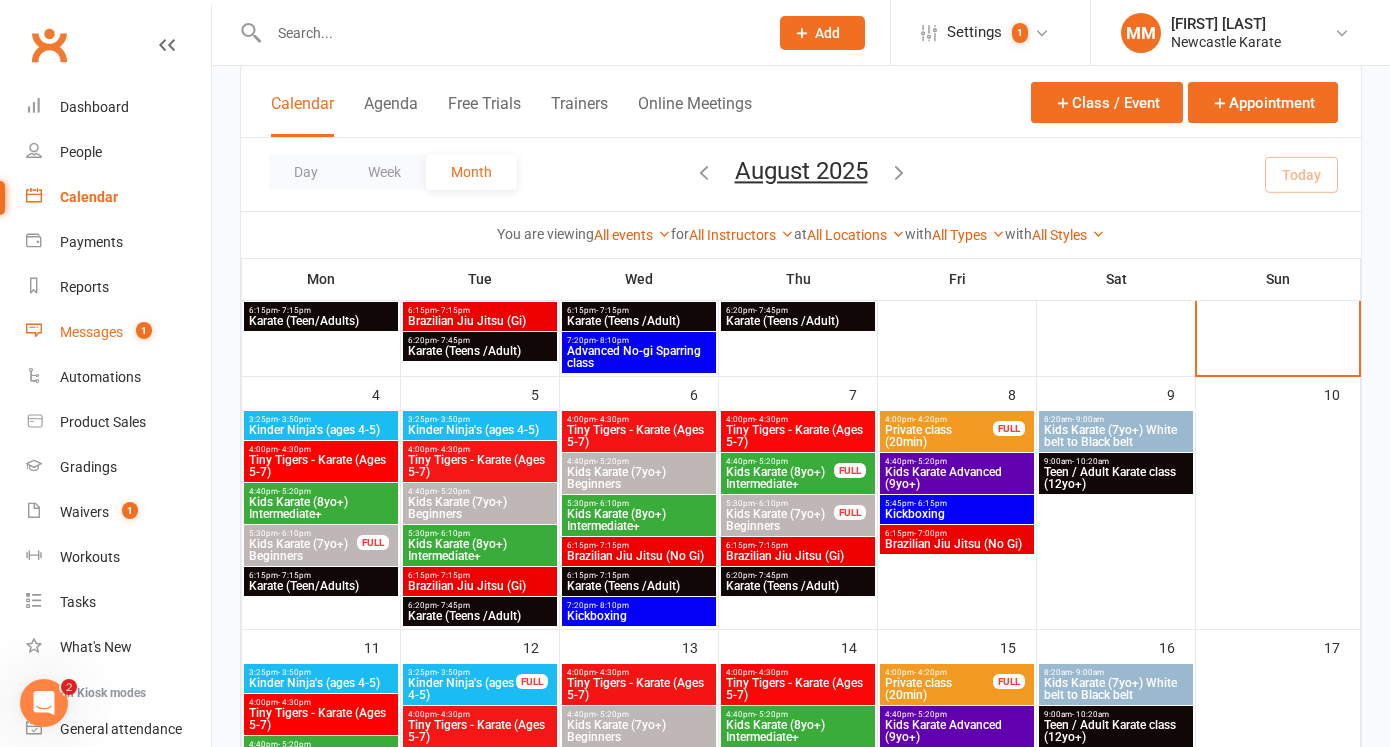 click on "Messages" at bounding box center [91, 332] 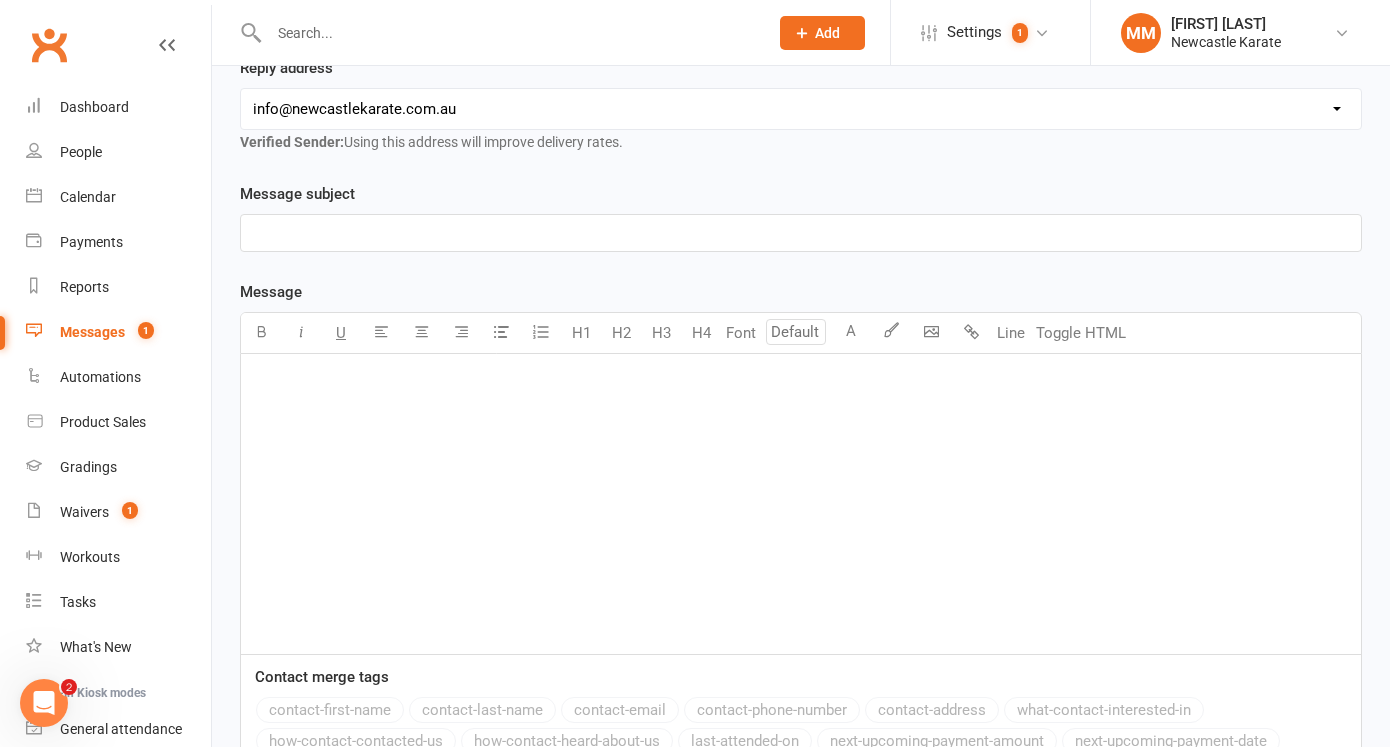 scroll, scrollTop: 0, scrollLeft: 0, axis: both 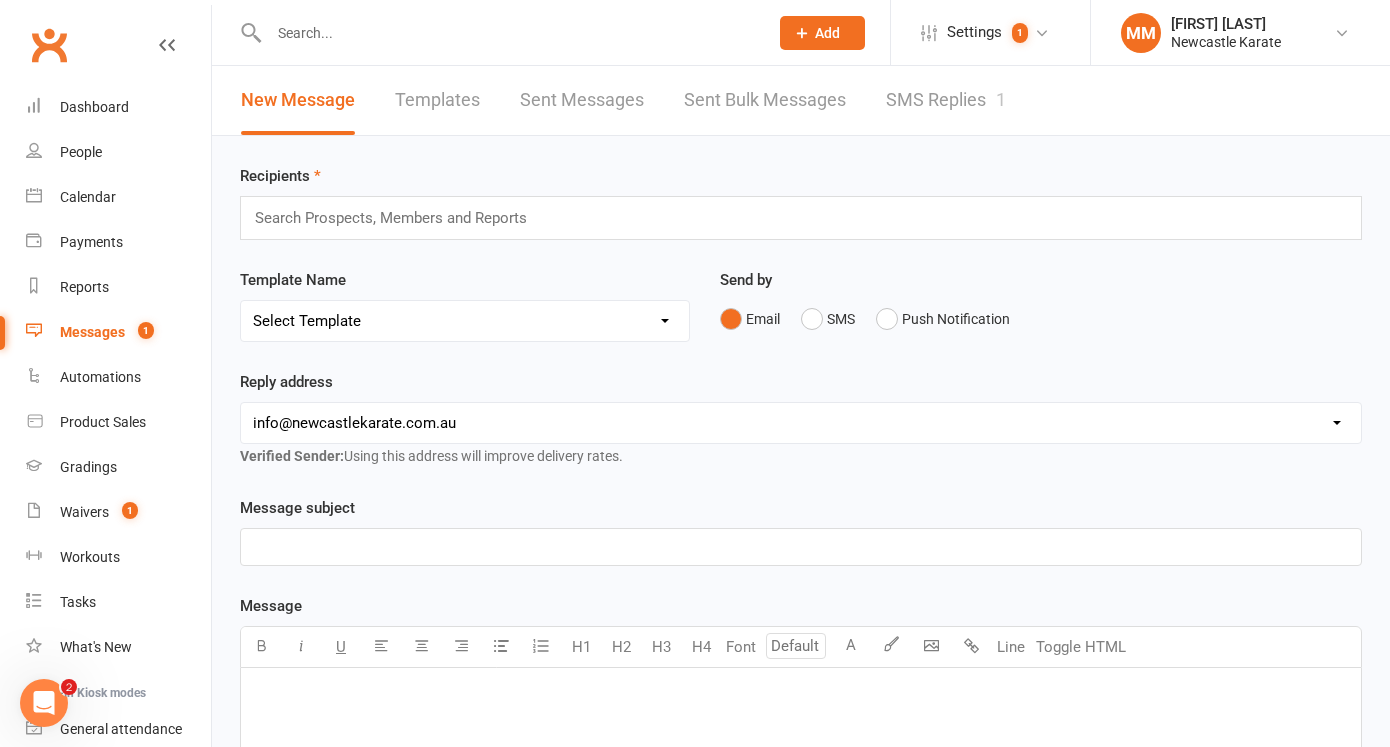 click on "SMS Replies  1" at bounding box center [946, 100] 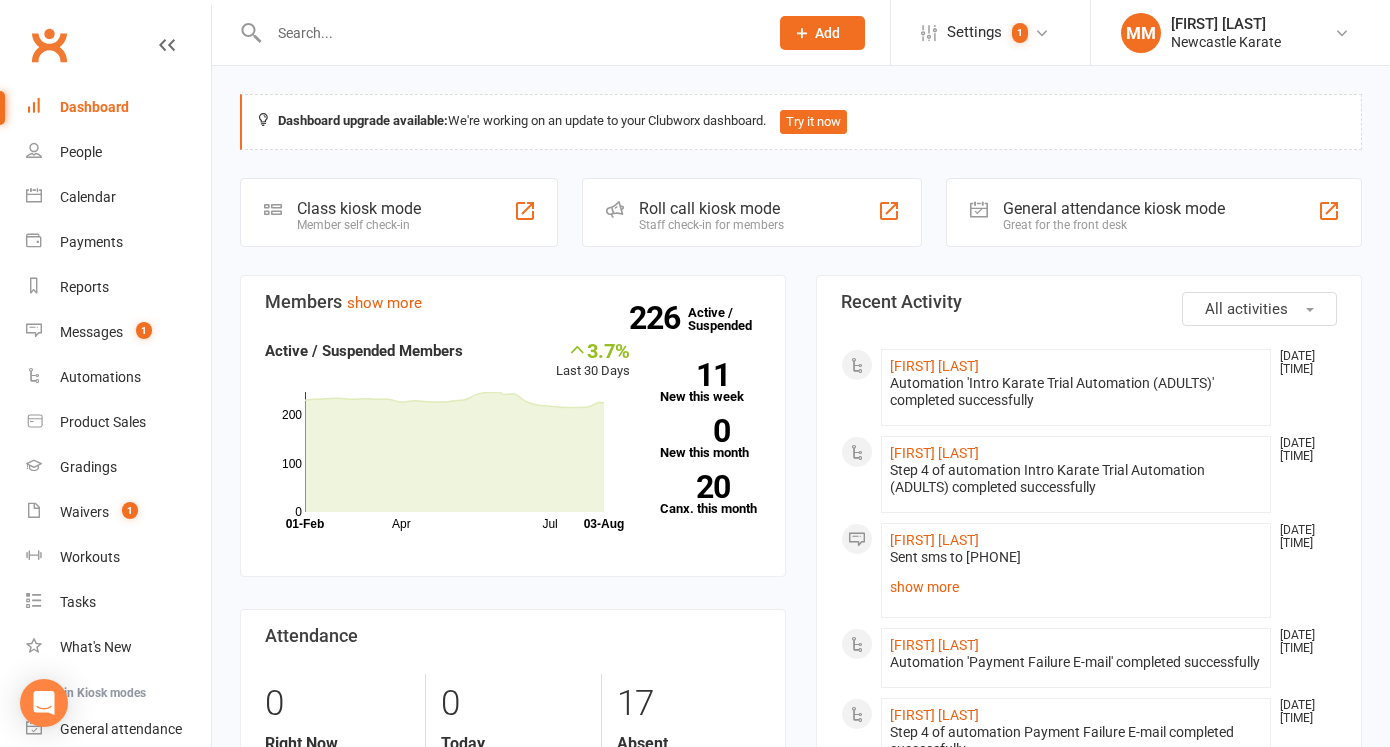 scroll, scrollTop: 0, scrollLeft: 0, axis: both 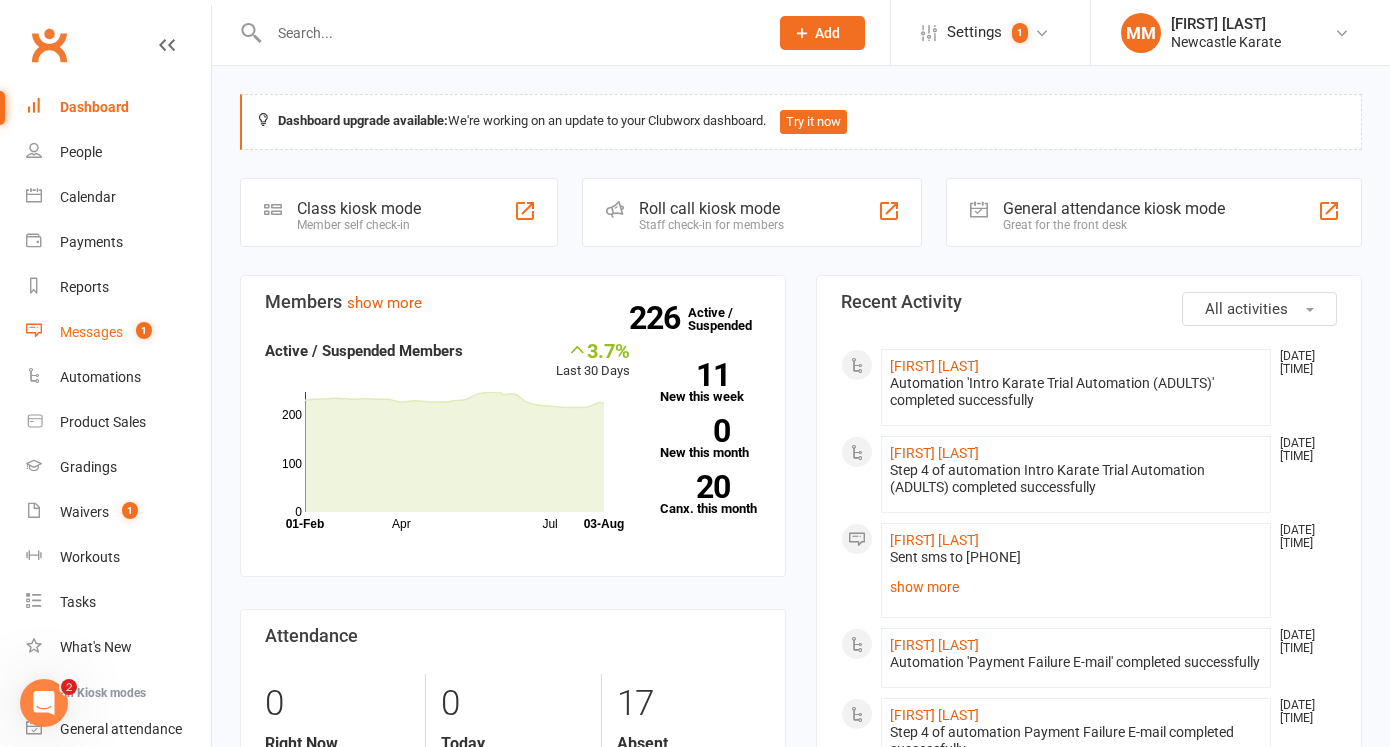 click on "Messages" at bounding box center [91, 332] 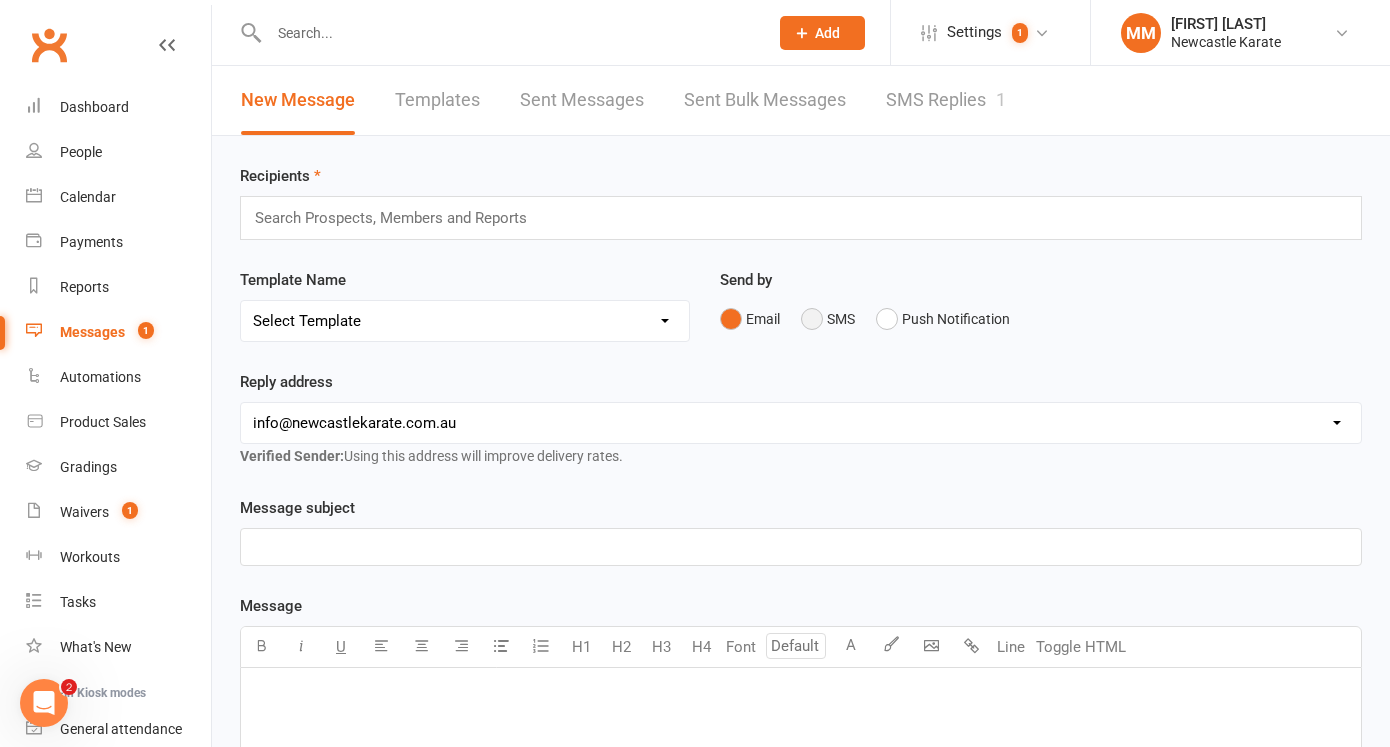 click on "SMS" at bounding box center (828, 319) 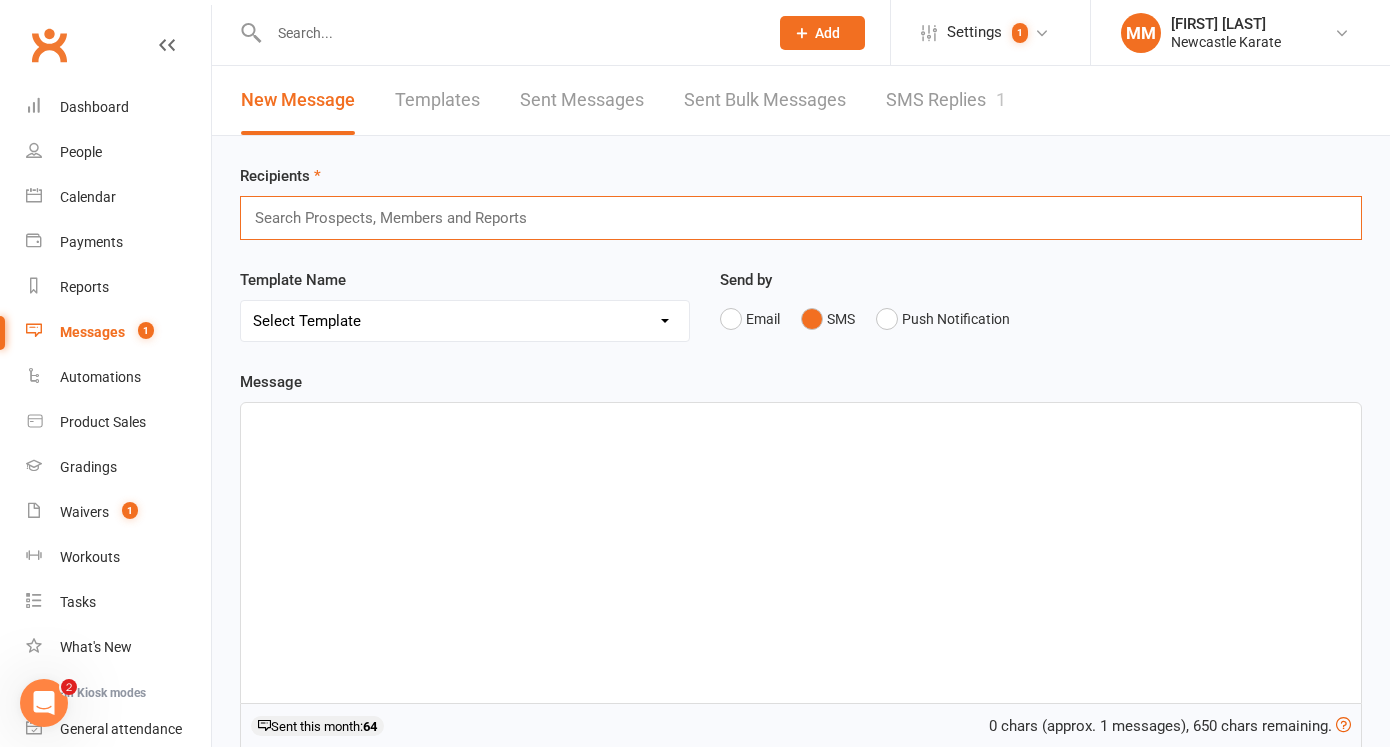 click at bounding box center [399, 218] 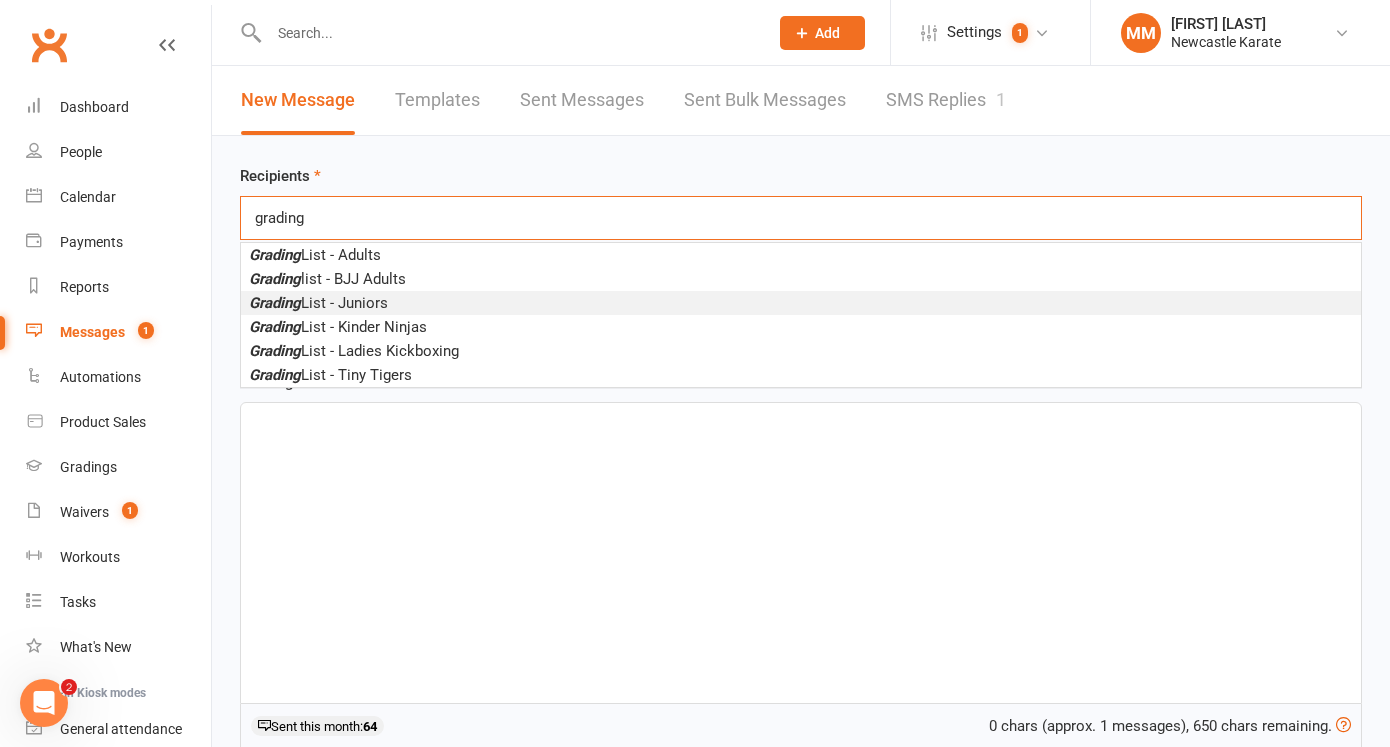 type on "grading" 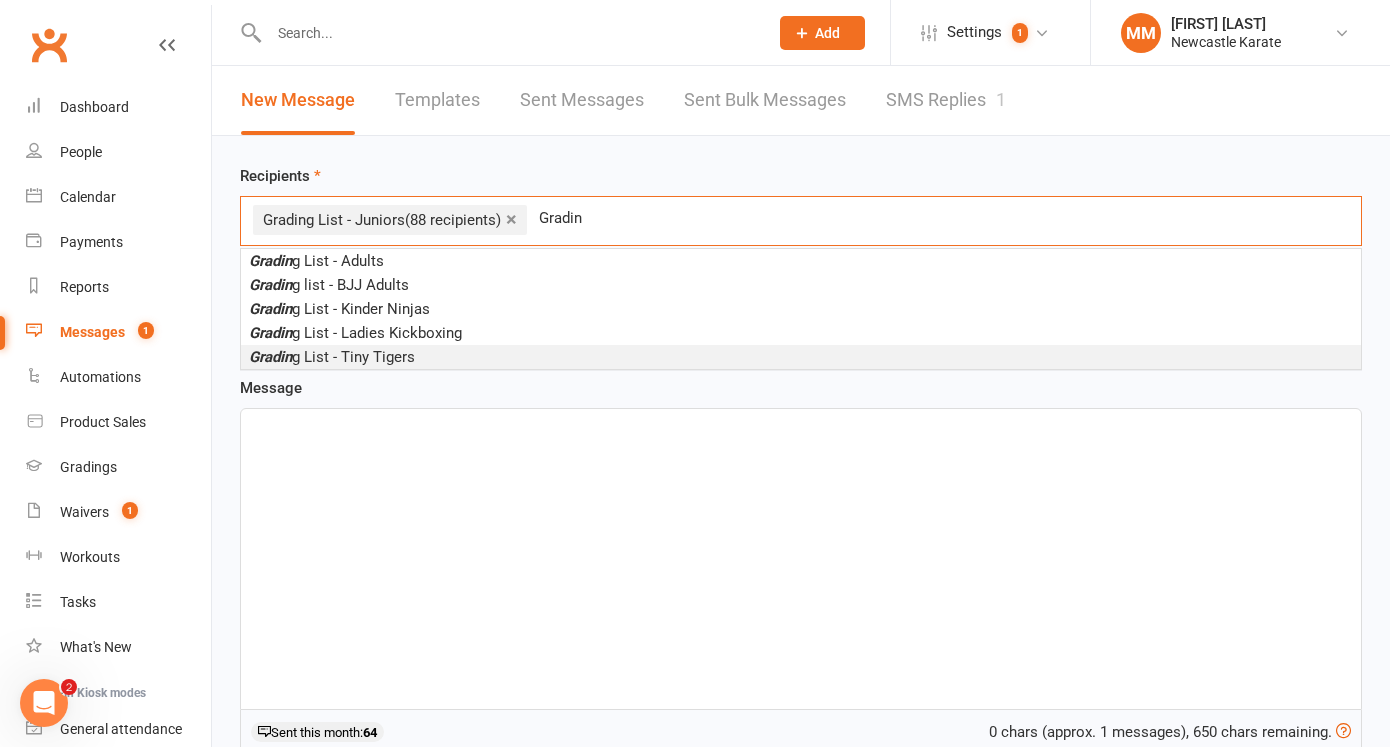 type on "Gradin" 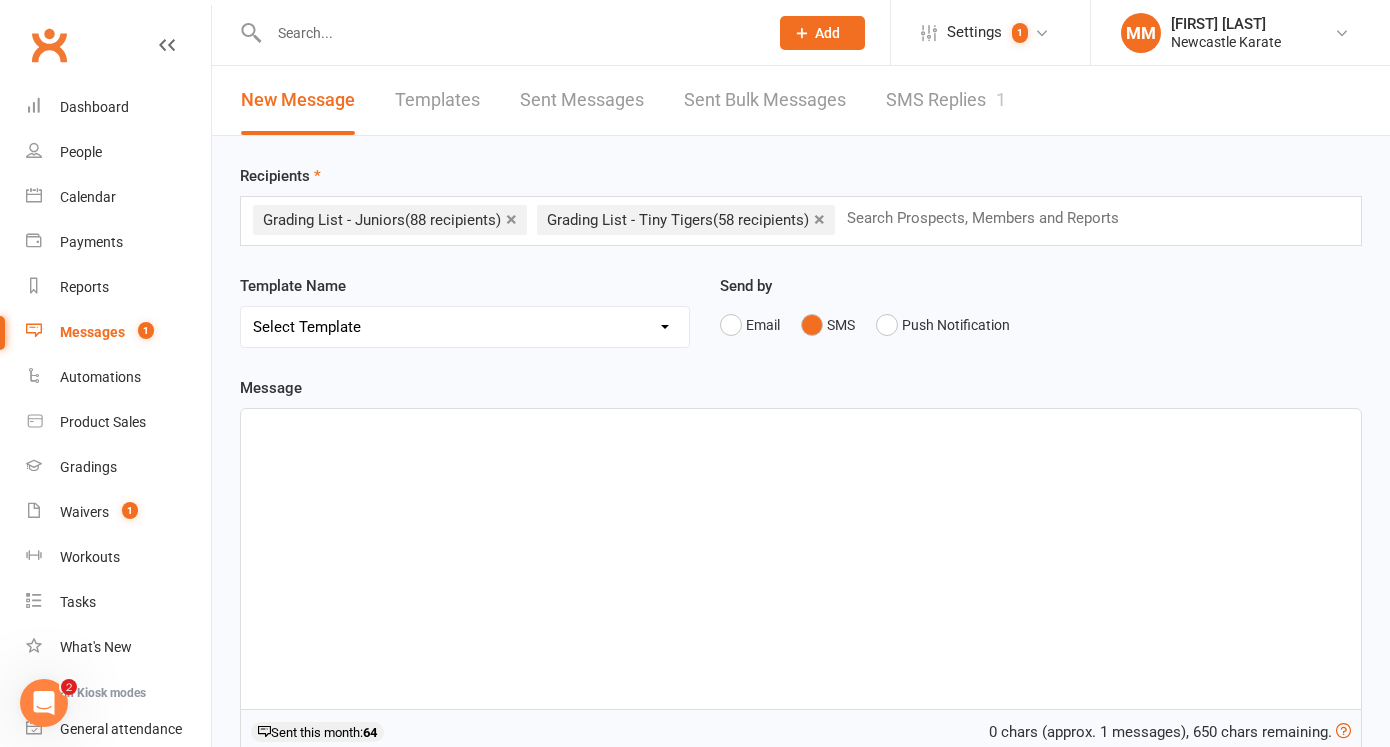 click on "﻿" at bounding box center [801, 427] 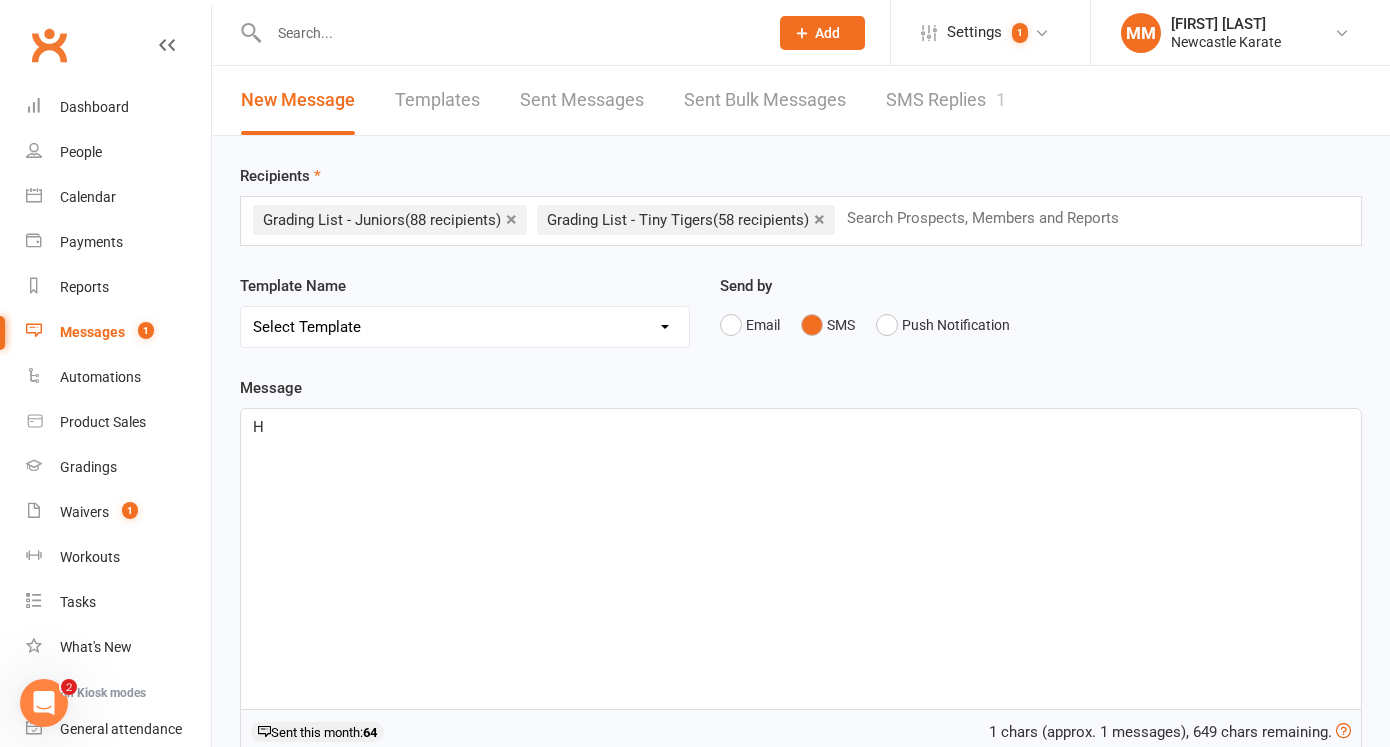 type 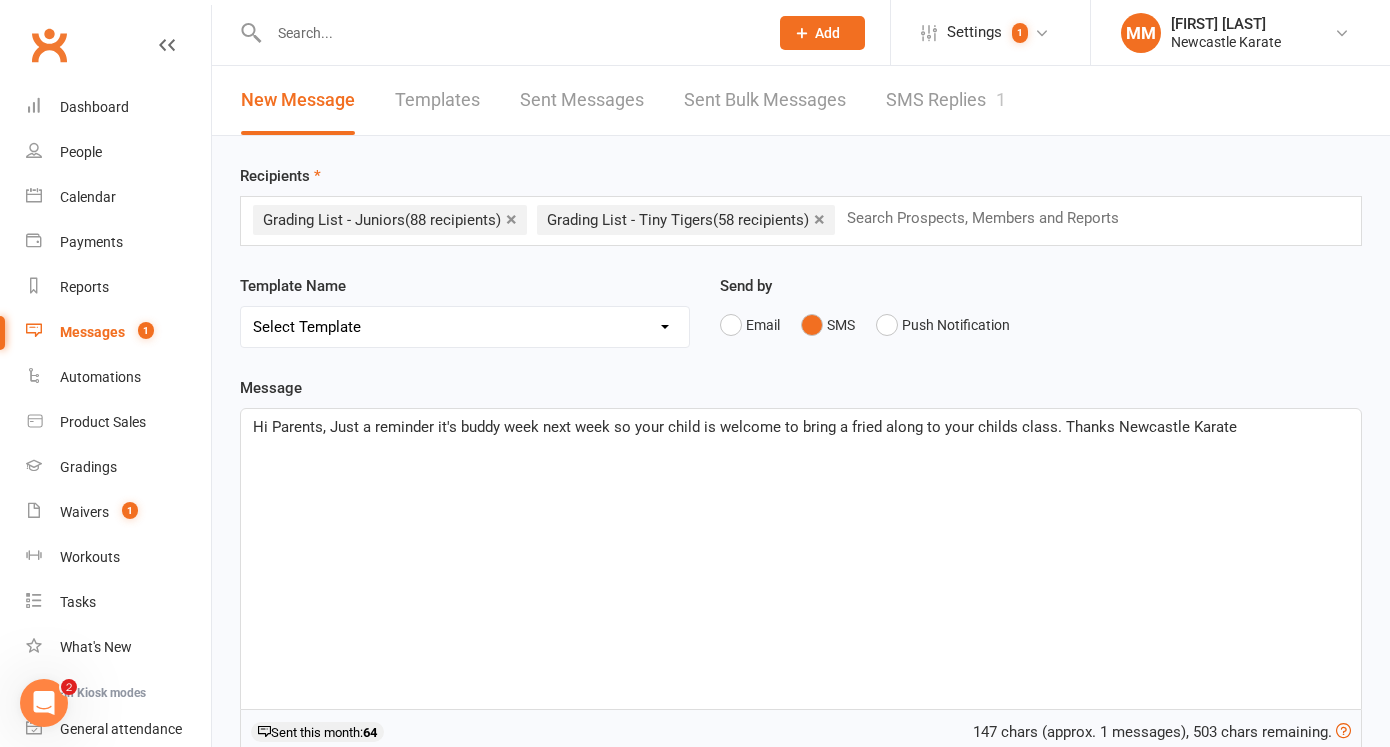 click on "Hi Parents, Just a reminder it's buddy week next week so your child is welcome to bring a fried along to your childs class. Thanks Newcastle Karate" at bounding box center [745, 427] 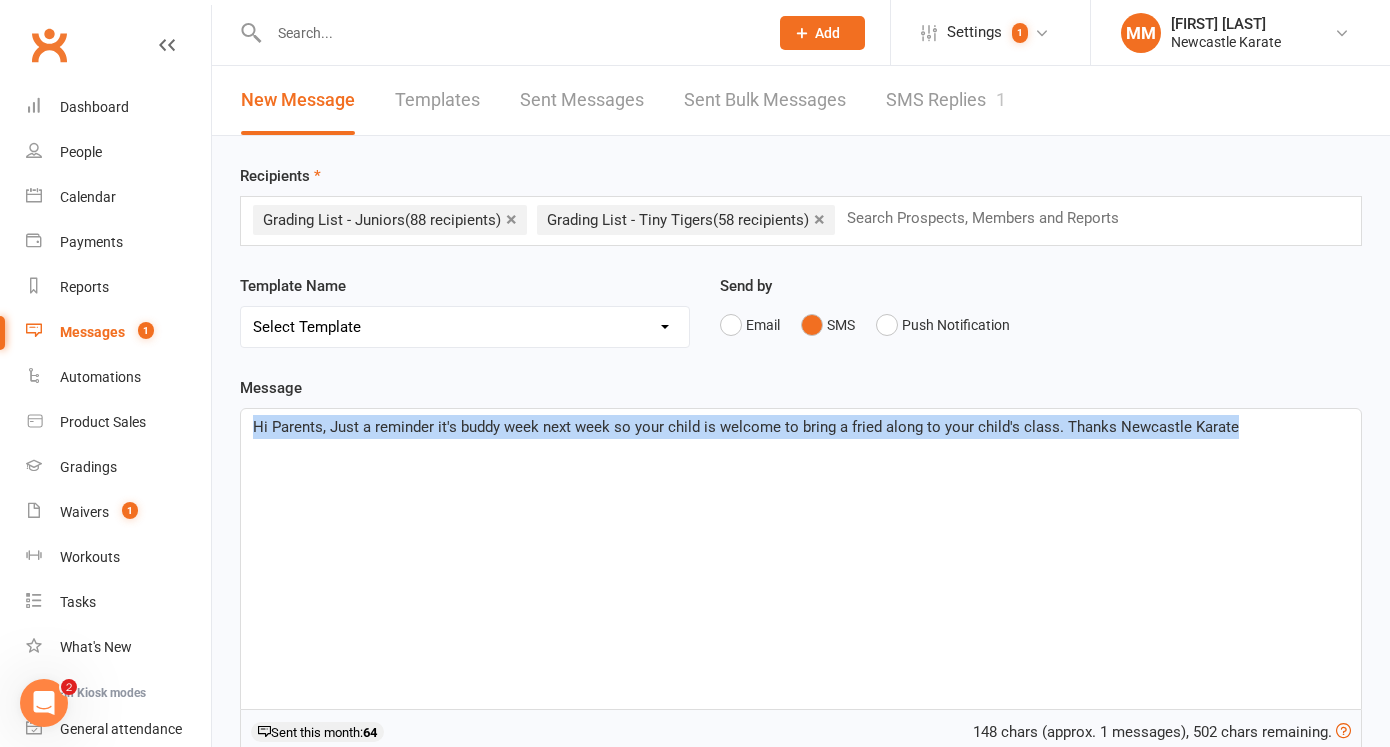 drag, startPoint x: 1248, startPoint y: 427, endPoint x: 0, endPoint y: 428, distance: 1248.0004 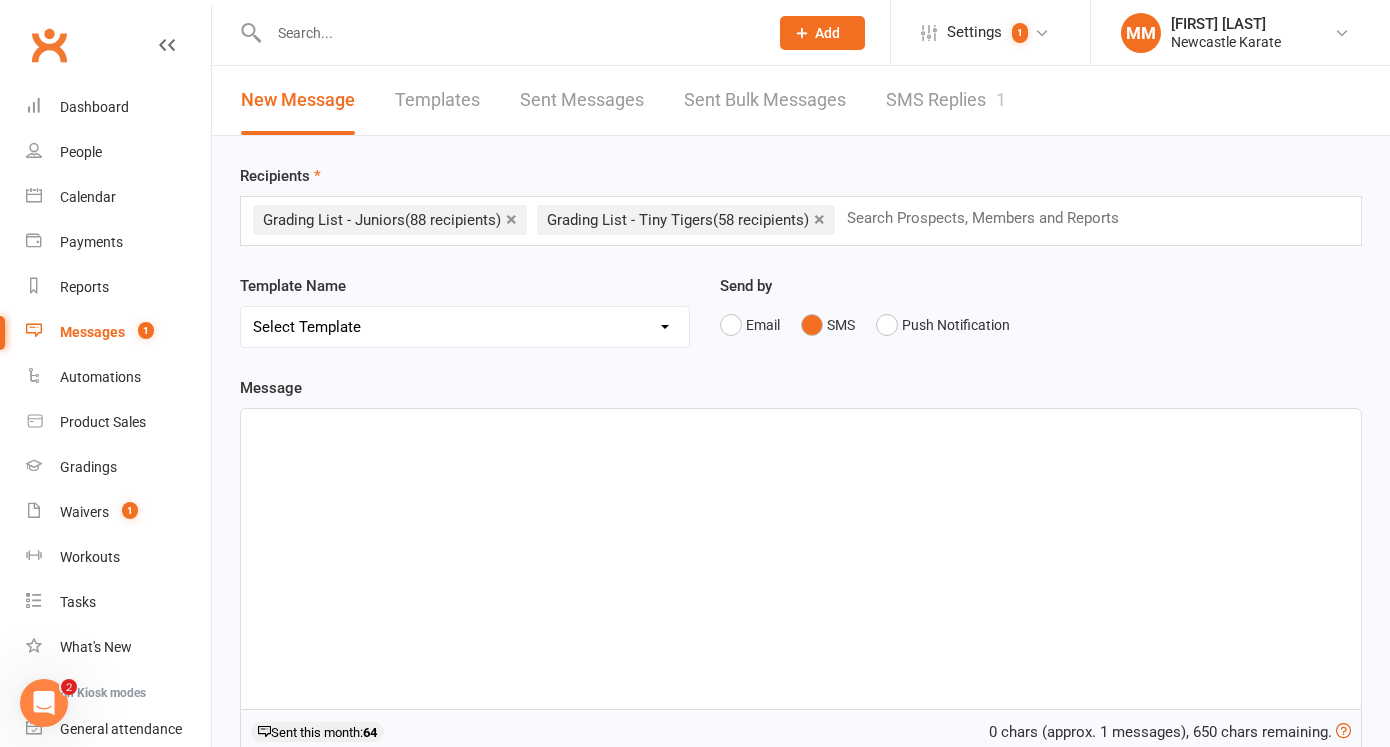 click on "﻿" at bounding box center [801, 427] 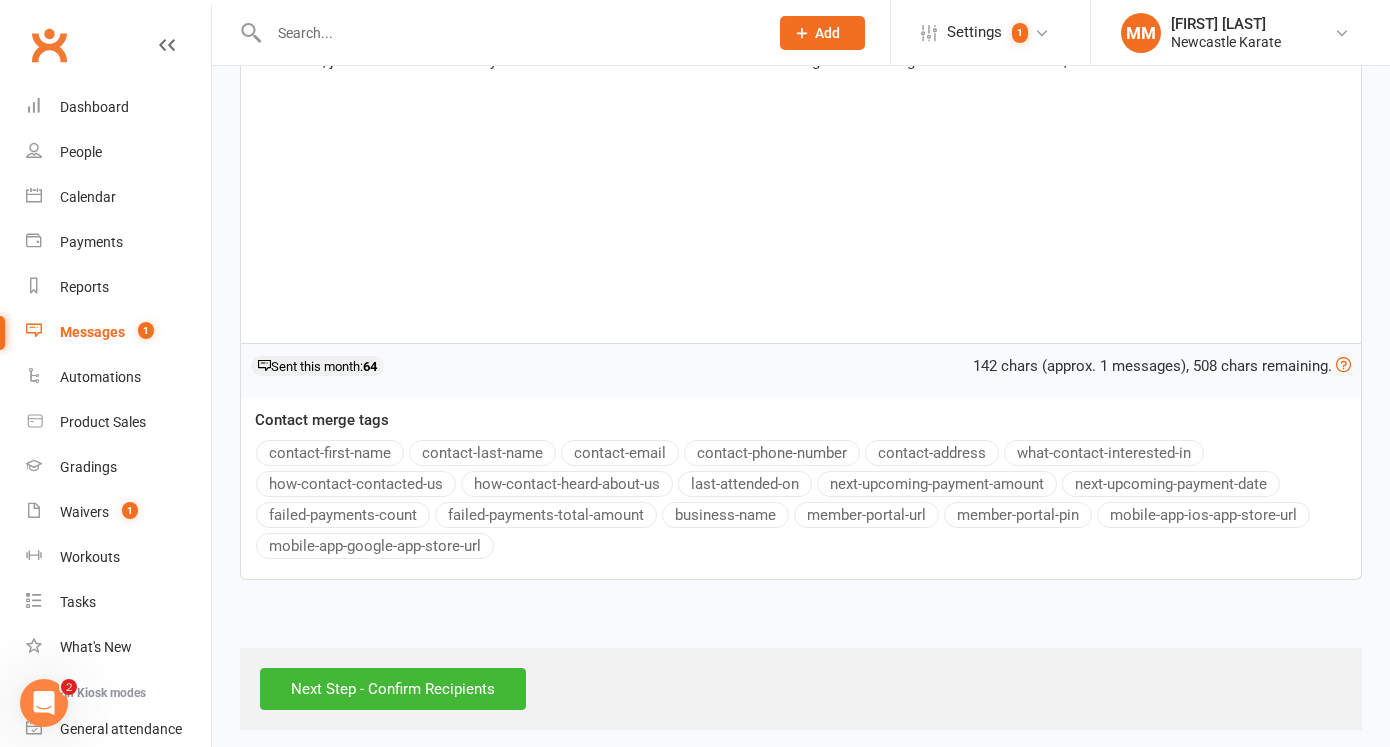 scroll, scrollTop: 378, scrollLeft: 0, axis: vertical 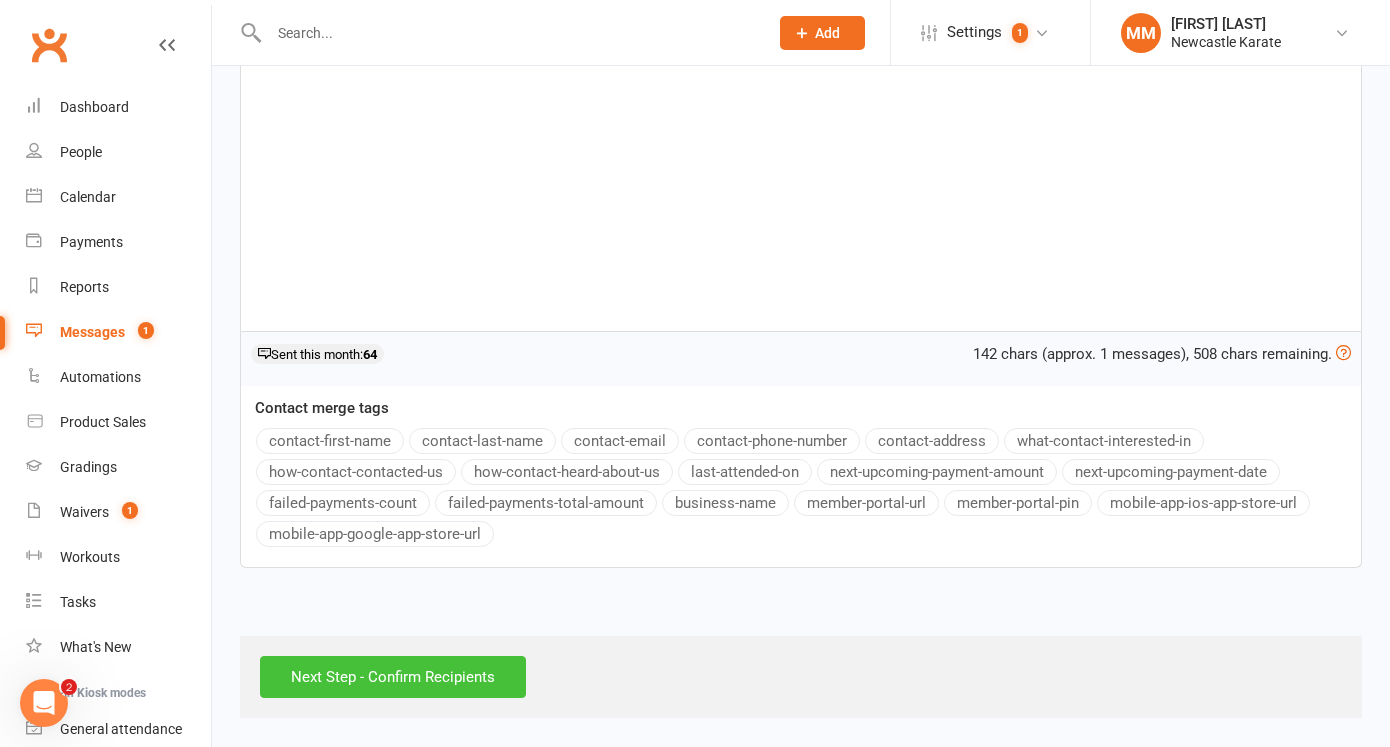 click on "Next Step - Confirm Recipients" at bounding box center [393, 677] 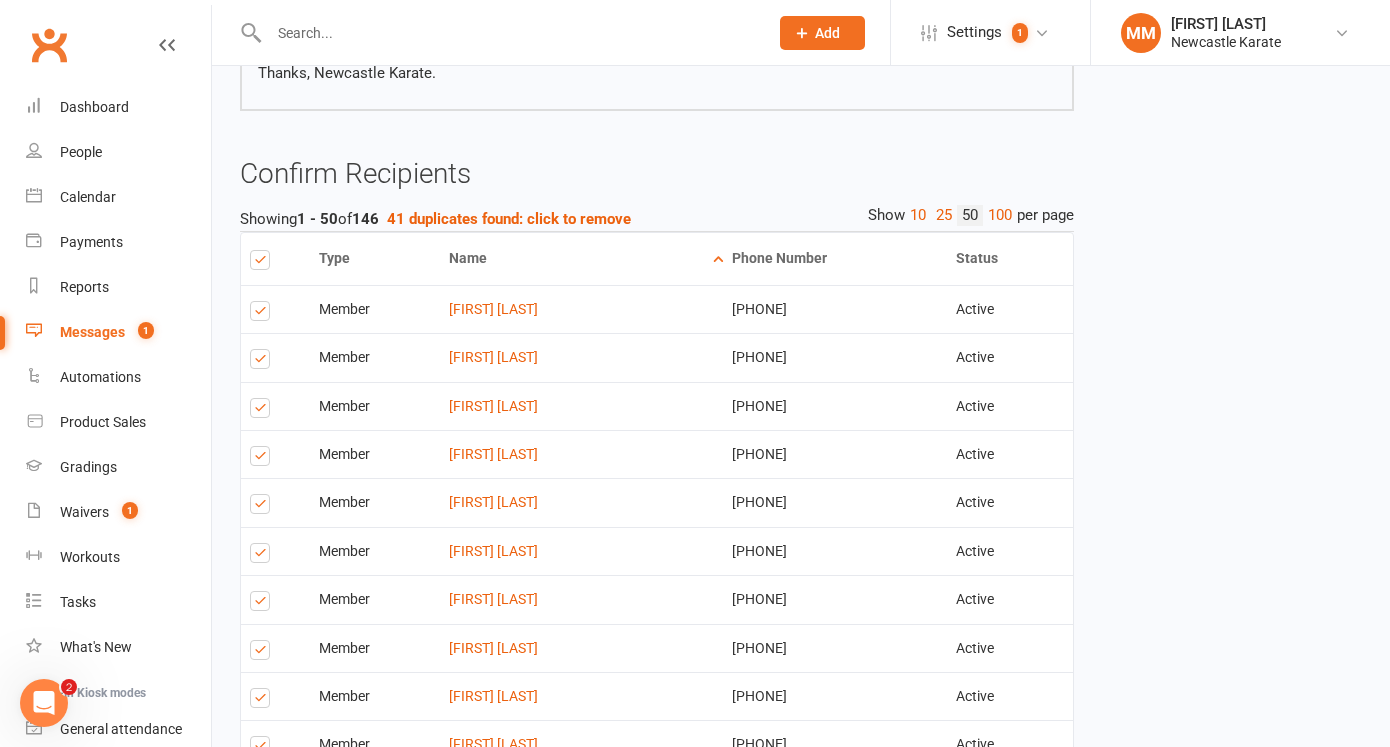scroll, scrollTop: 251, scrollLeft: 0, axis: vertical 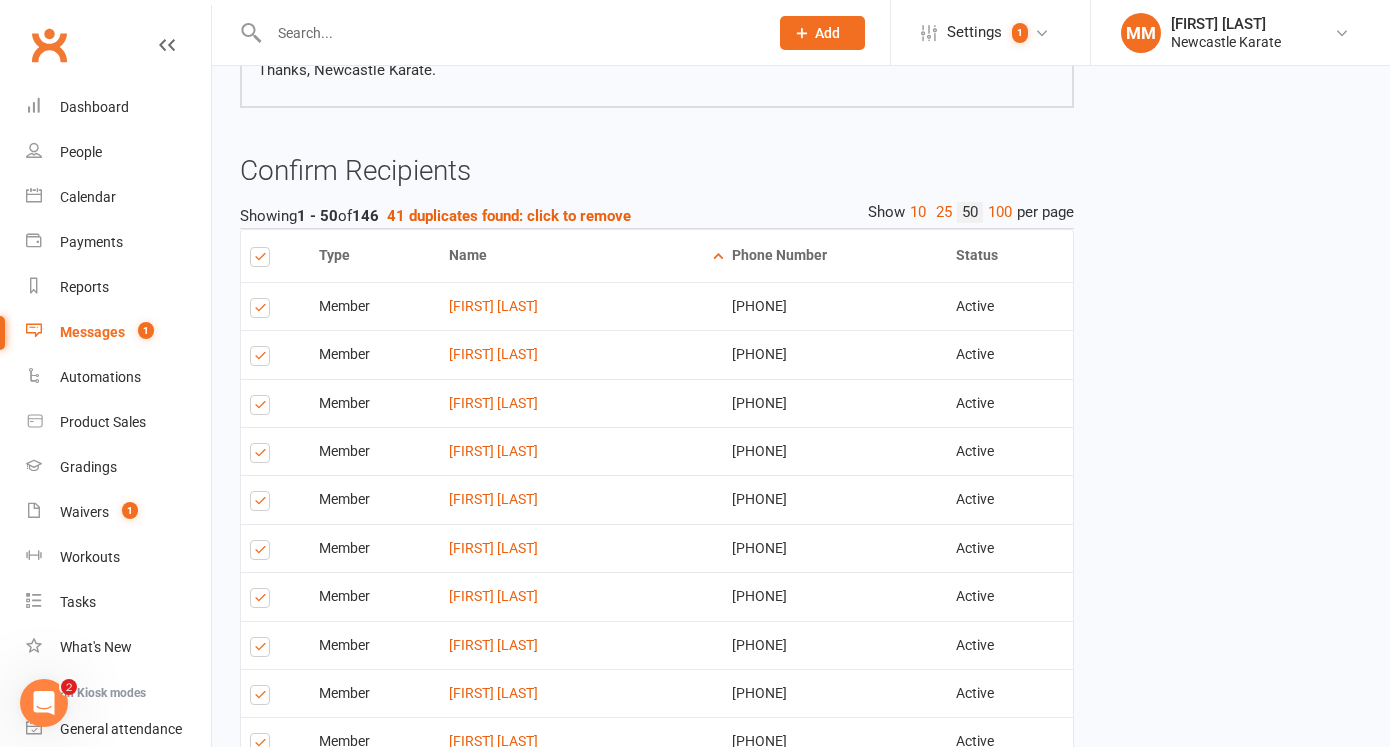 click at bounding box center [263, 311] 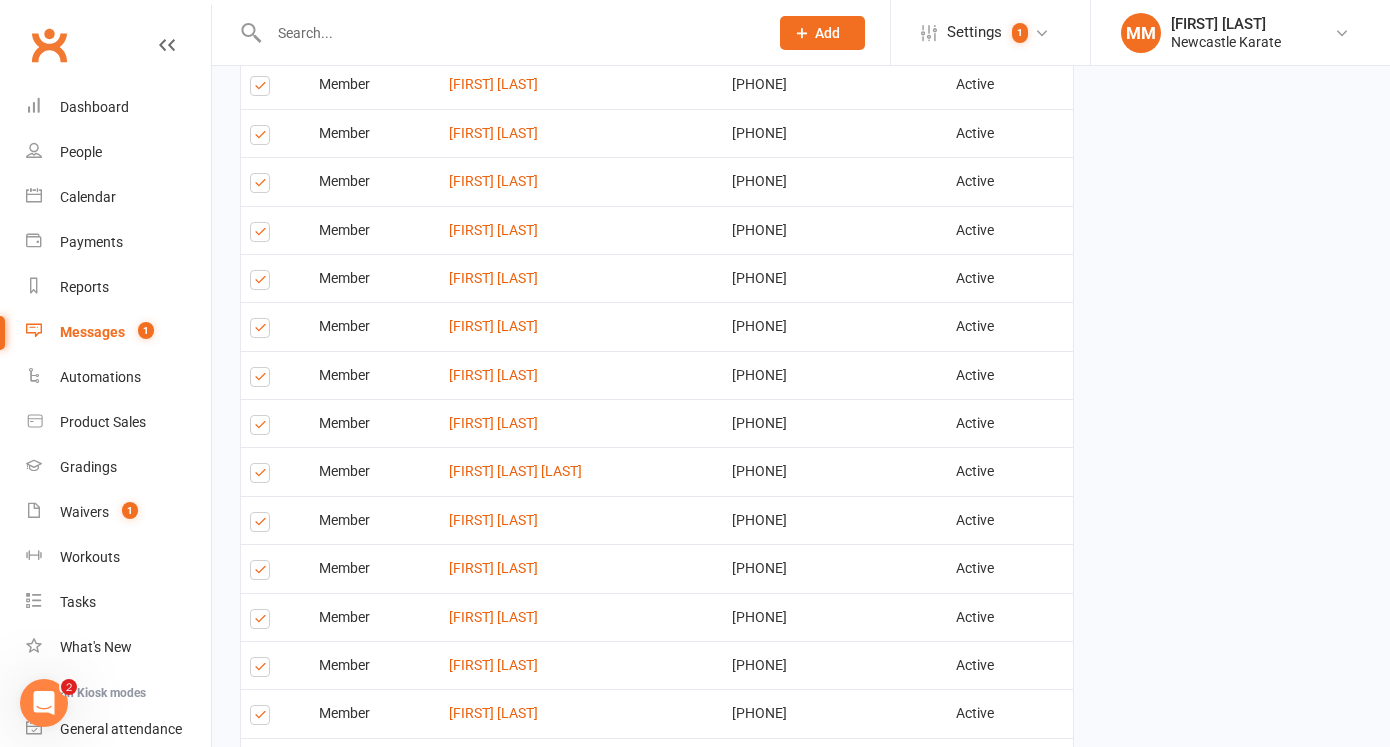 scroll, scrollTop: 672, scrollLeft: 0, axis: vertical 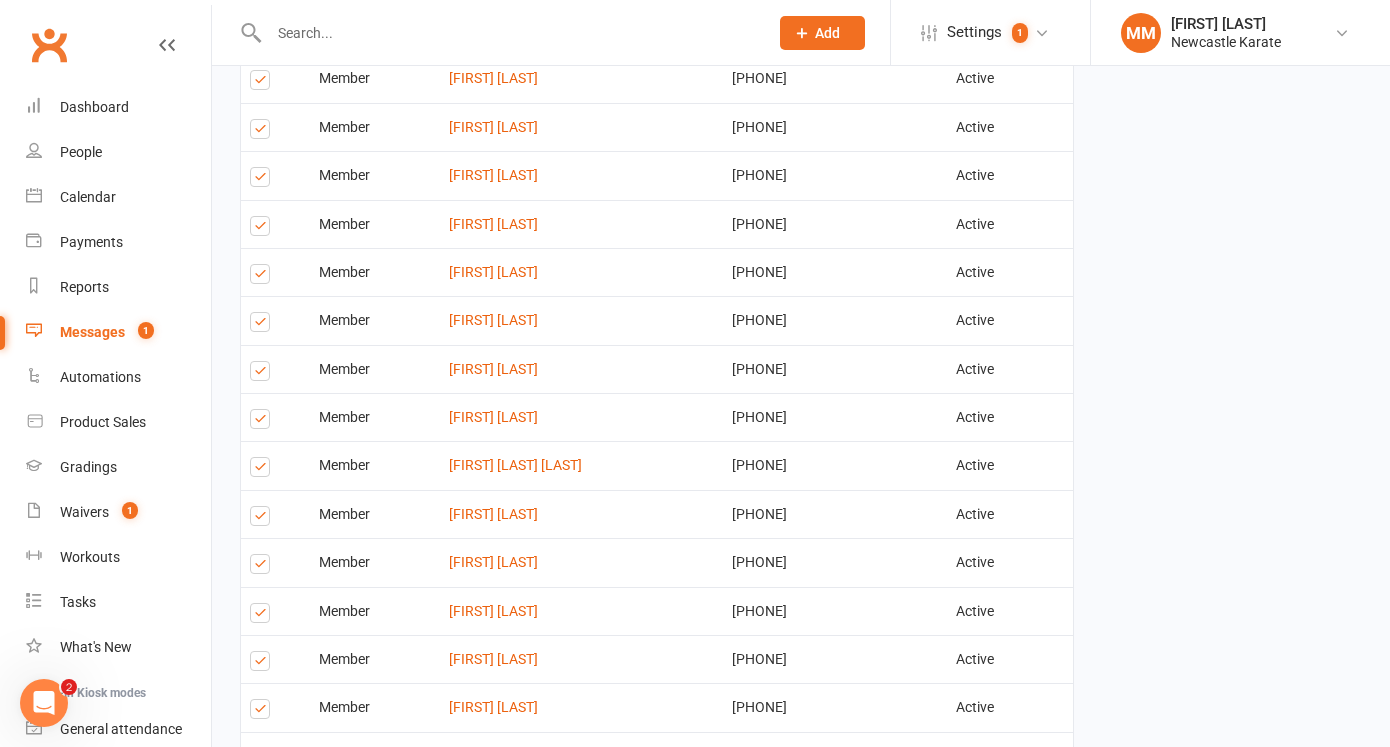 click at bounding box center [263, 325] 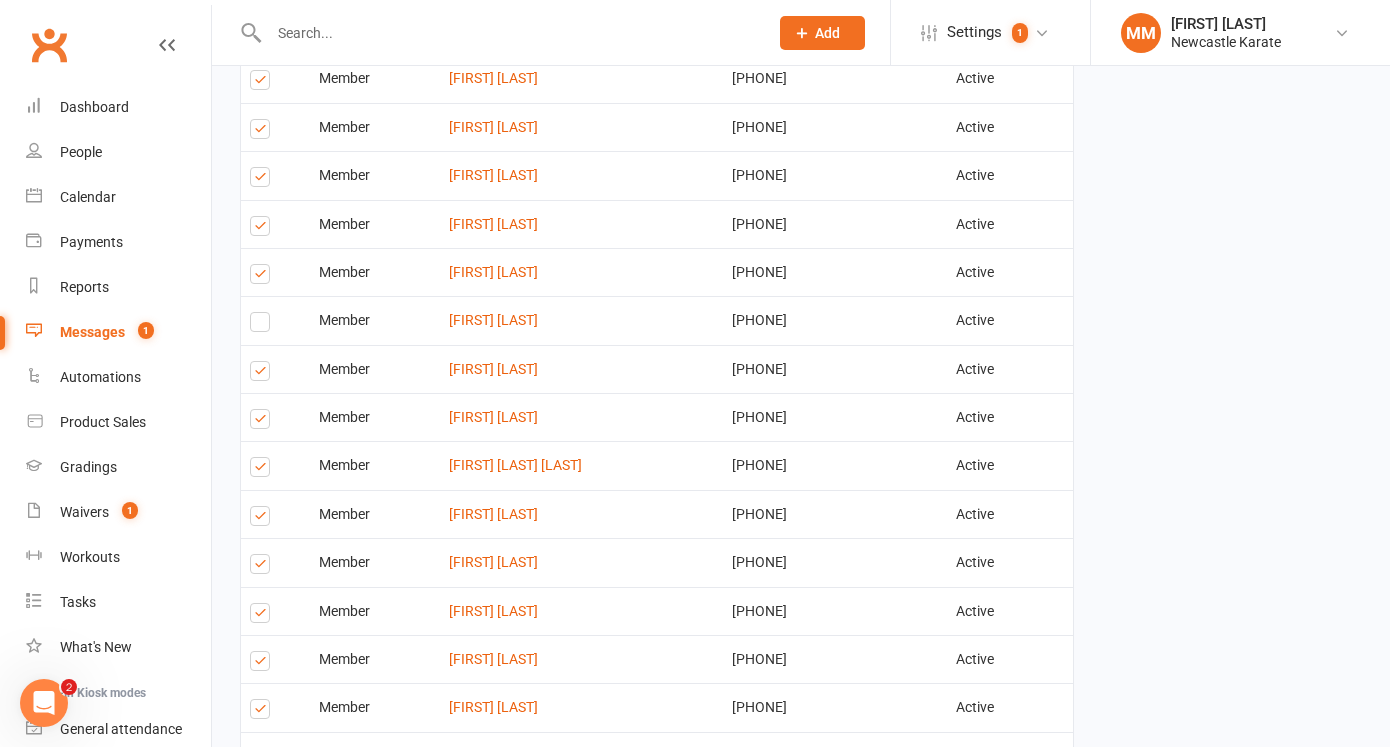 click at bounding box center [263, 374] 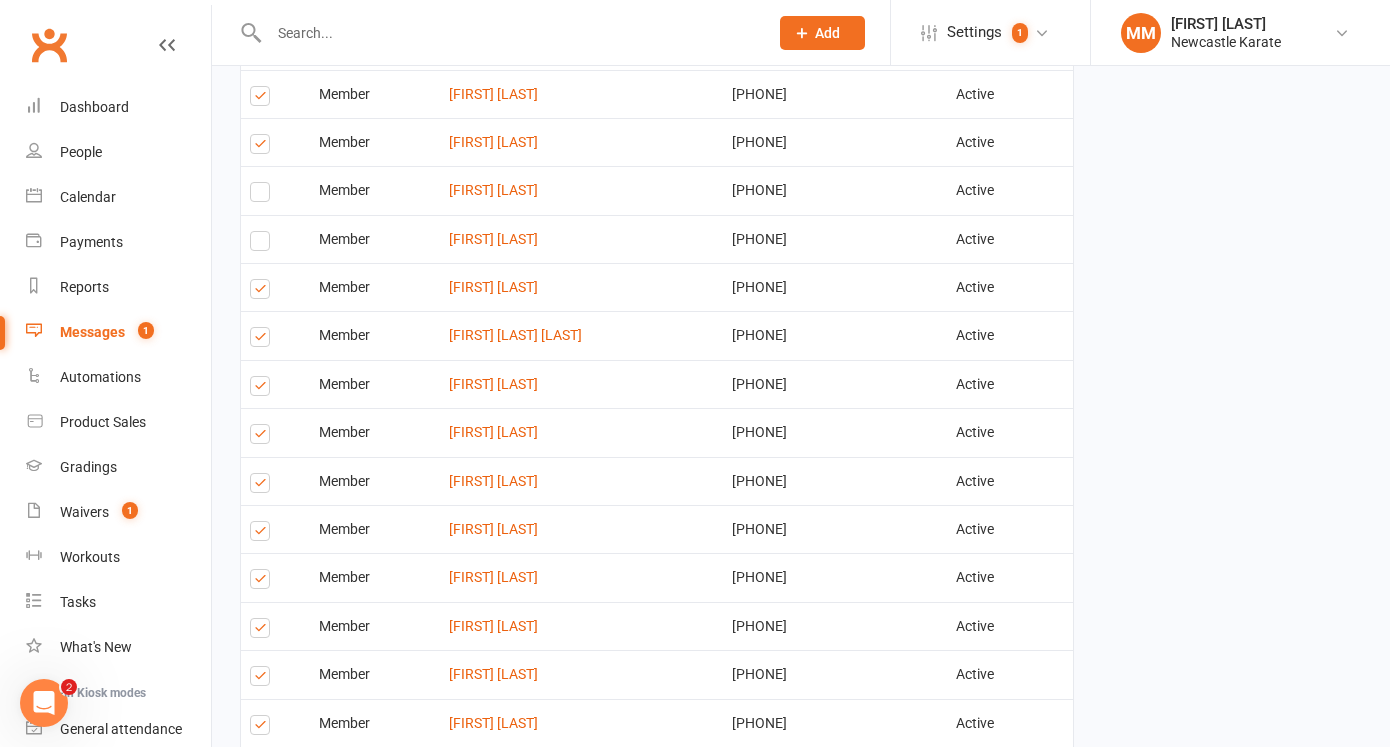 scroll, scrollTop: 806, scrollLeft: 0, axis: vertical 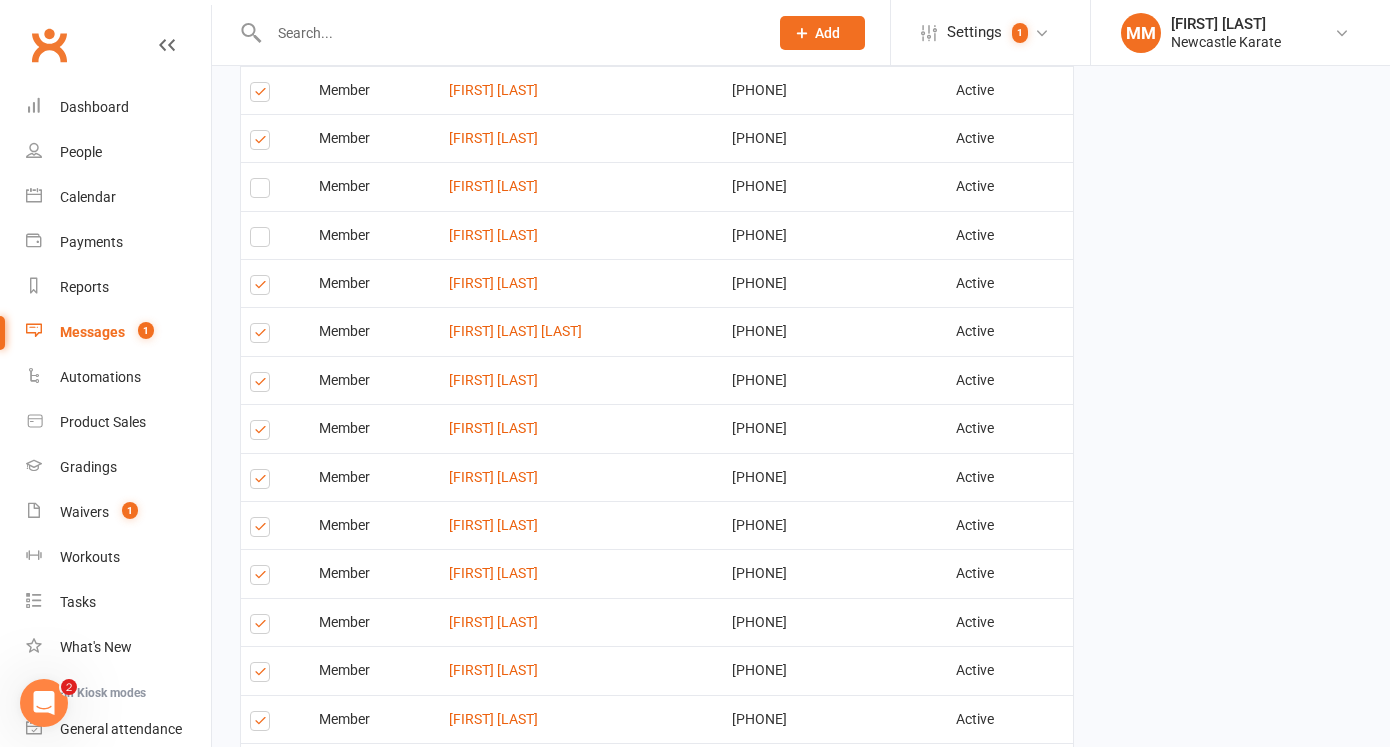 click at bounding box center (263, 336) 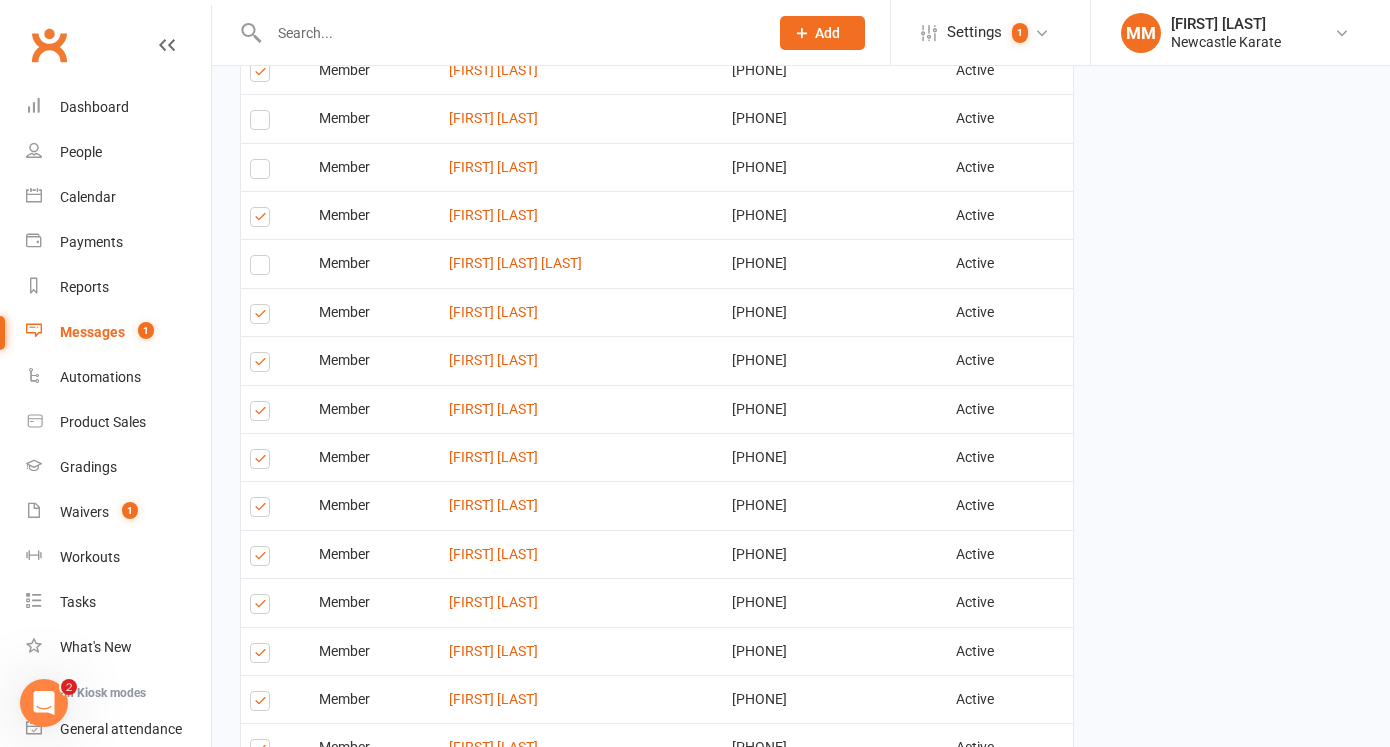scroll, scrollTop: 876, scrollLeft: 0, axis: vertical 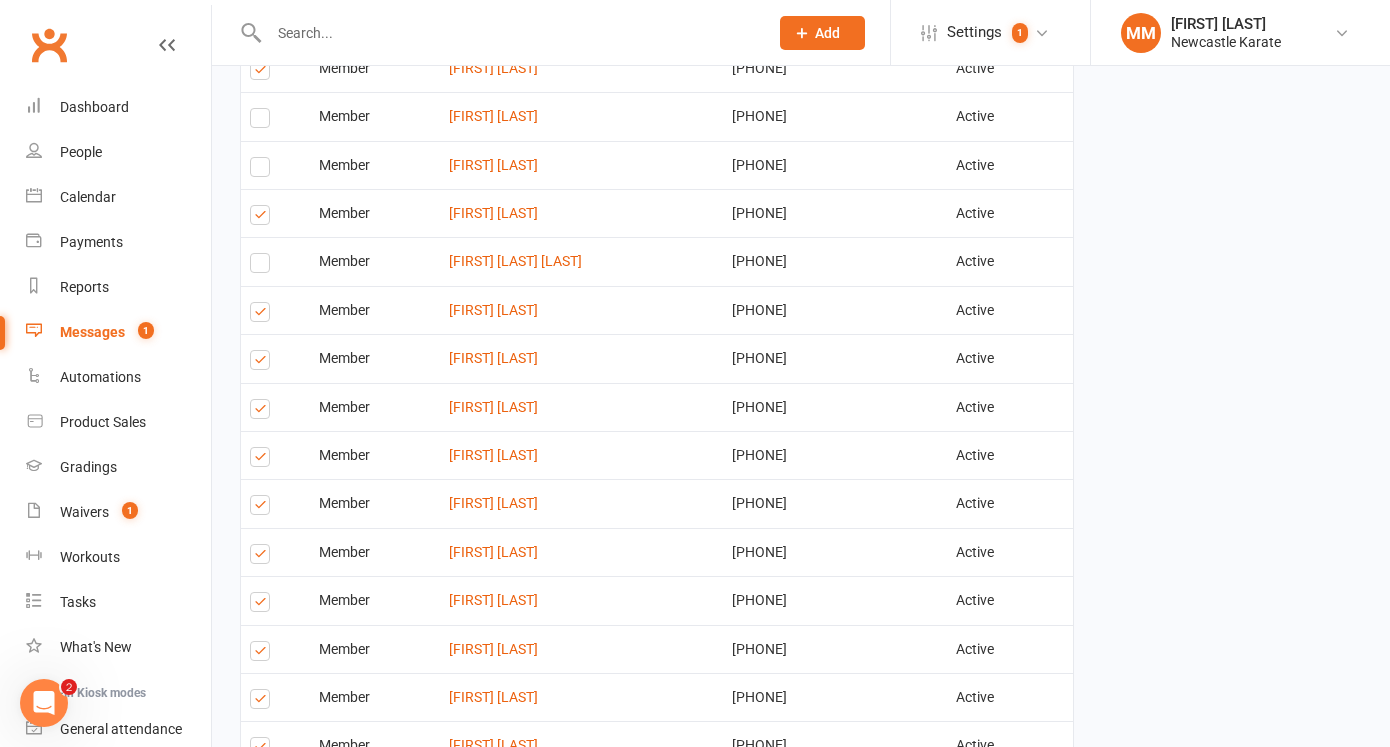 click at bounding box center (263, 315) 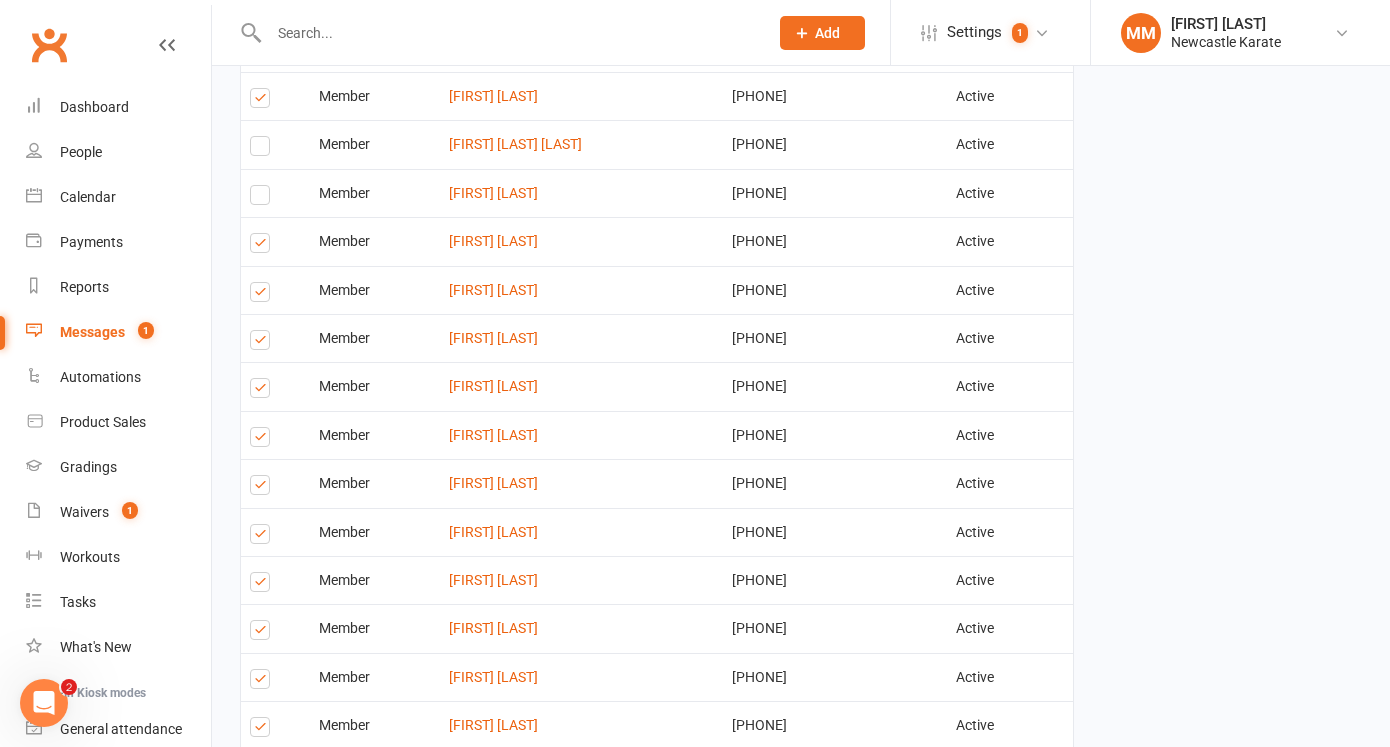 scroll, scrollTop: 998, scrollLeft: 0, axis: vertical 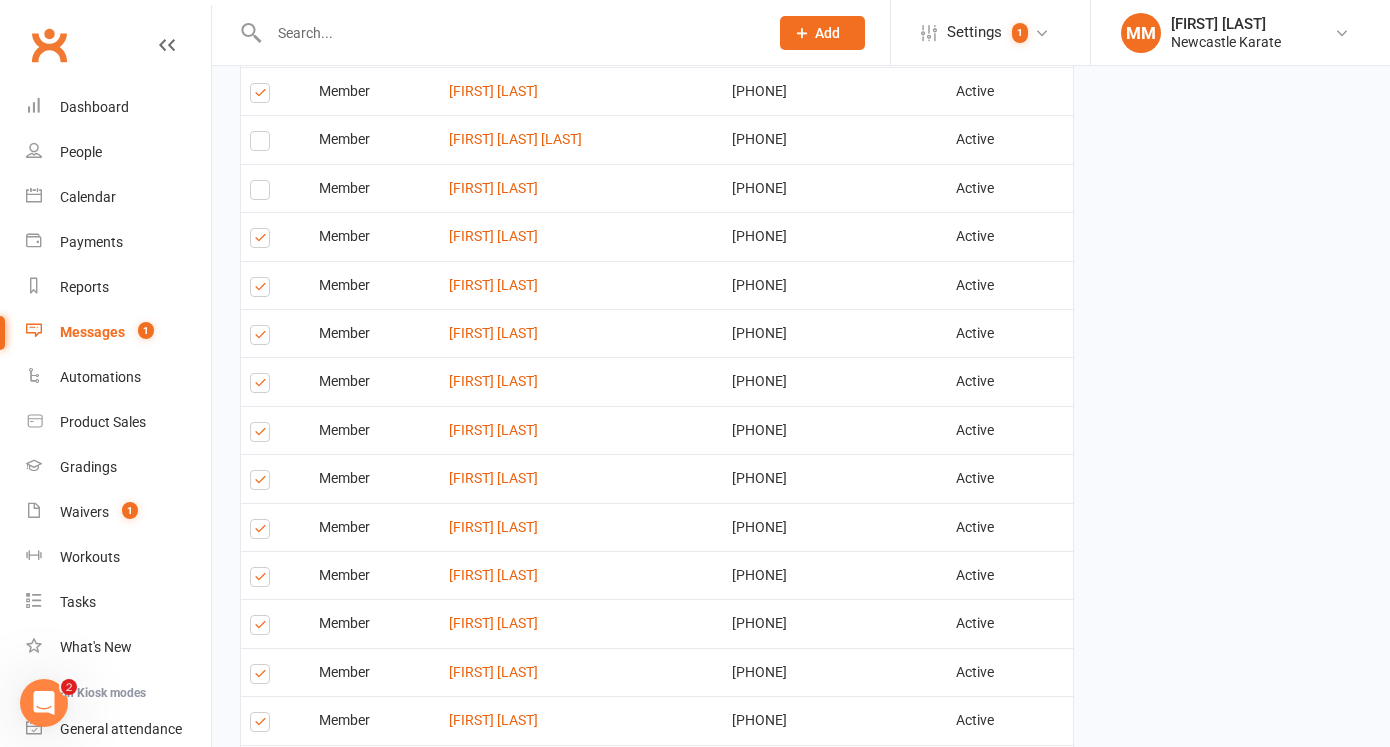 click at bounding box center (263, 241) 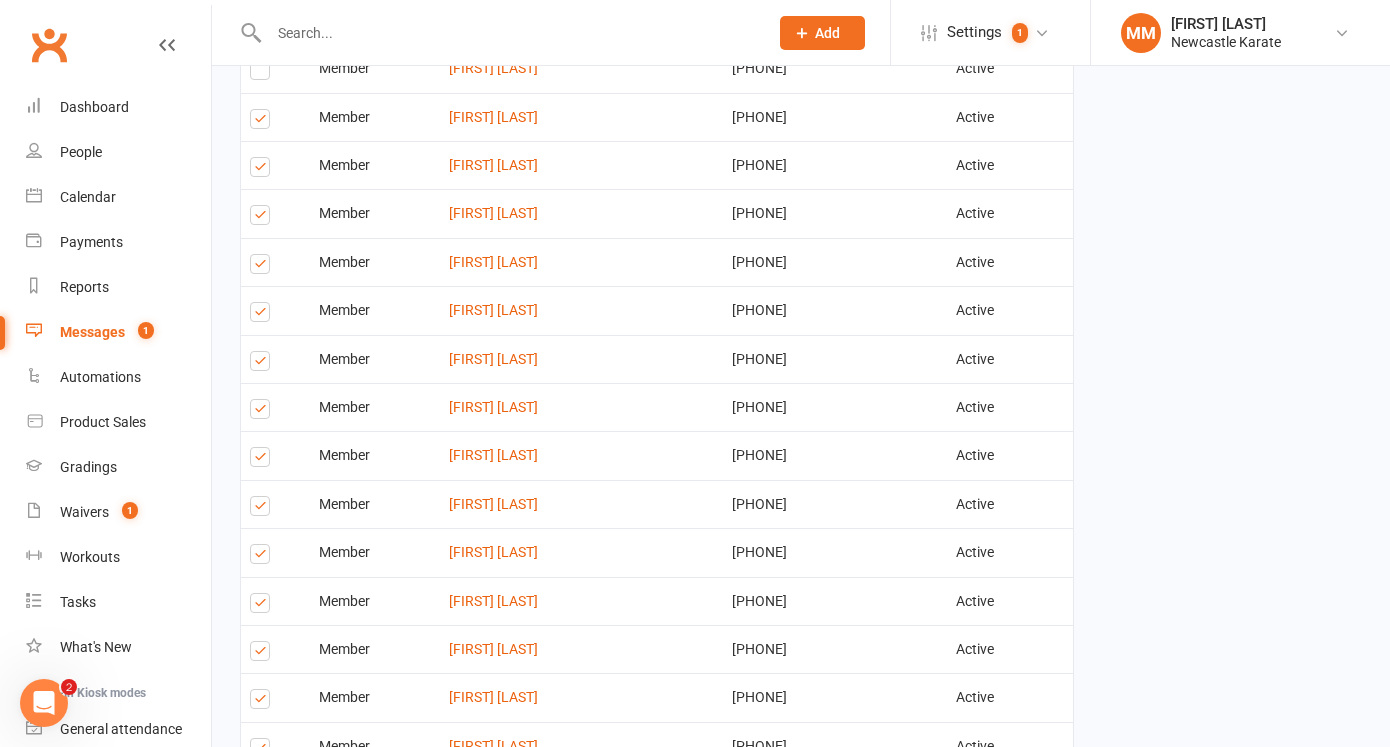 scroll, scrollTop: 1171, scrollLeft: 0, axis: vertical 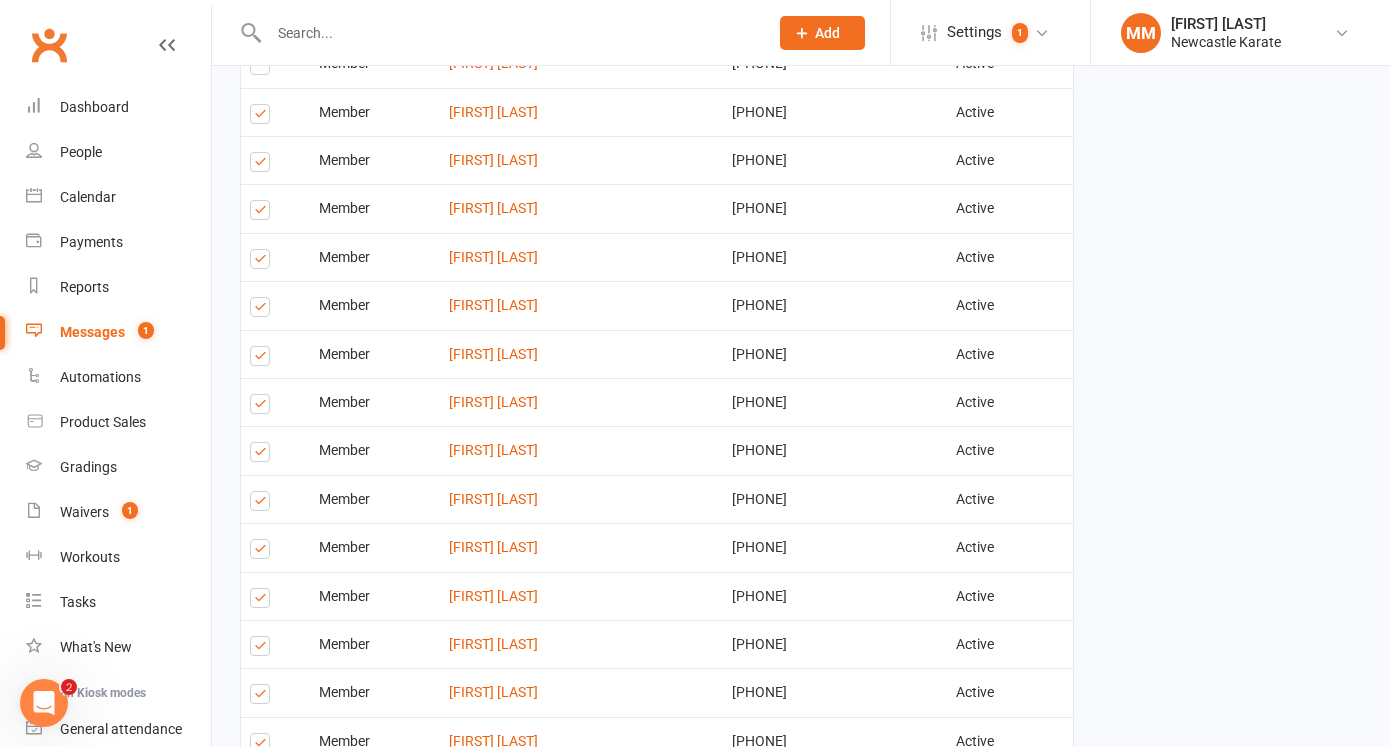 click at bounding box center [263, 262] 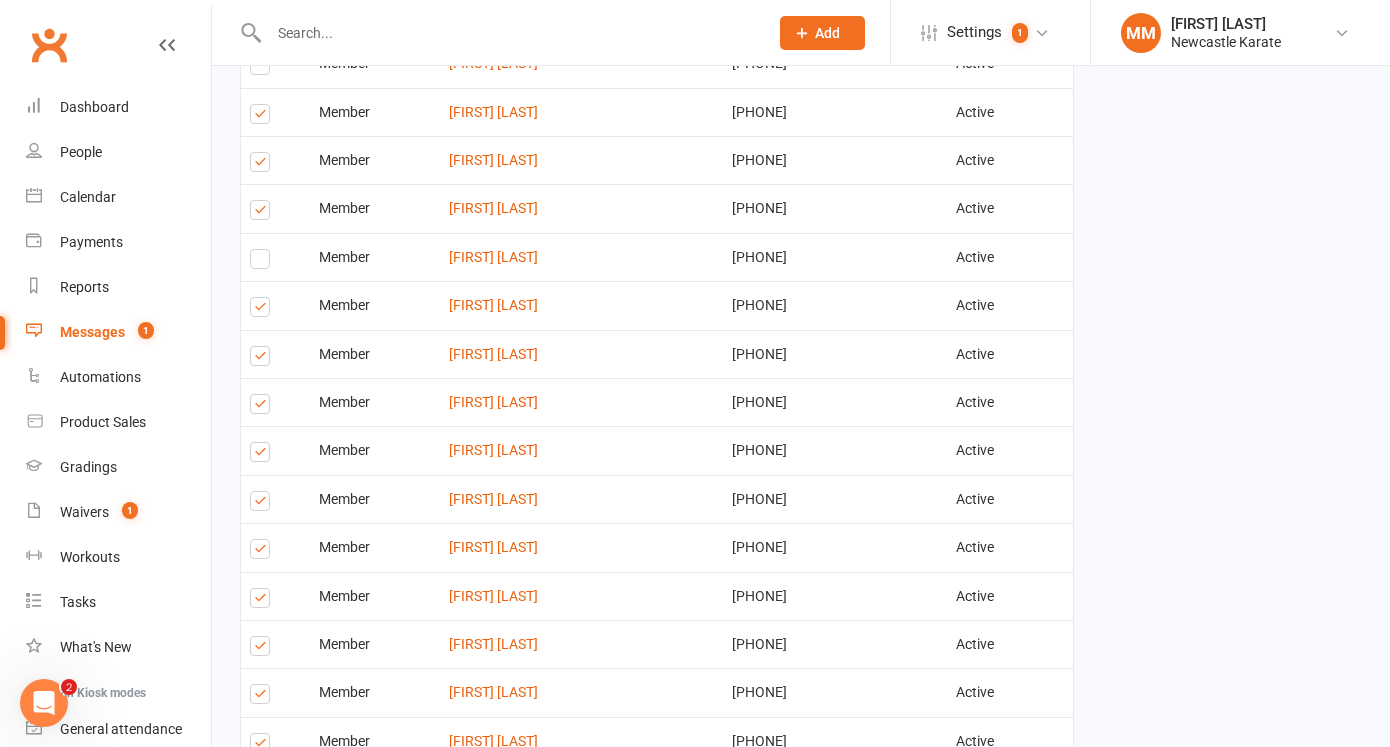 click at bounding box center (263, 310) 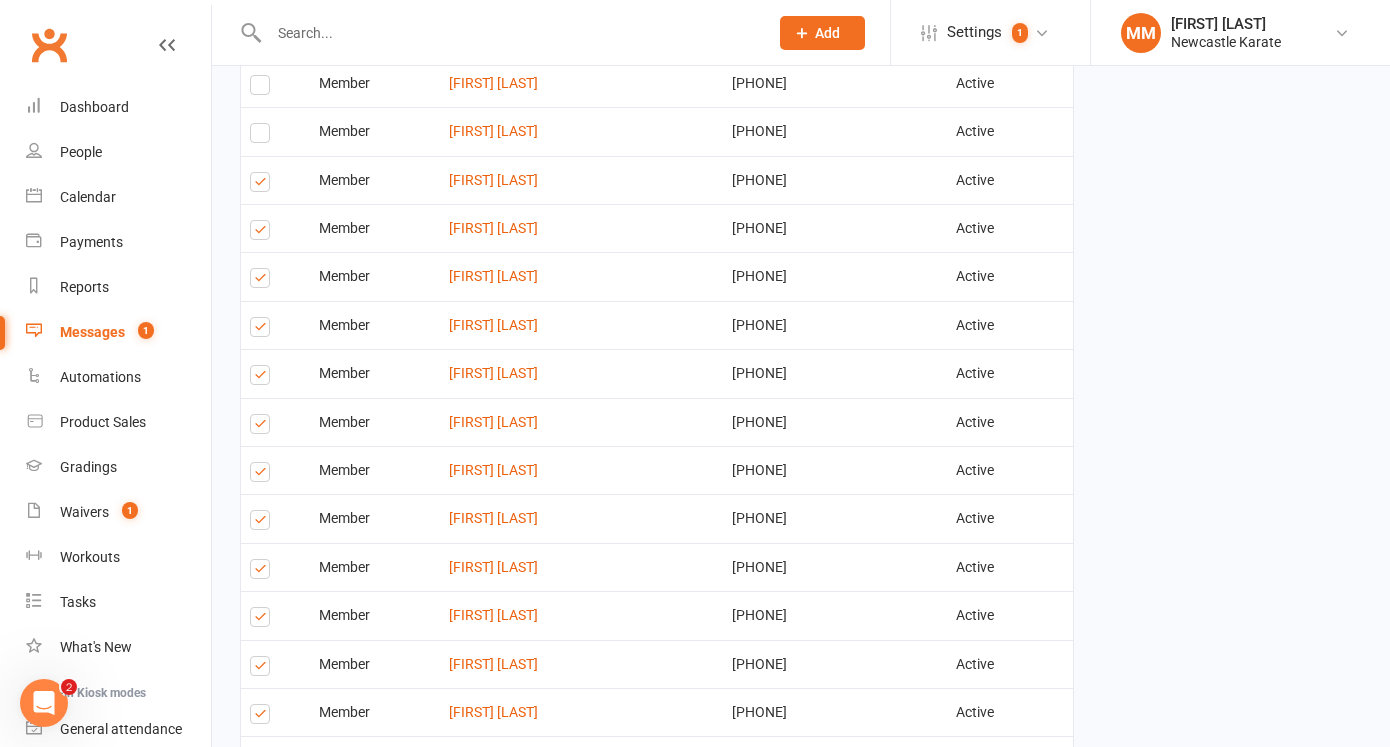 scroll, scrollTop: 1347, scrollLeft: 0, axis: vertical 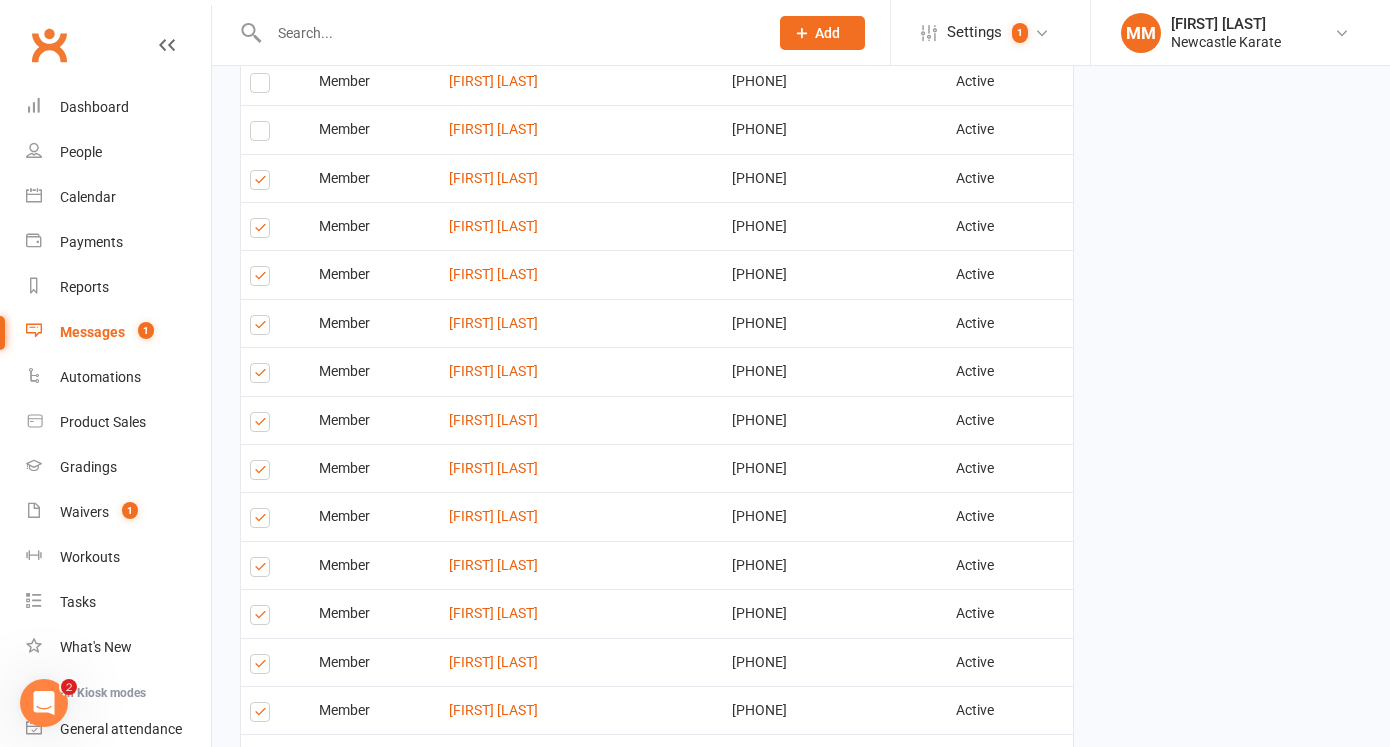 click at bounding box center (263, 279) 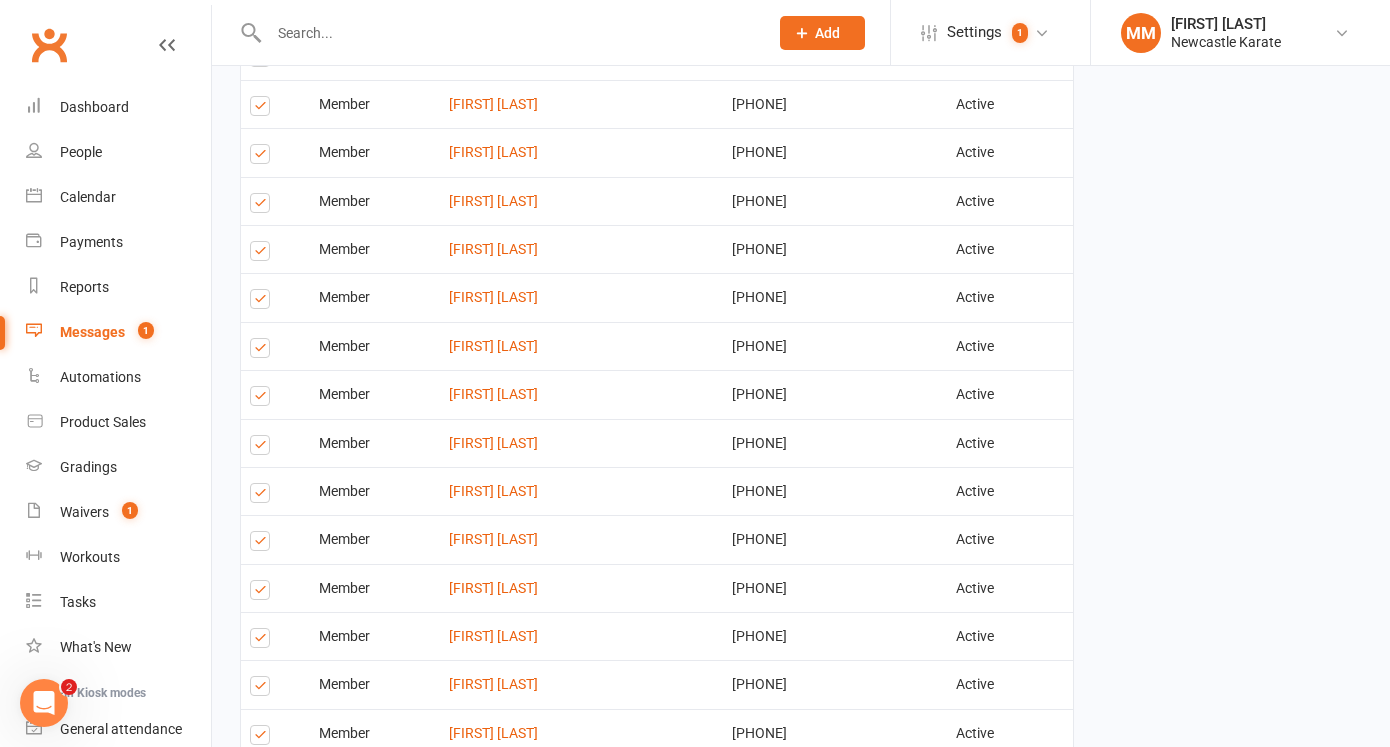 scroll, scrollTop: 1567, scrollLeft: 0, axis: vertical 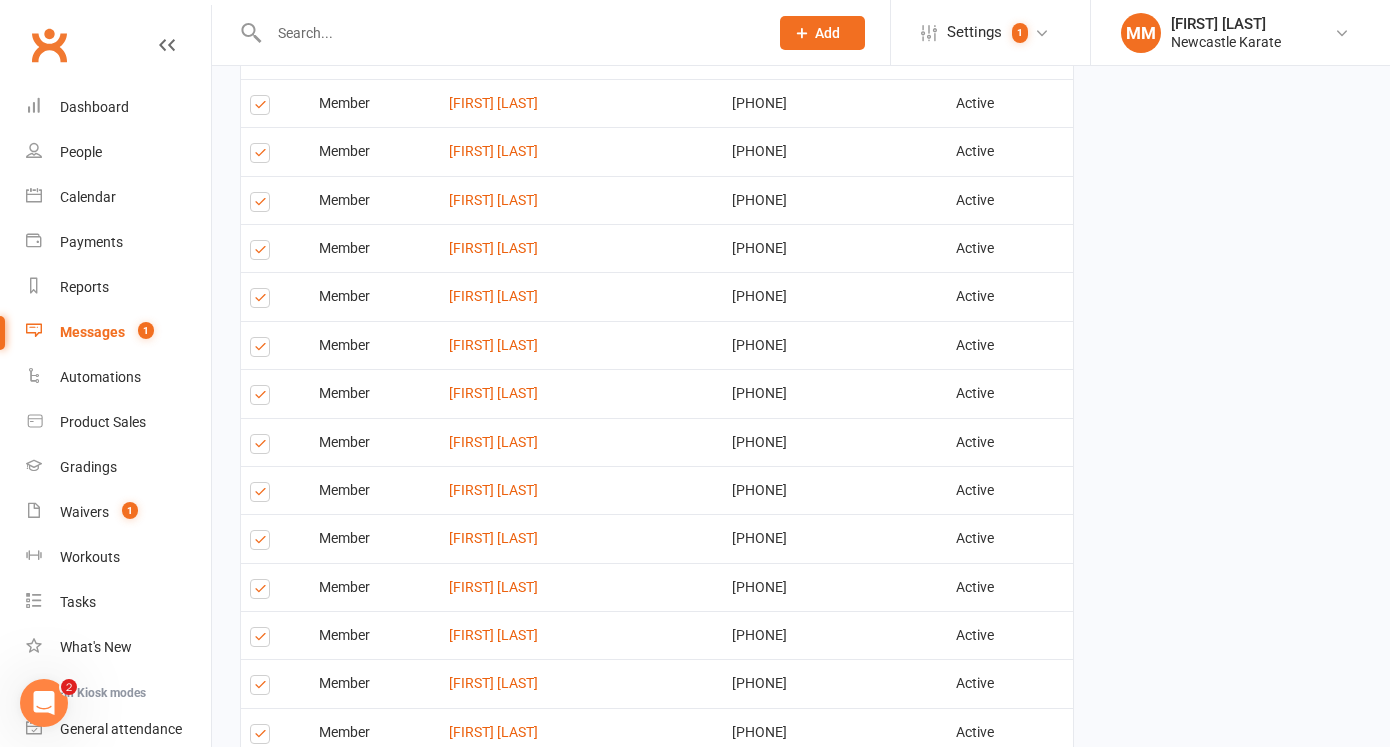 click at bounding box center (263, 253) 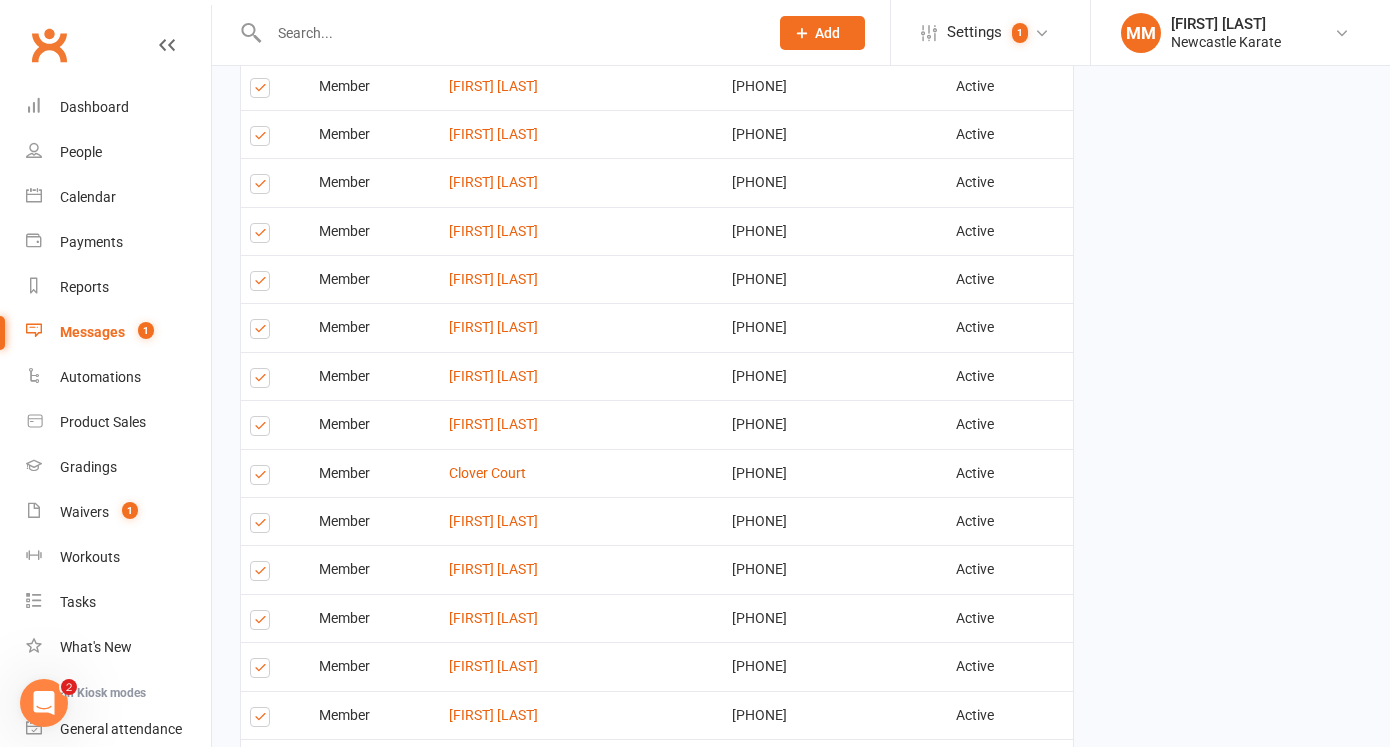 scroll, scrollTop: 1924, scrollLeft: 0, axis: vertical 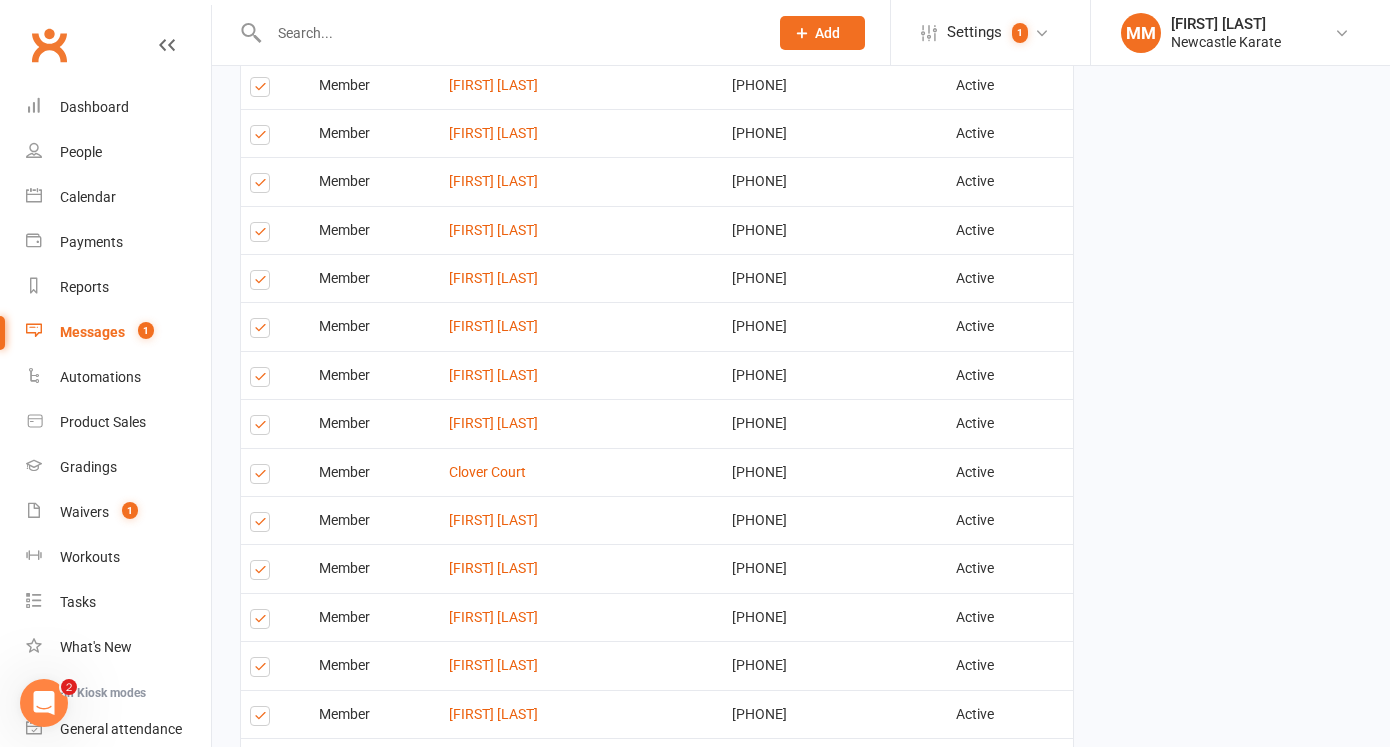 click at bounding box center [263, 235] 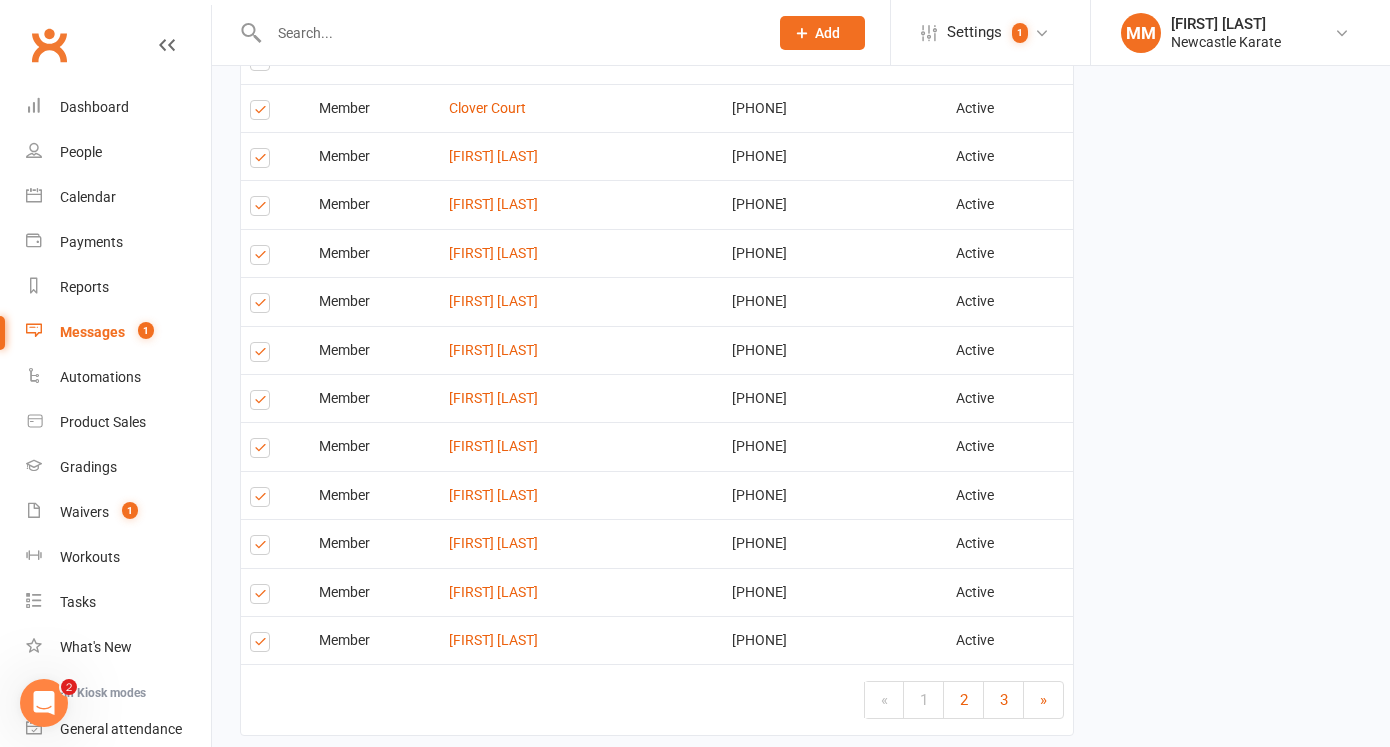 scroll, scrollTop: 2290, scrollLeft: 0, axis: vertical 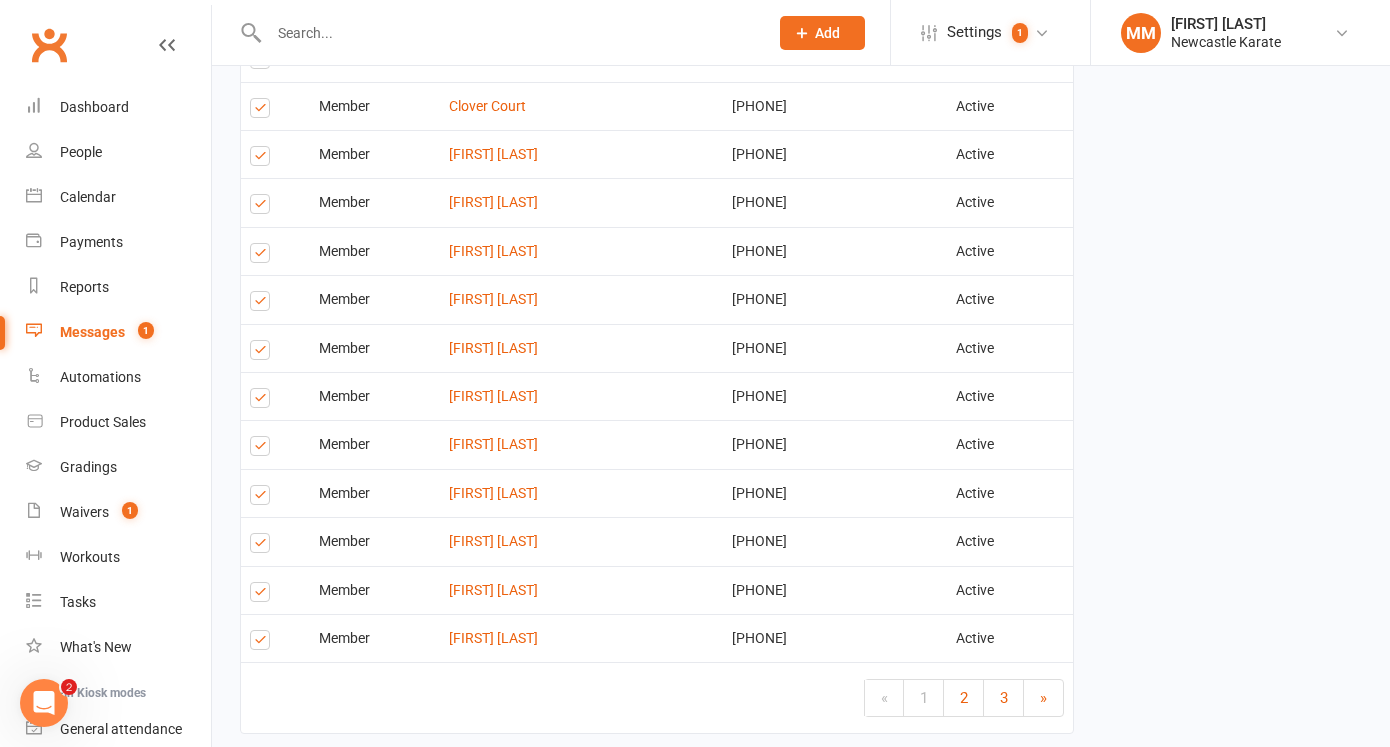 click at bounding box center [263, 256] 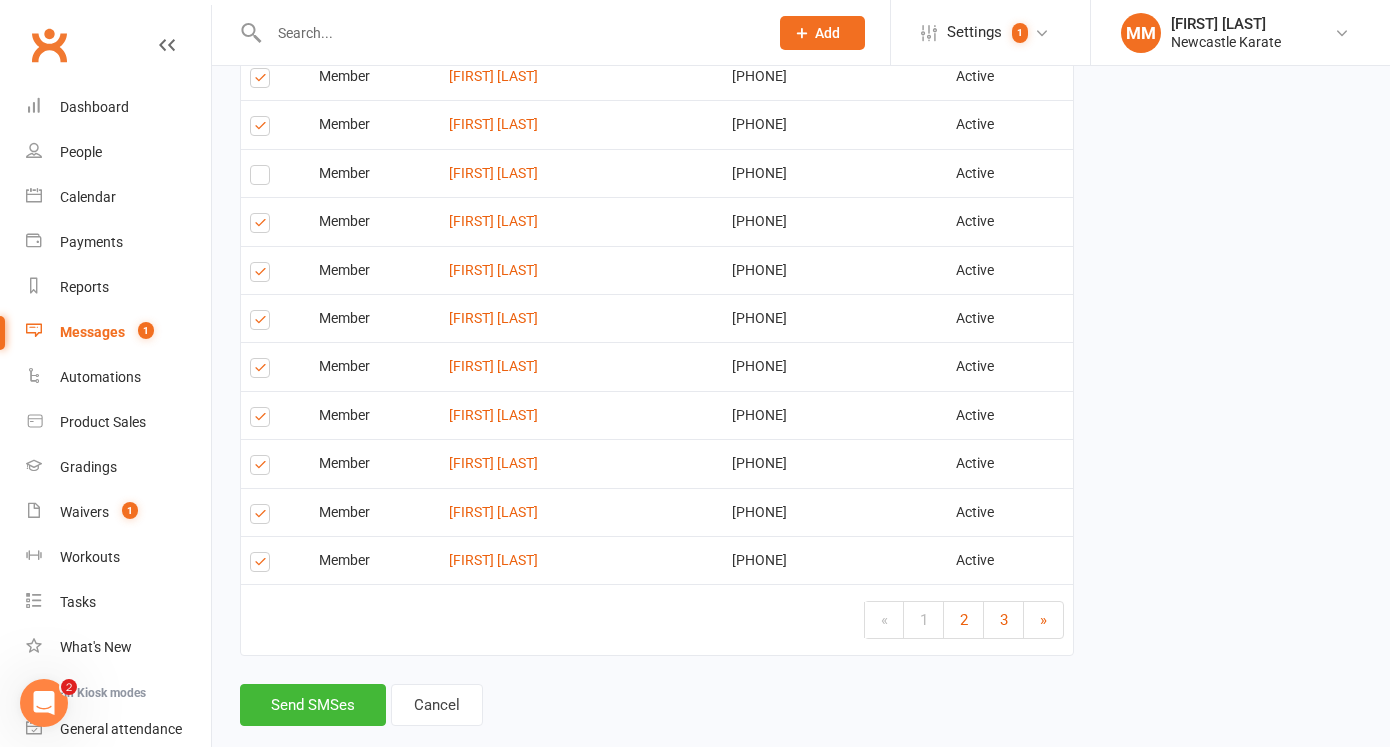 scroll, scrollTop: 2371, scrollLeft: 0, axis: vertical 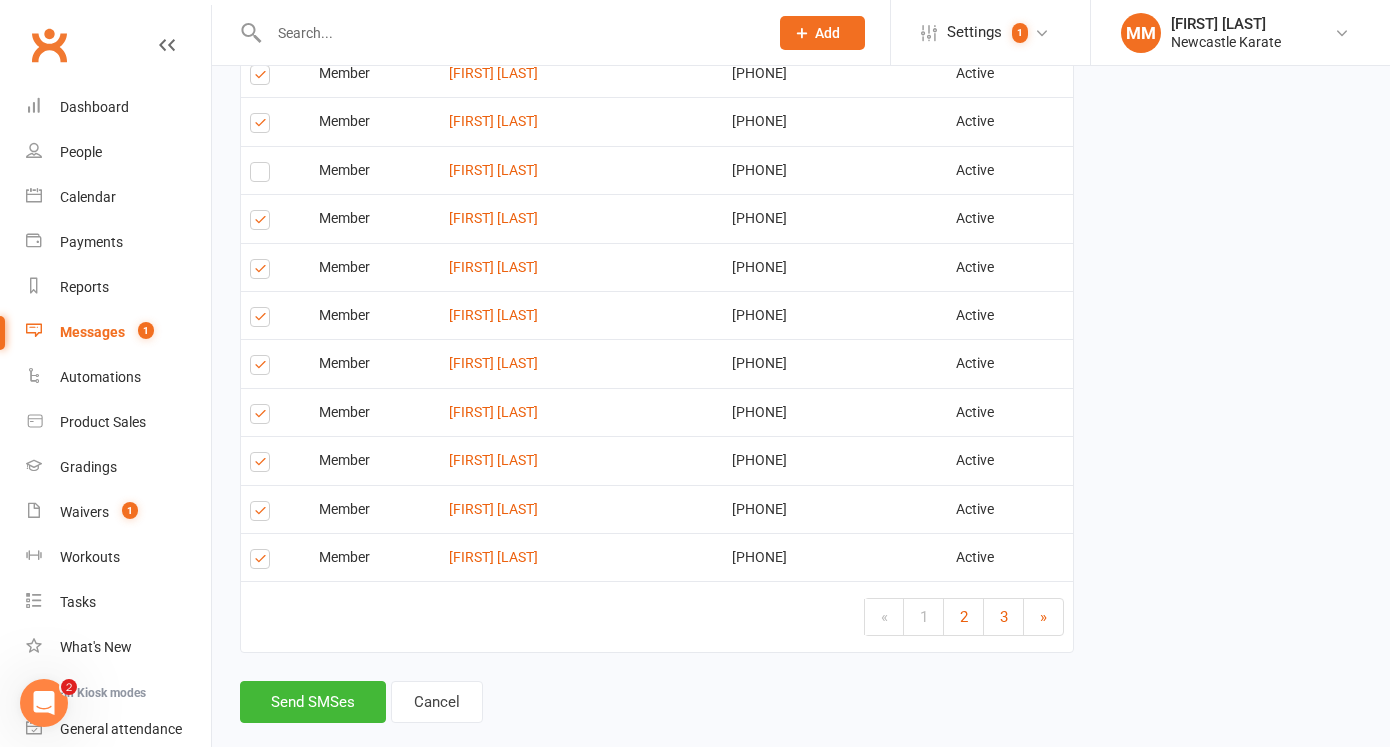 click at bounding box center (263, 272) 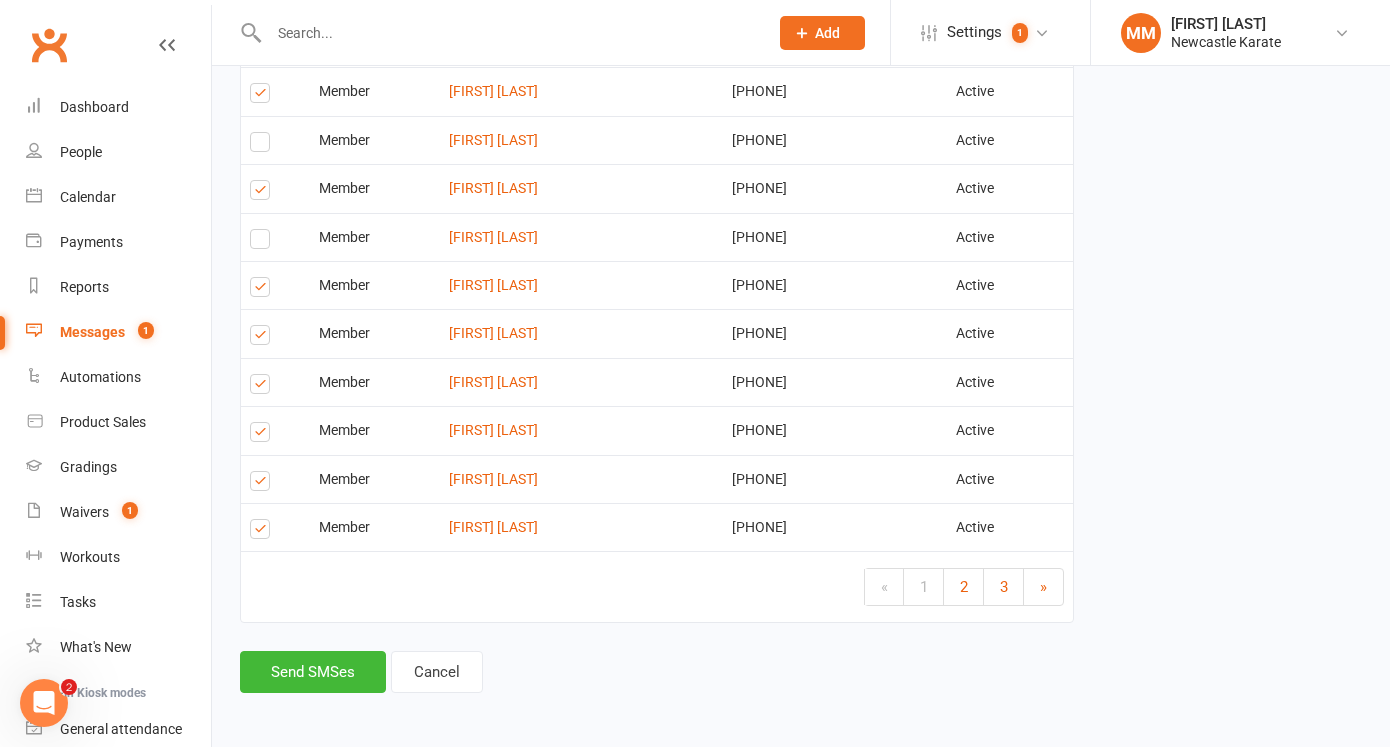 scroll, scrollTop: 2406, scrollLeft: 0, axis: vertical 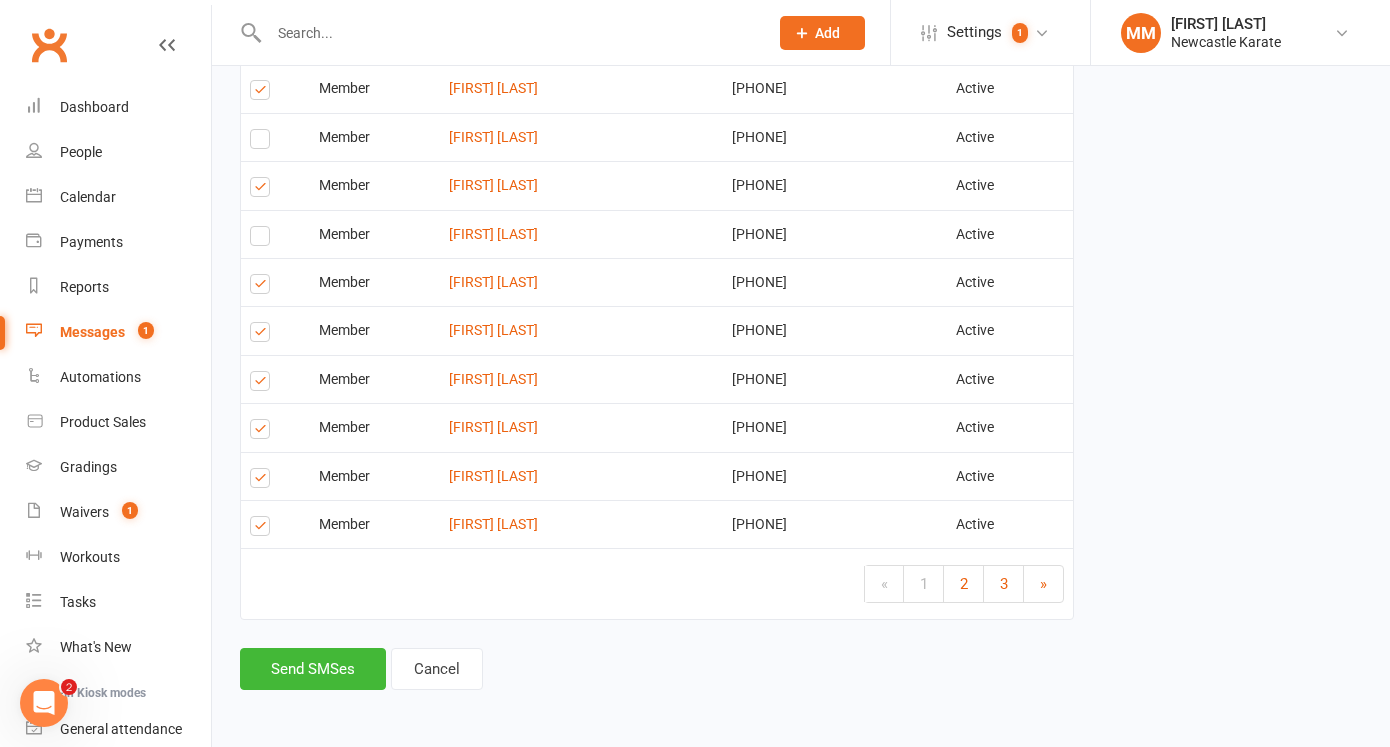 click at bounding box center [263, 384] 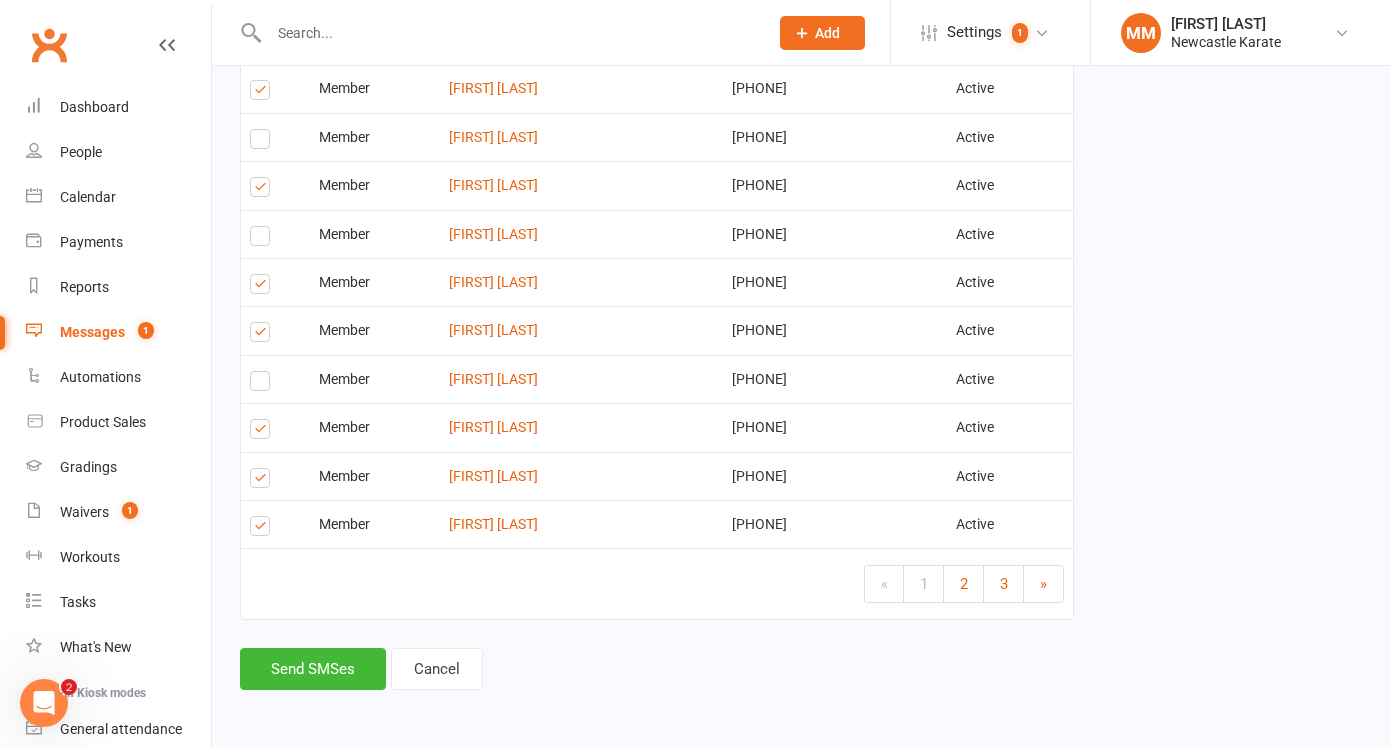 click at bounding box center (263, 432) 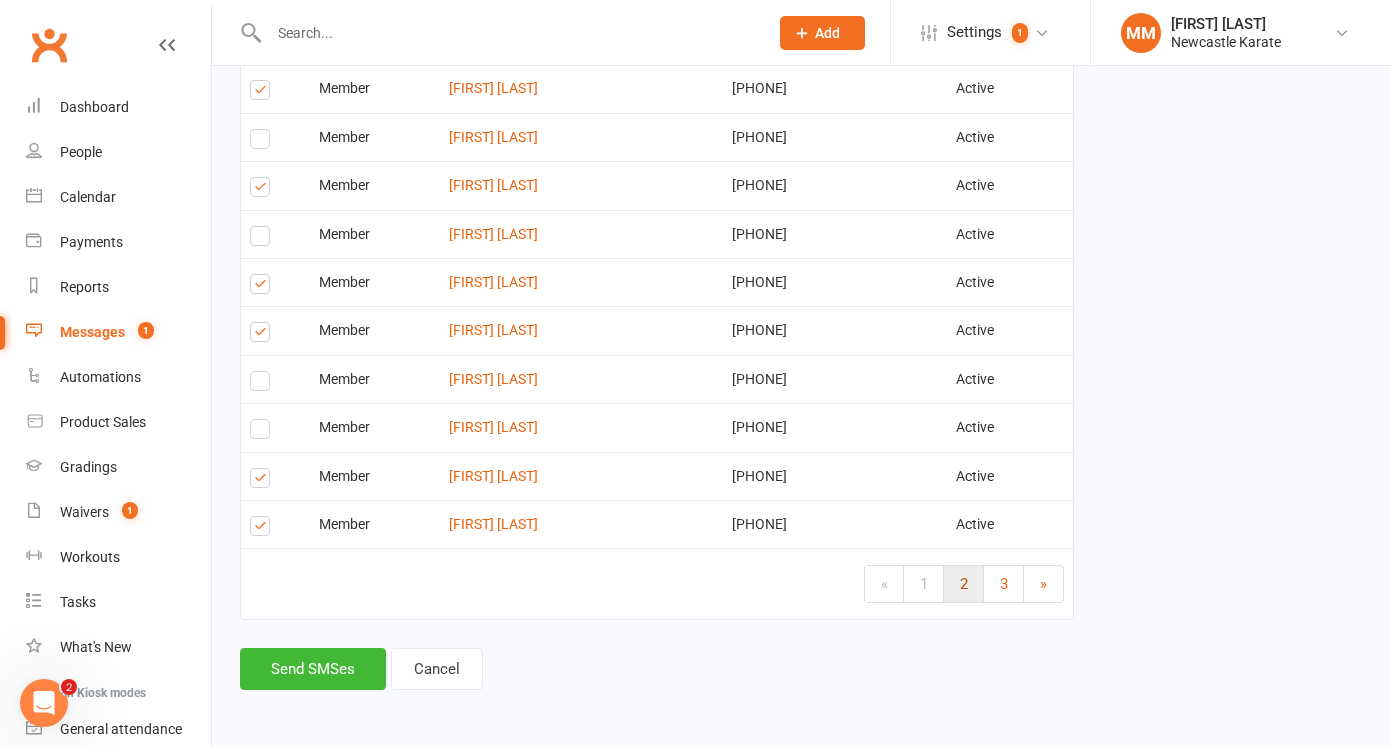 click on "2" at bounding box center (964, 584) 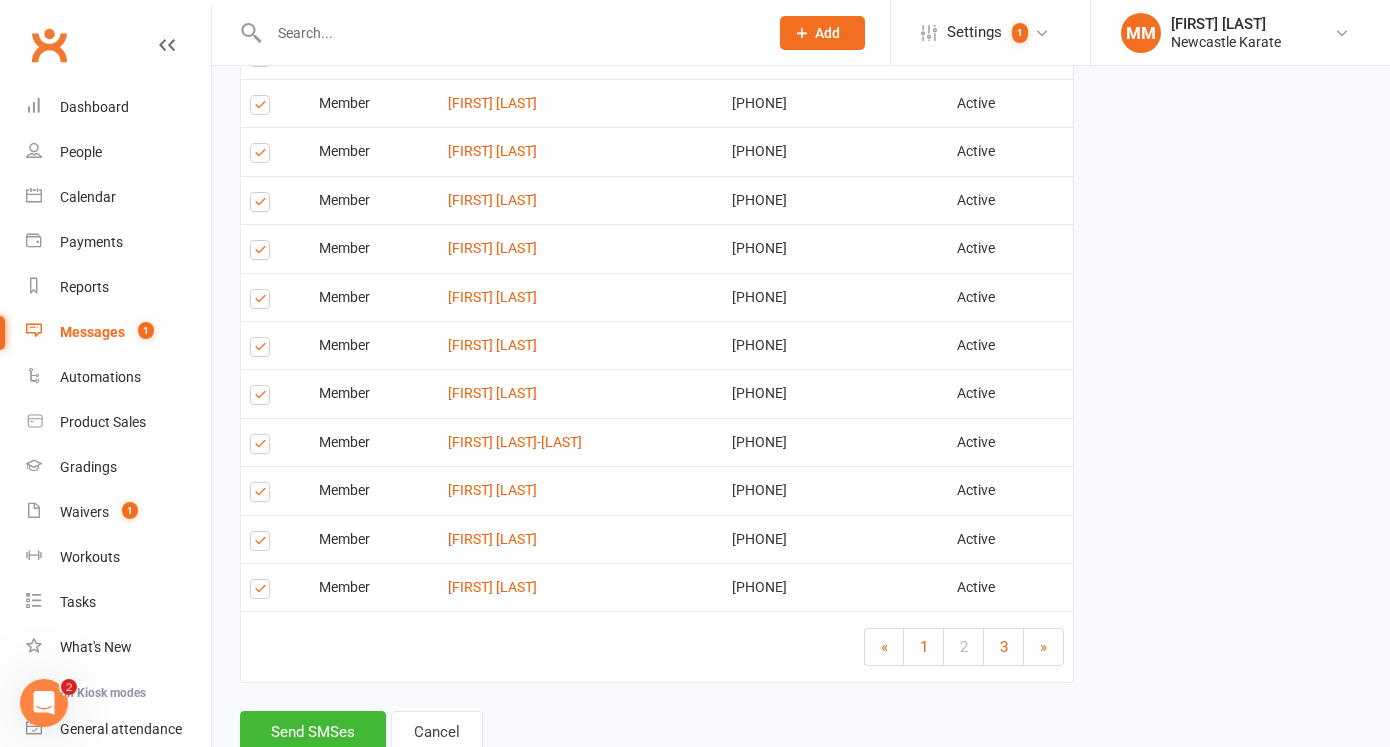 scroll, scrollTop: 2337, scrollLeft: 0, axis: vertical 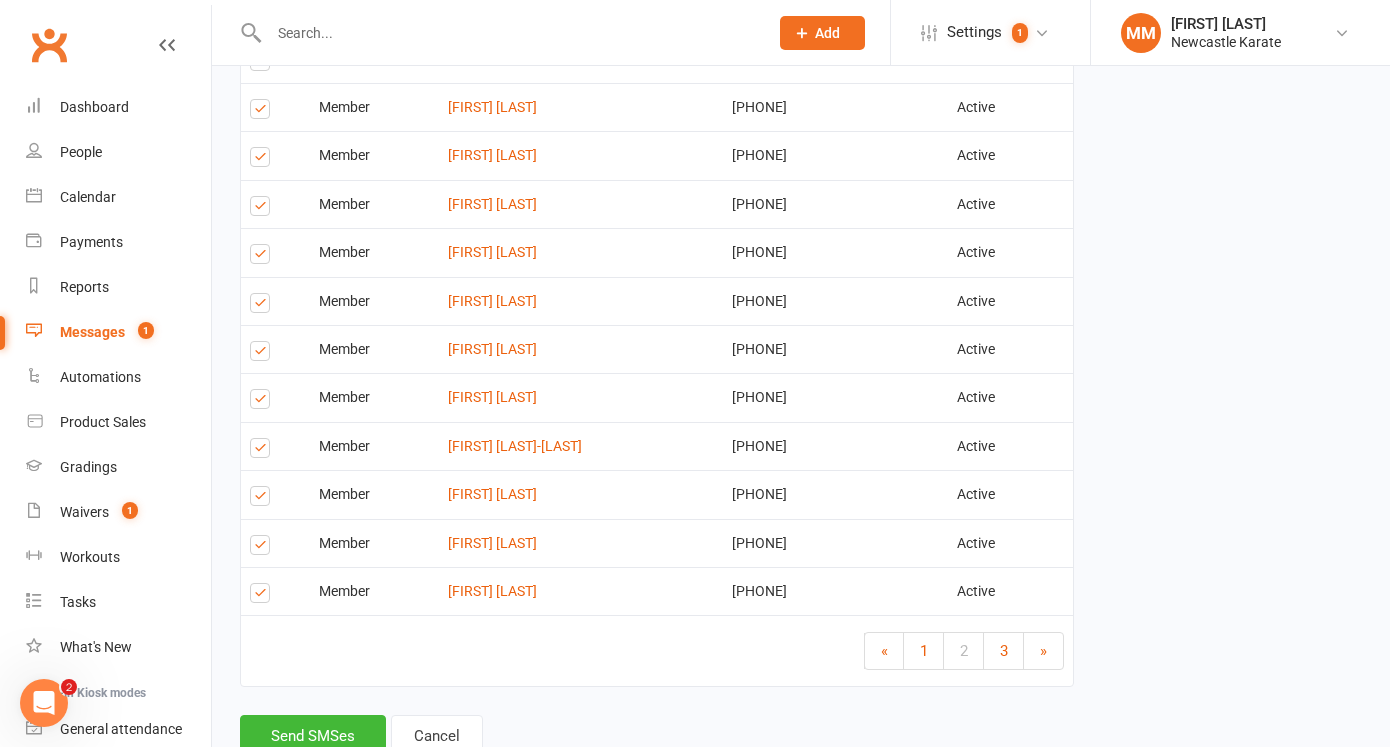 click at bounding box center [263, 548] 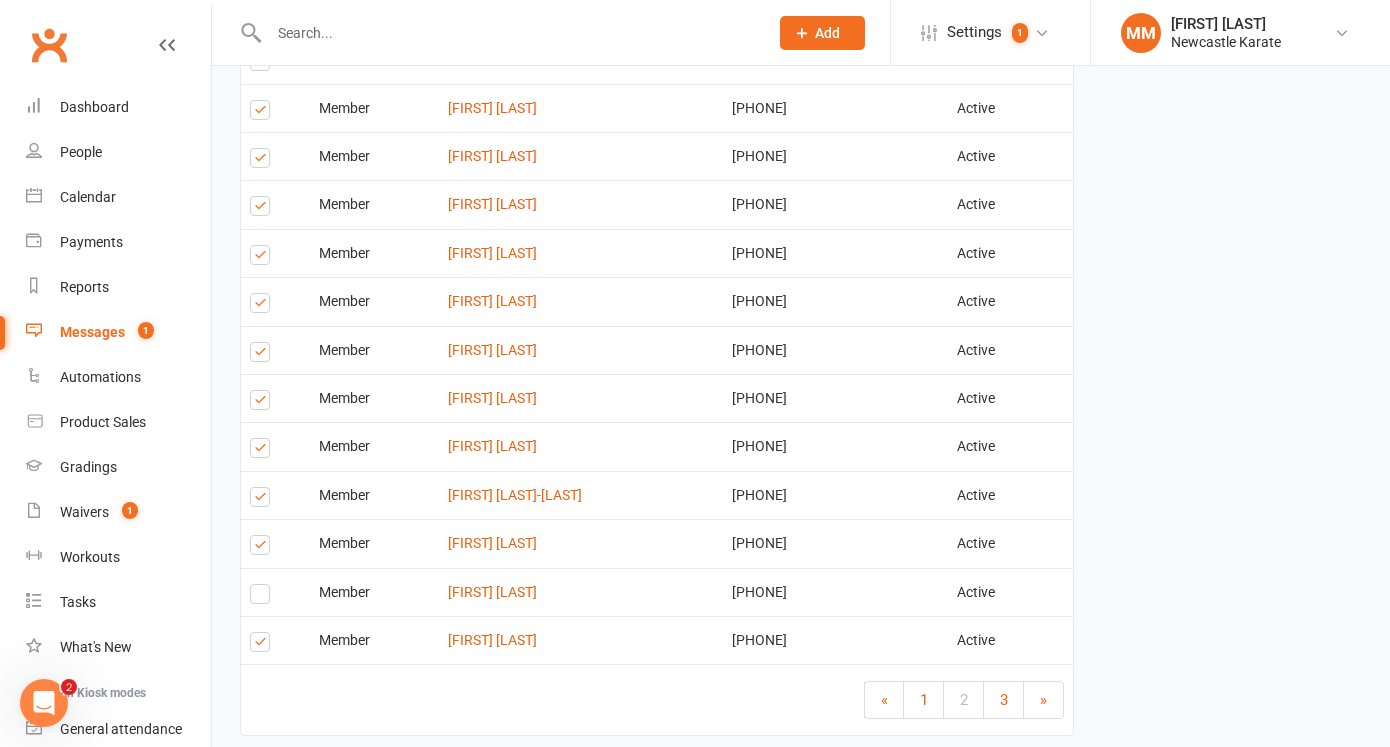 scroll, scrollTop: 2283, scrollLeft: 0, axis: vertical 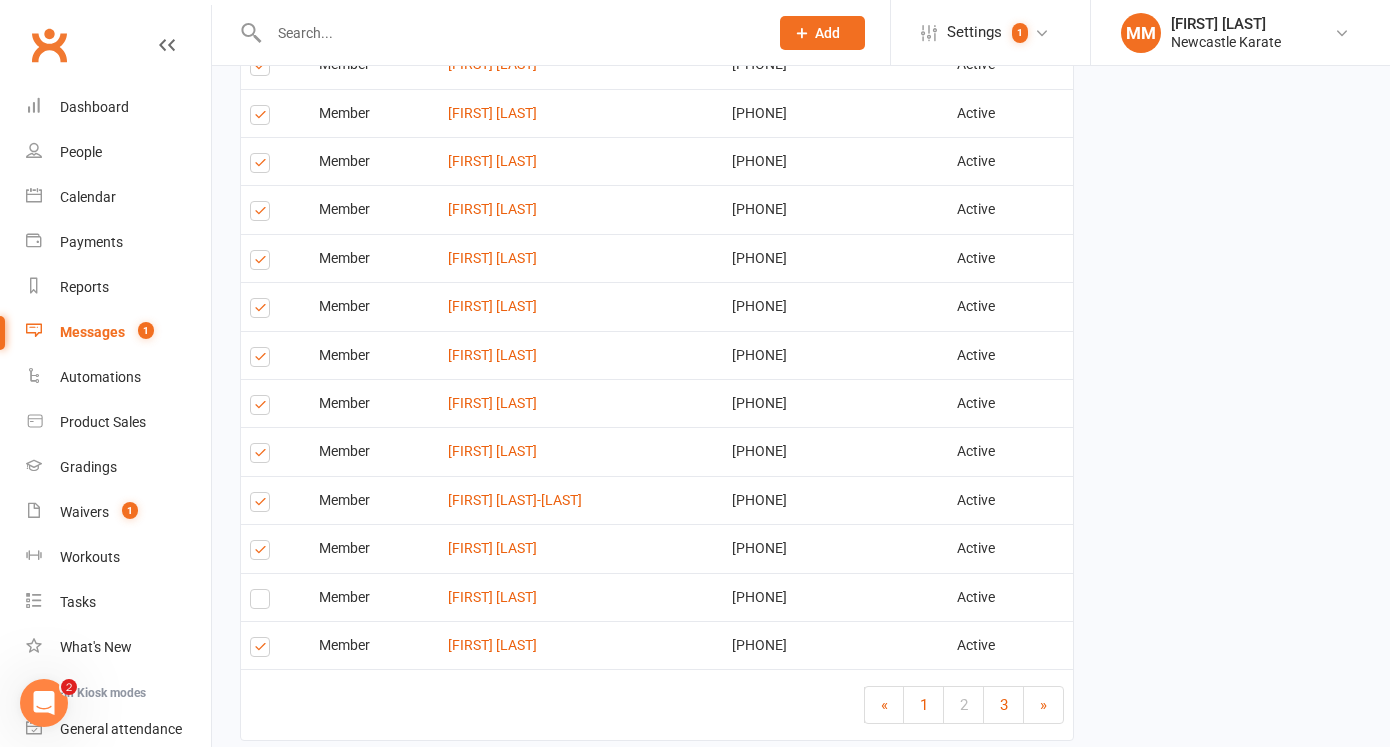 click at bounding box center (263, 505) 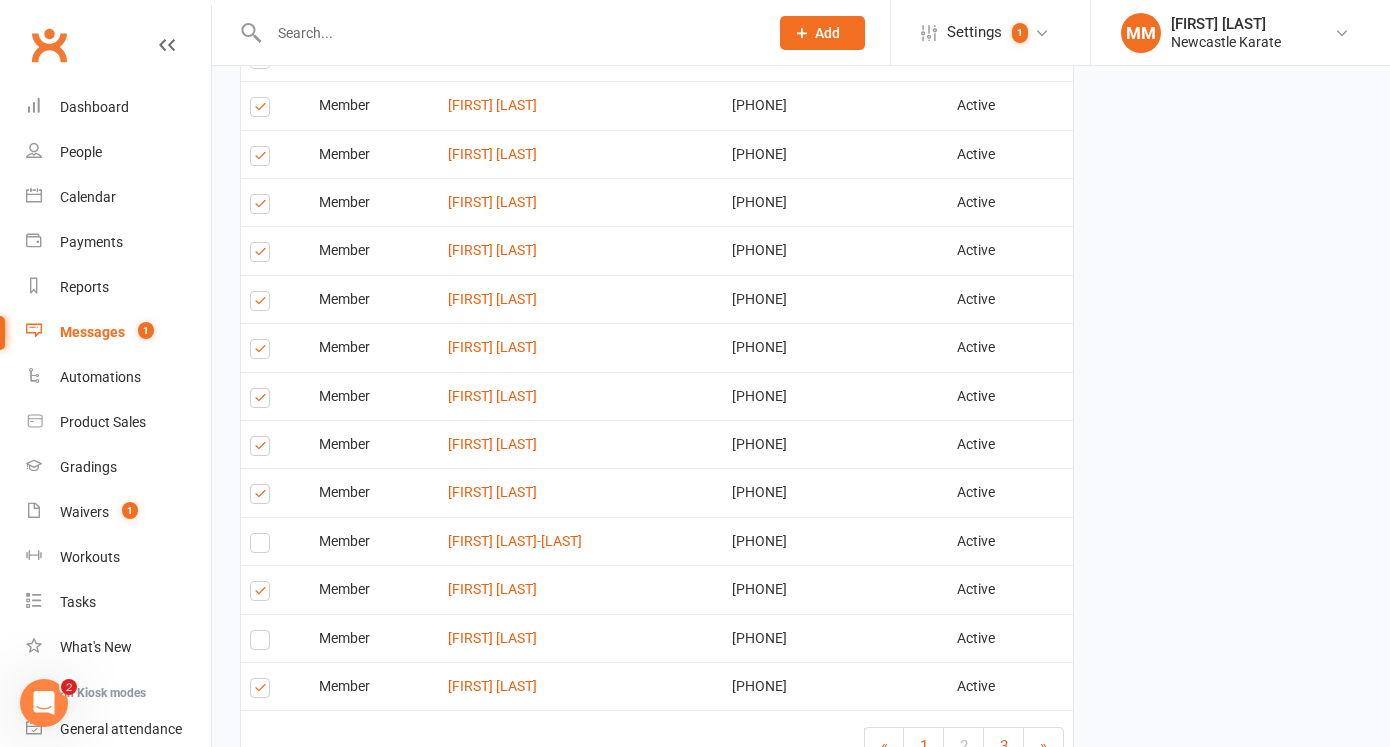 scroll, scrollTop: 2241, scrollLeft: 0, axis: vertical 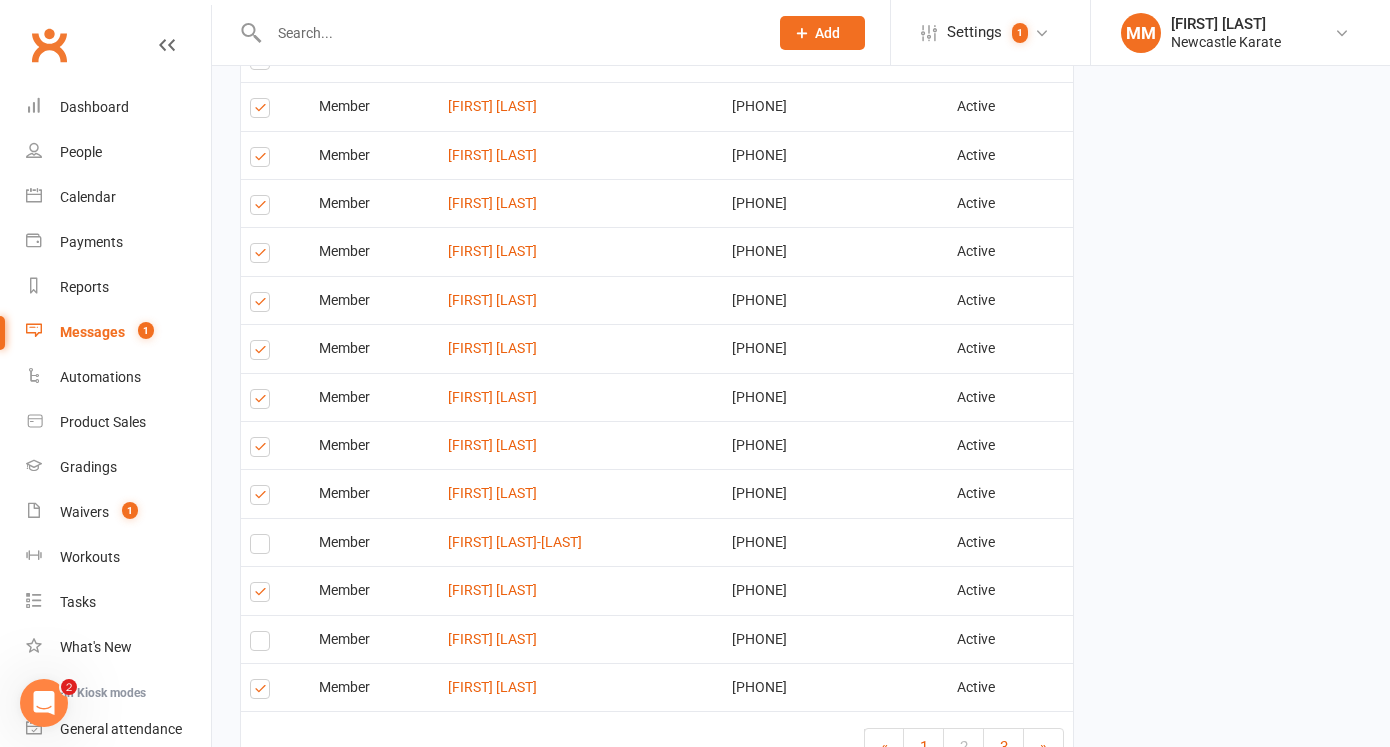 click at bounding box center [263, 450] 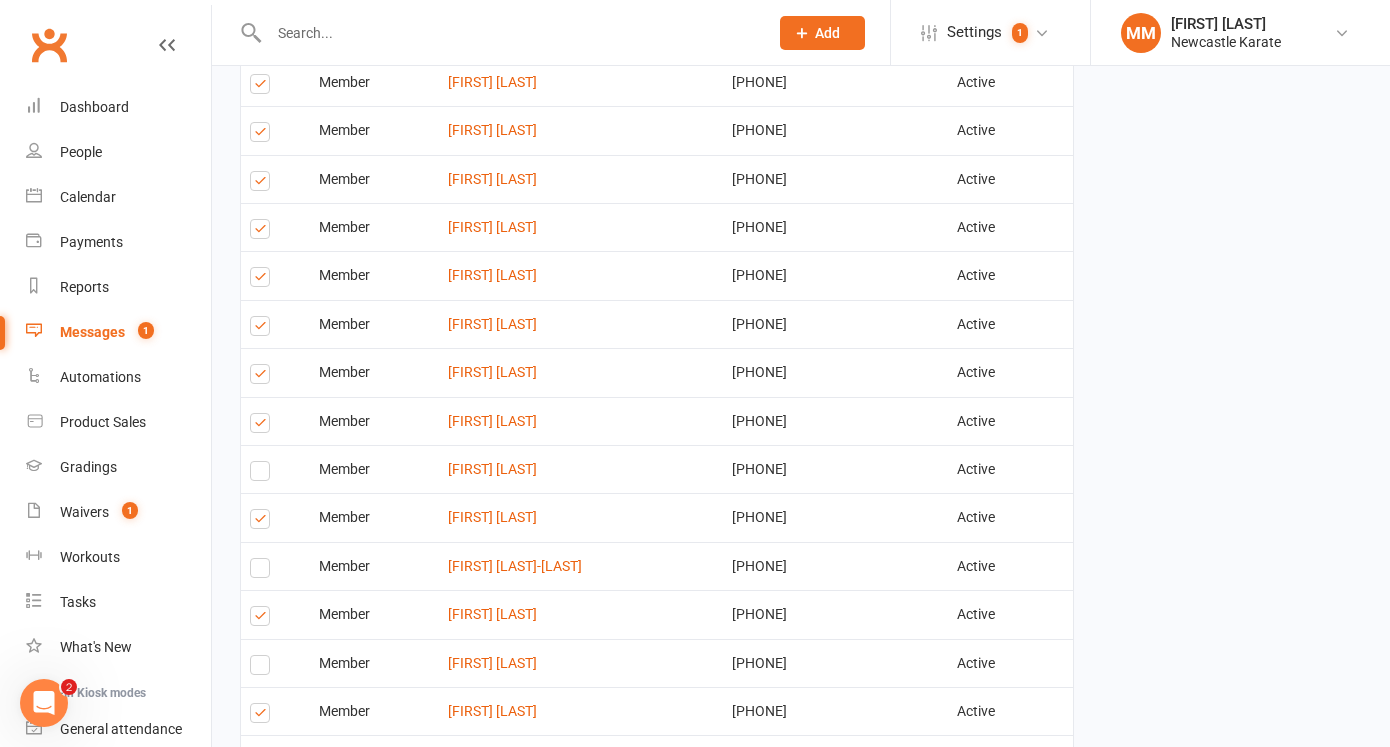 scroll, scrollTop: 2214, scrollLeft: 0, axis: vertical 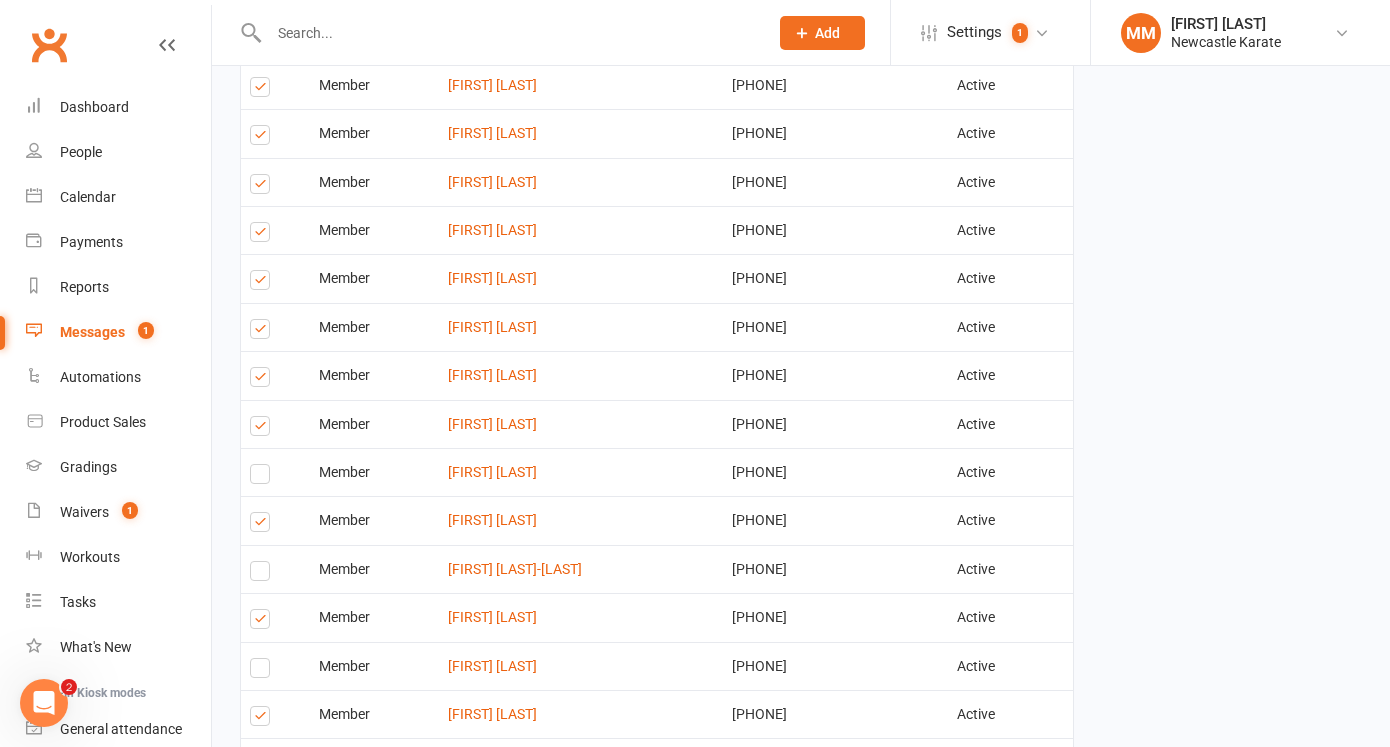 click at bounding box center (263, 525) 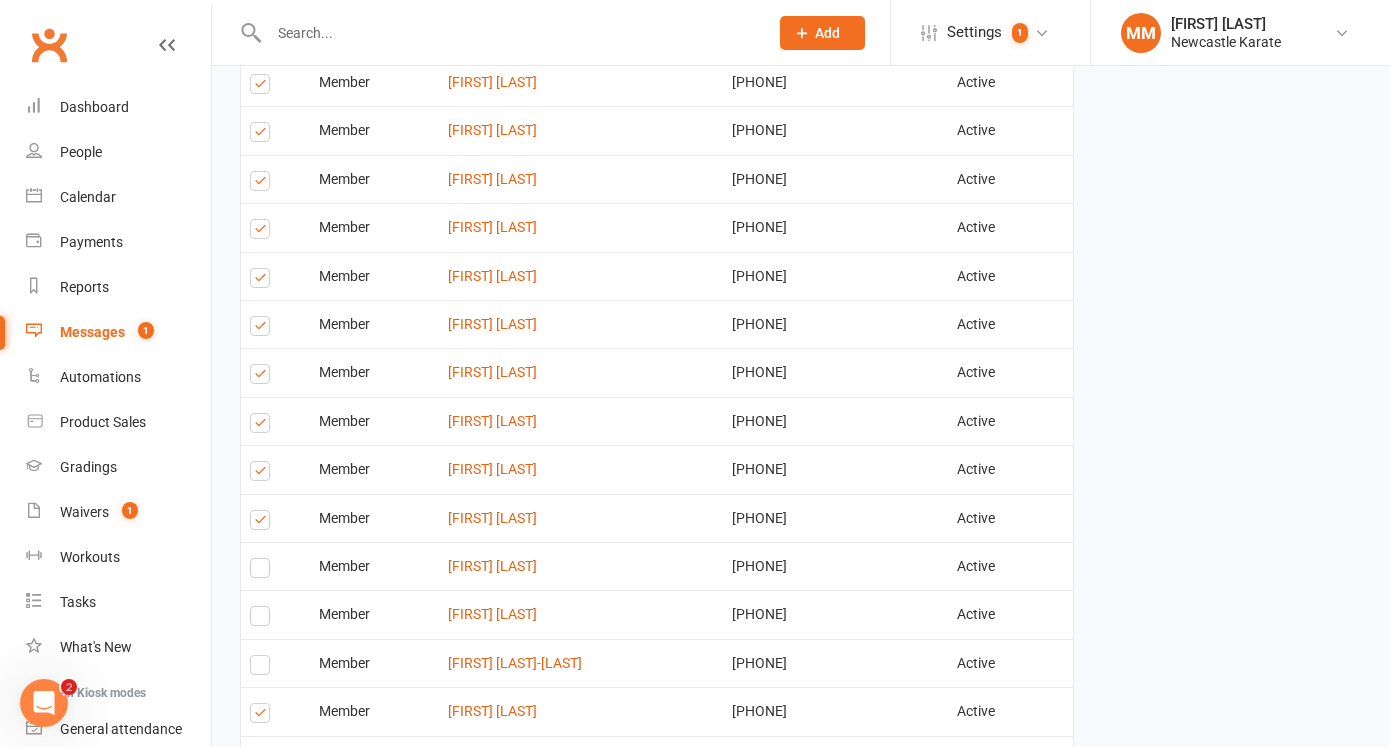 scroll, scrollTop: 2115, scrollLeft: 0, axis: vertical 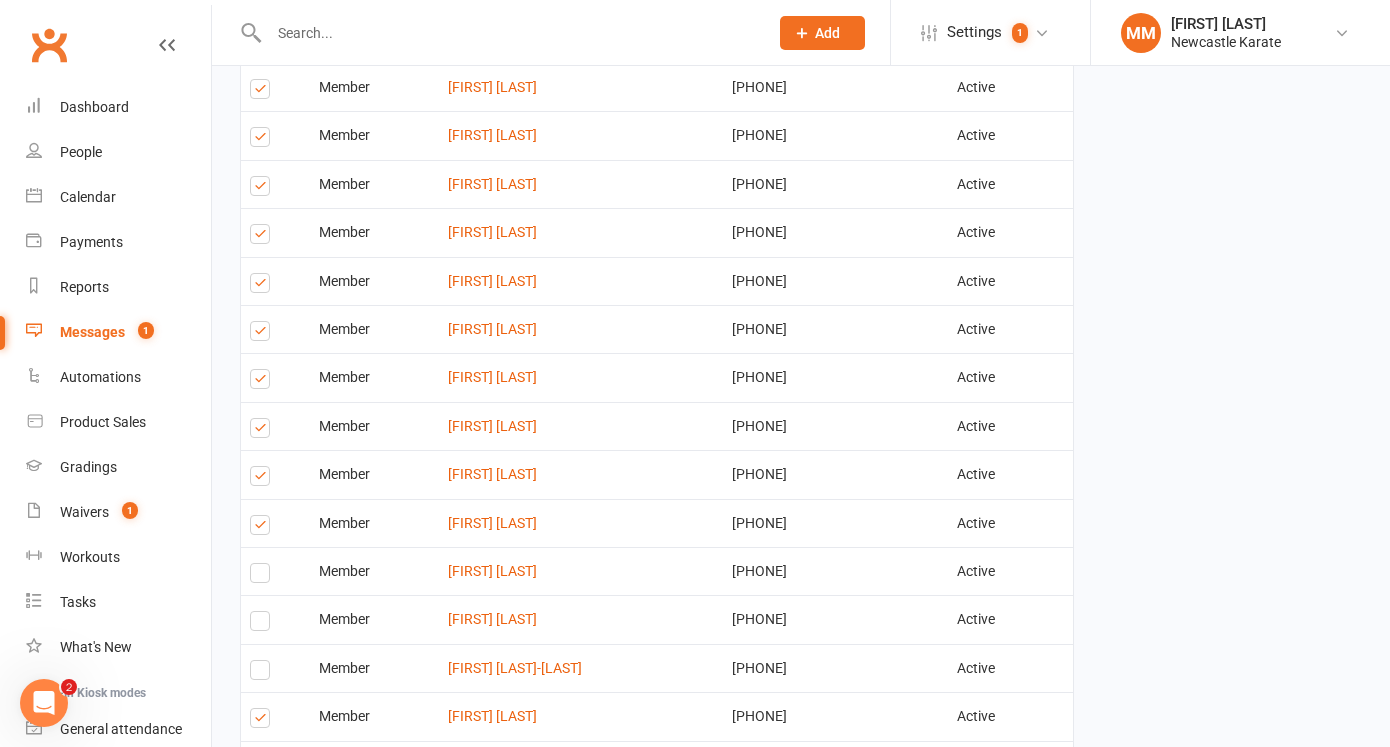 click at bounding box center [263, 382] 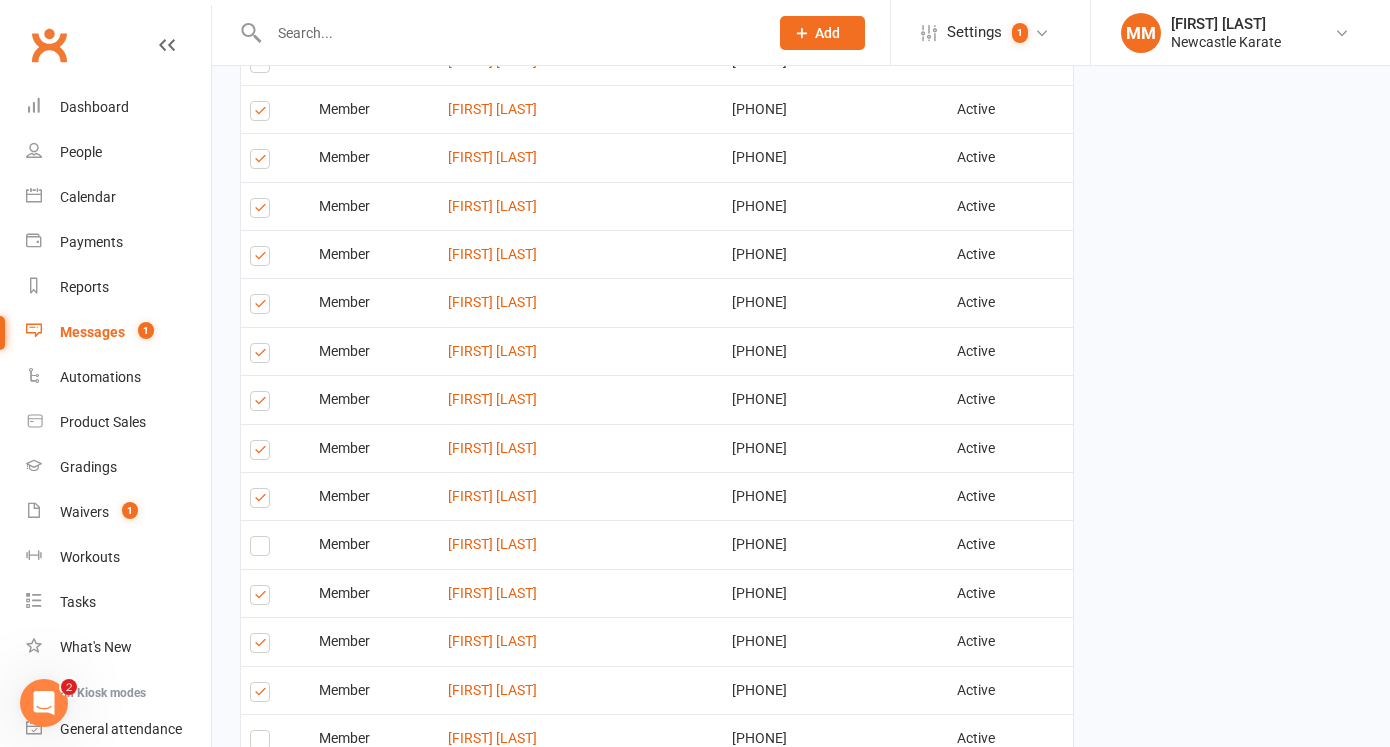 scroll, scrollTop: 1941, scrollLeft: 0, axis: vertical 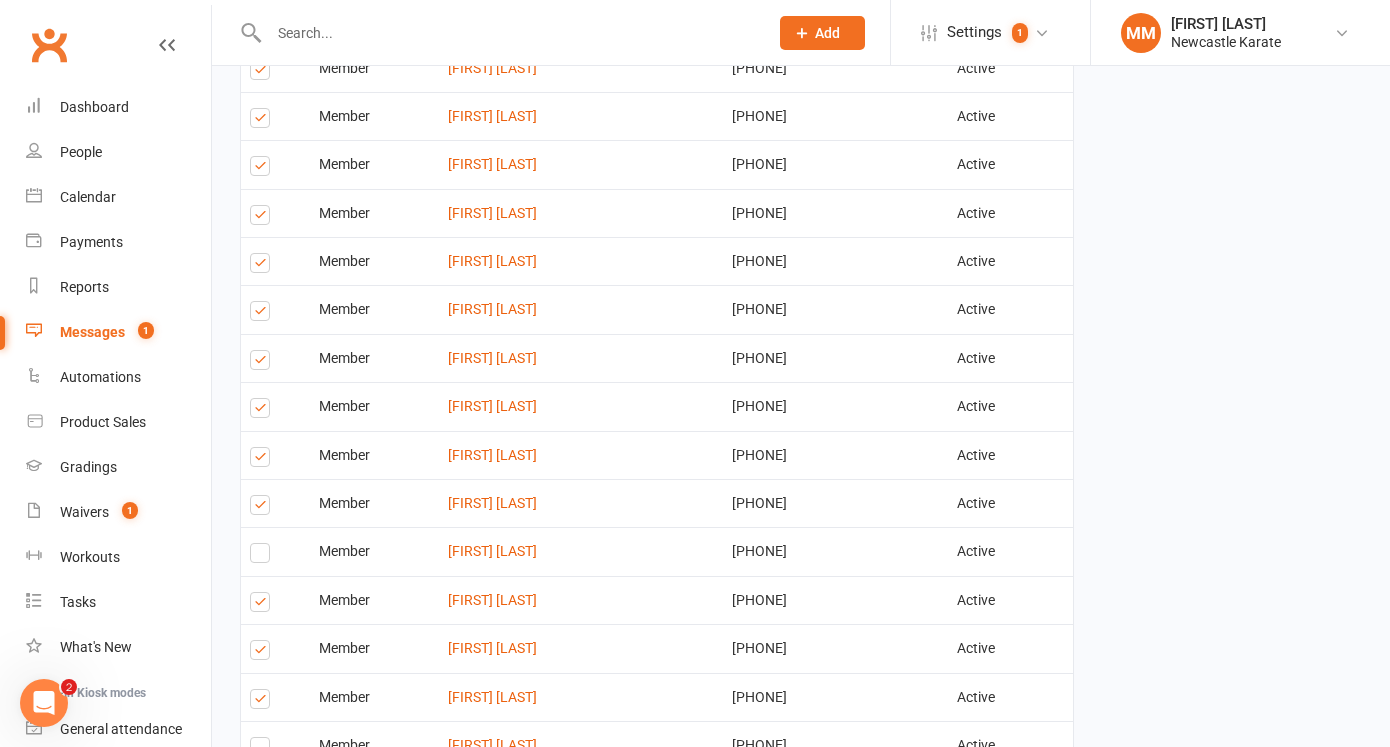 click at bounding box center [263, 314] 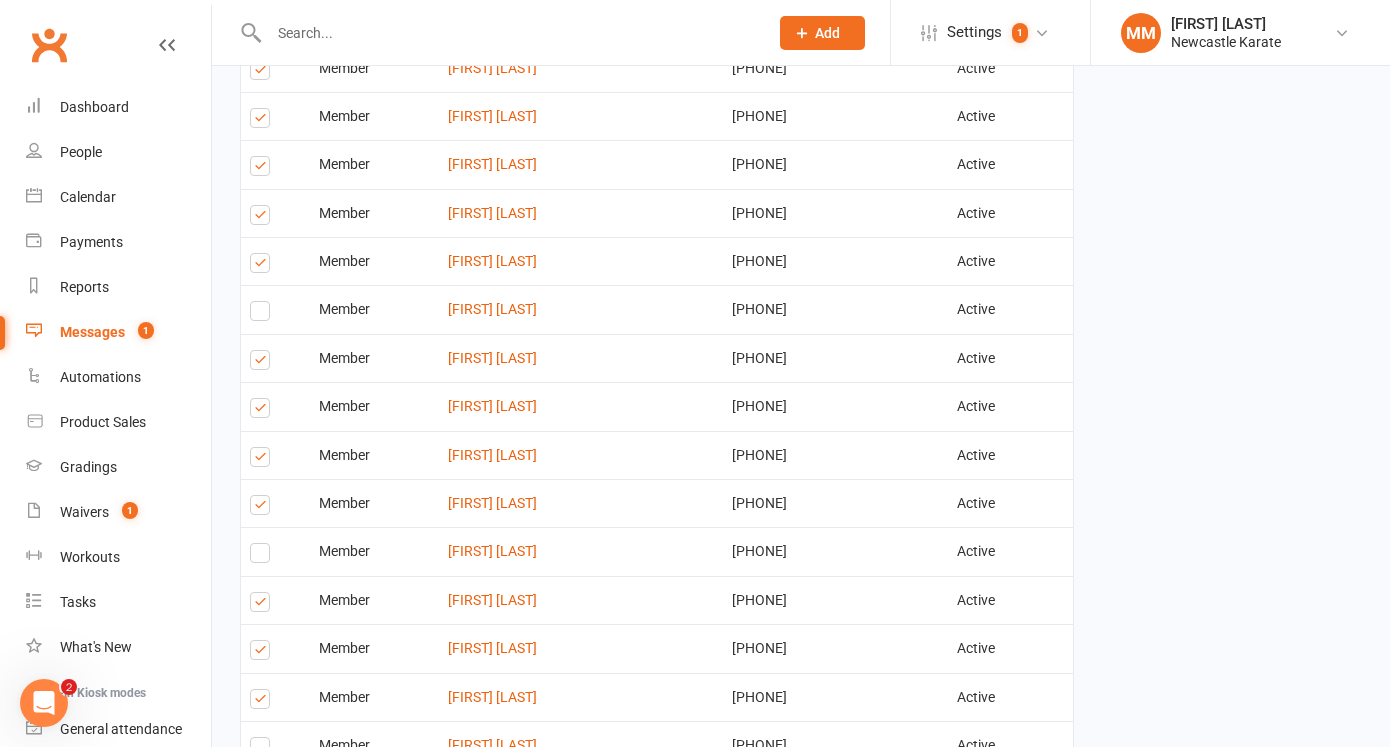 click at bounding box center (263, 363) 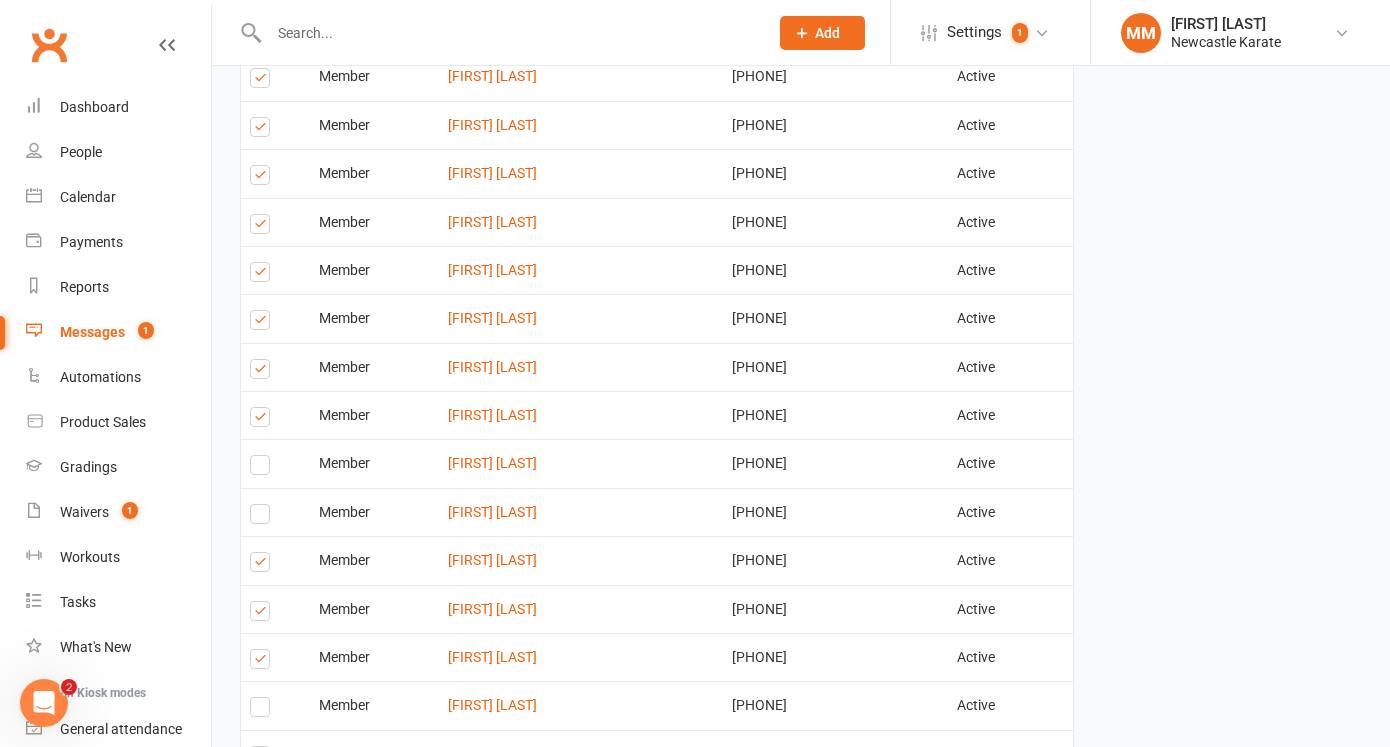 scroll, scrollTop: 1784, scrollLeft: 0, axis: vertical 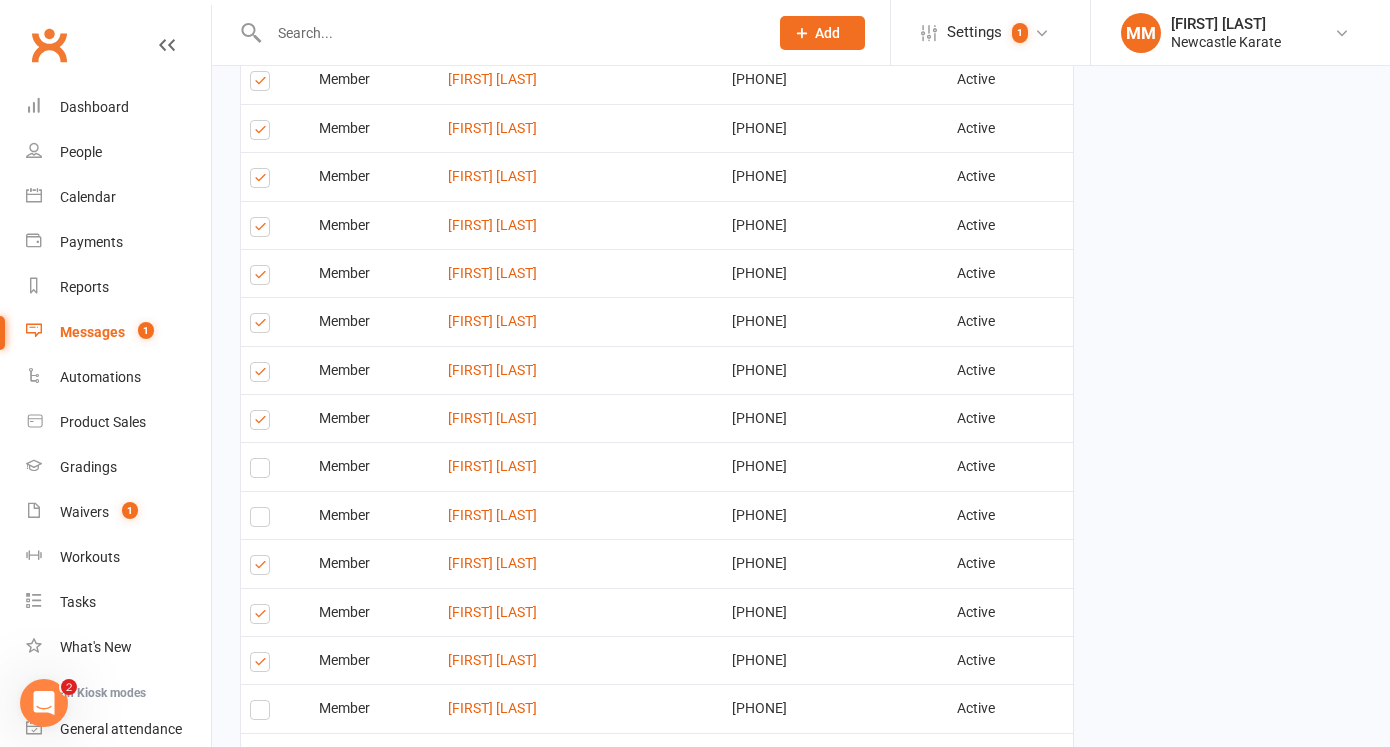 click at bounding box center (263, 375) 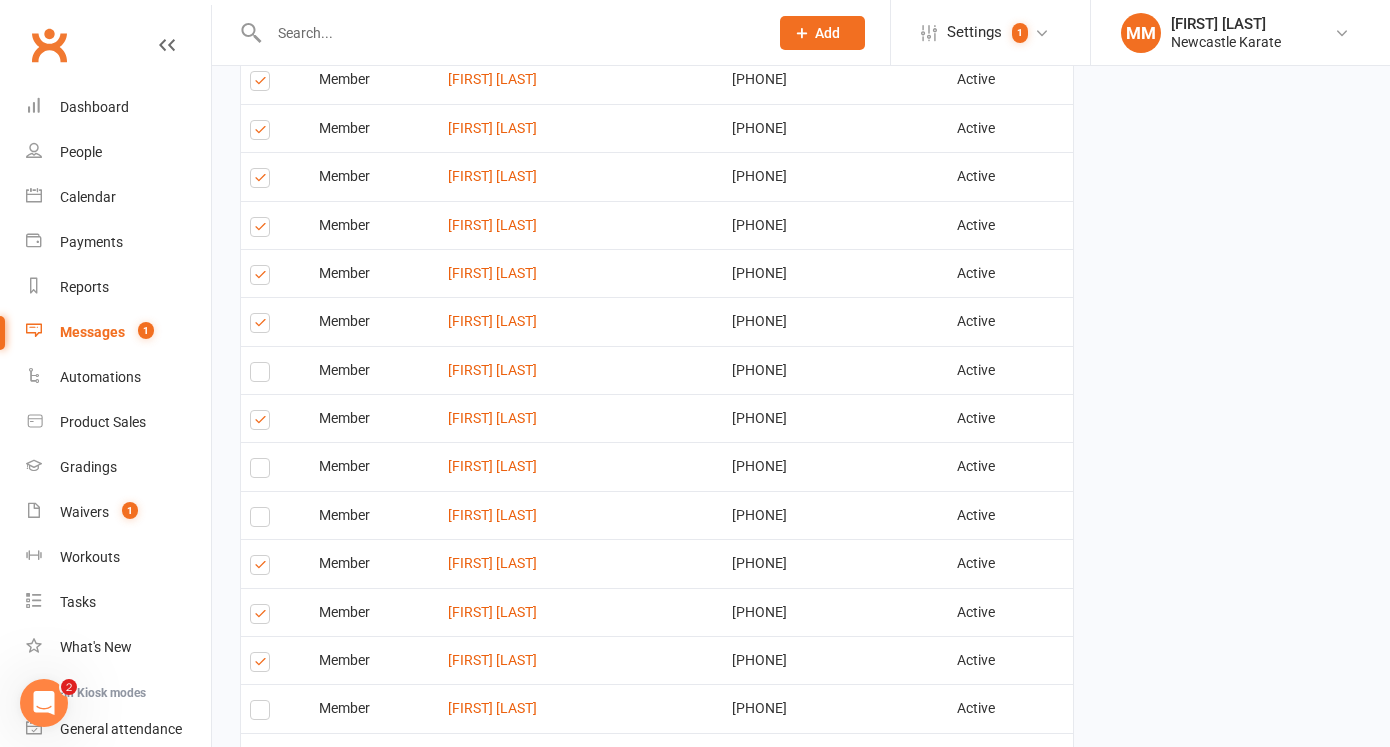 click at bounding box center (263, 423) 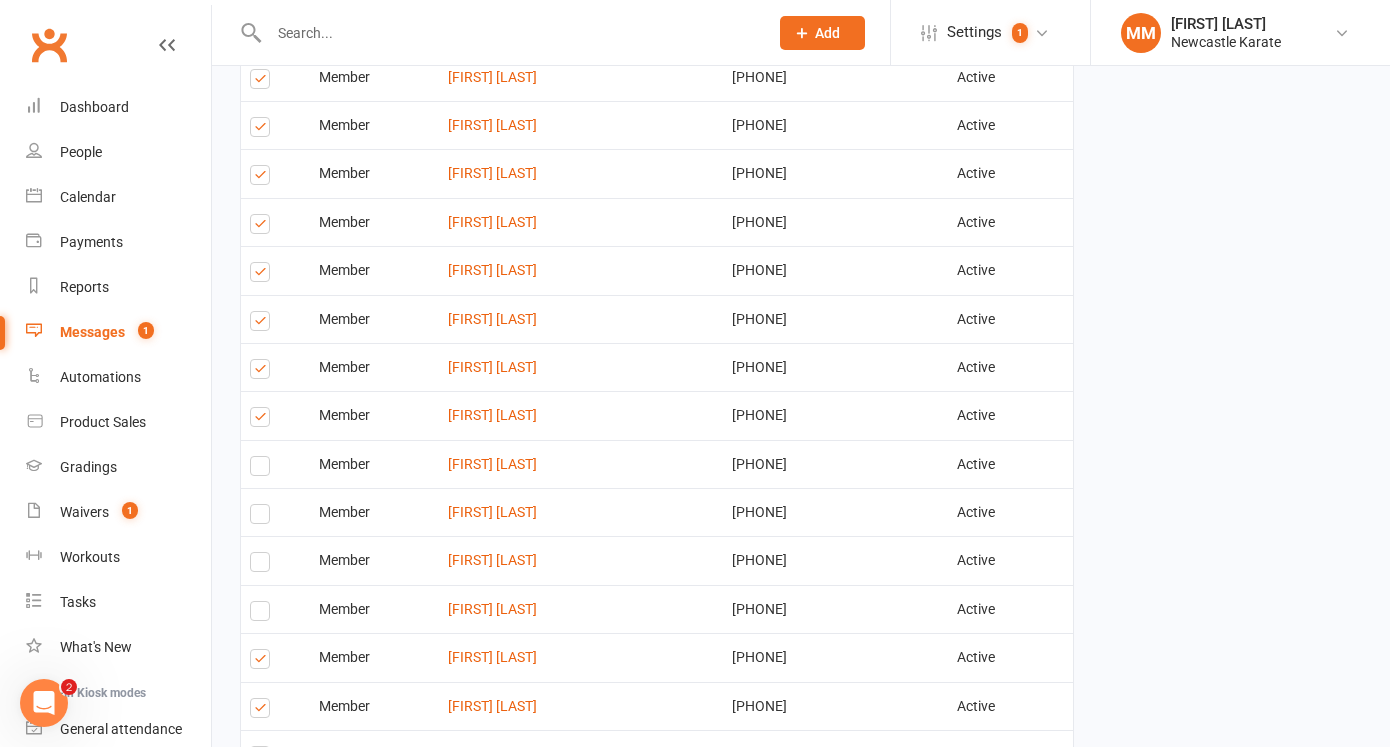 scroll, scrollTop: 1688, scrollLeft: 0, axis: vertical 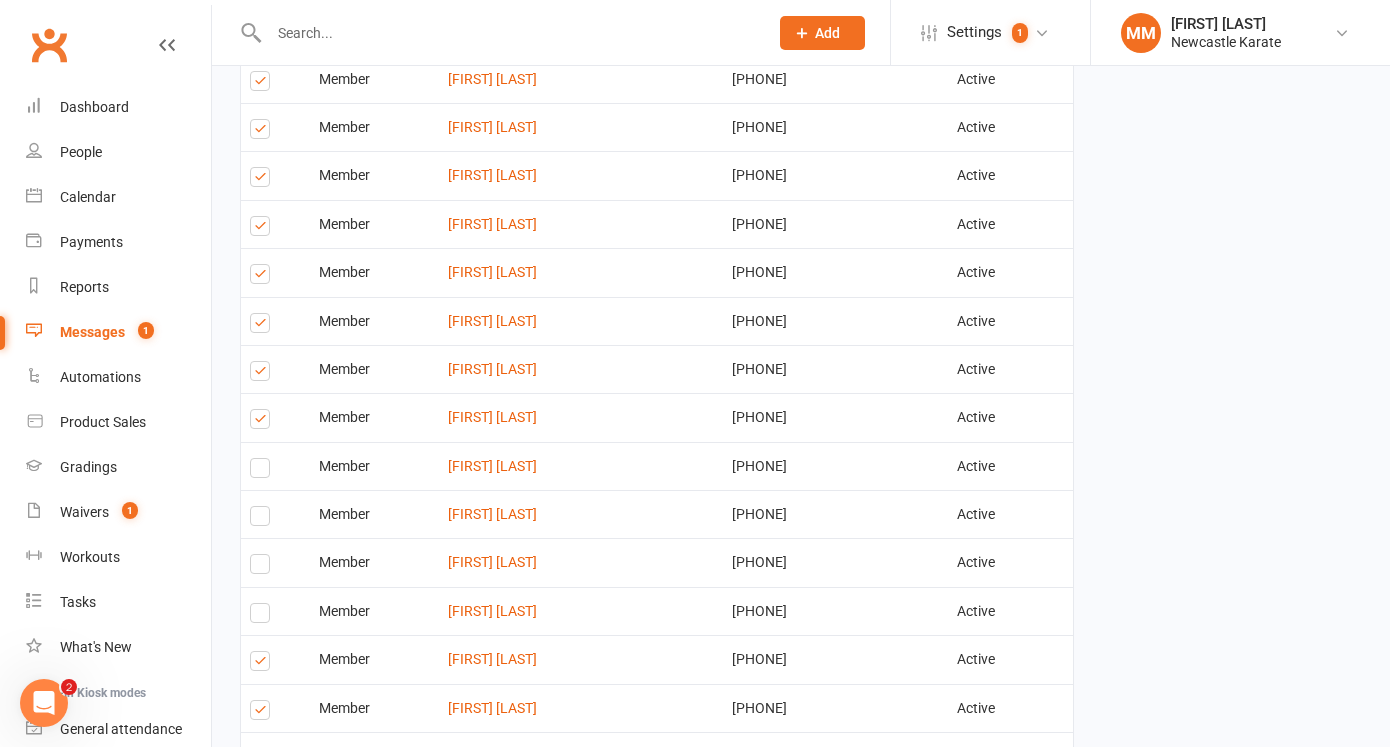 click at bounding box center (263, 229) 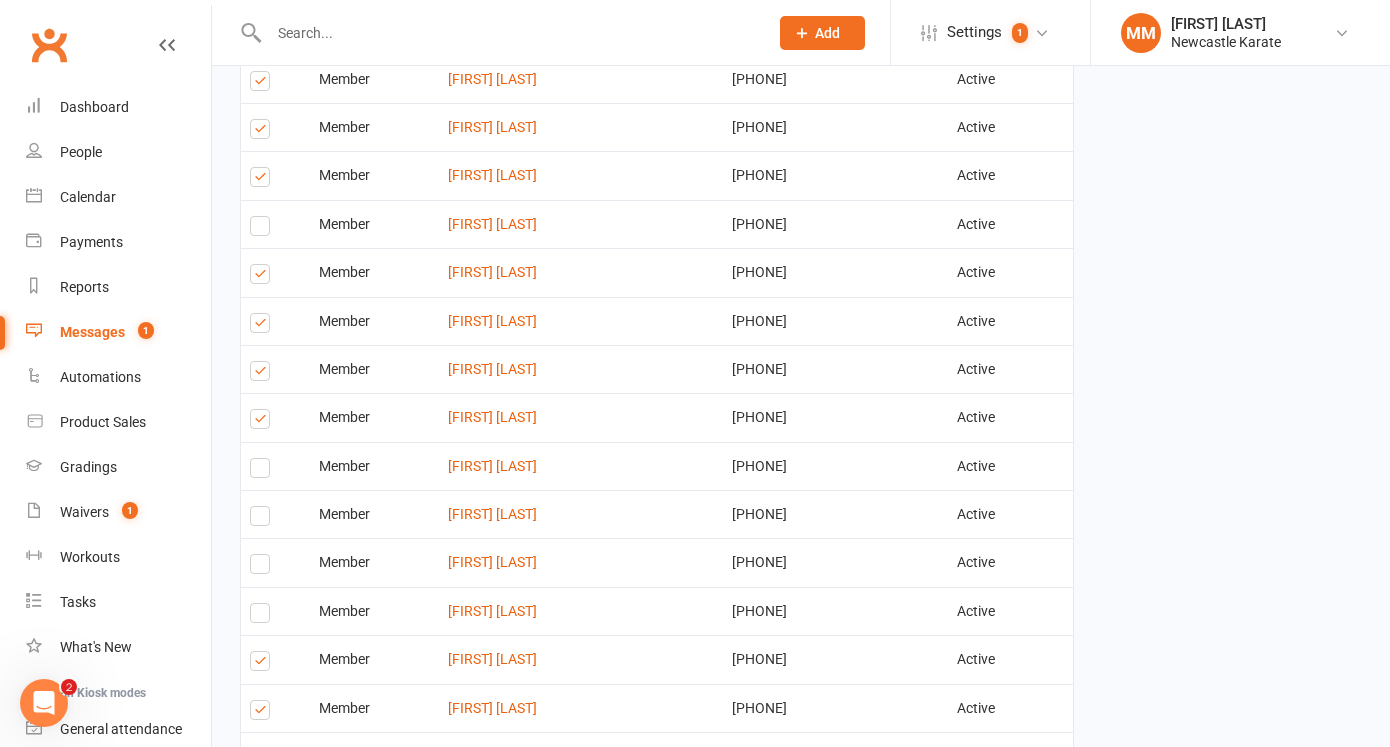 click at bounding box center (263, 277) 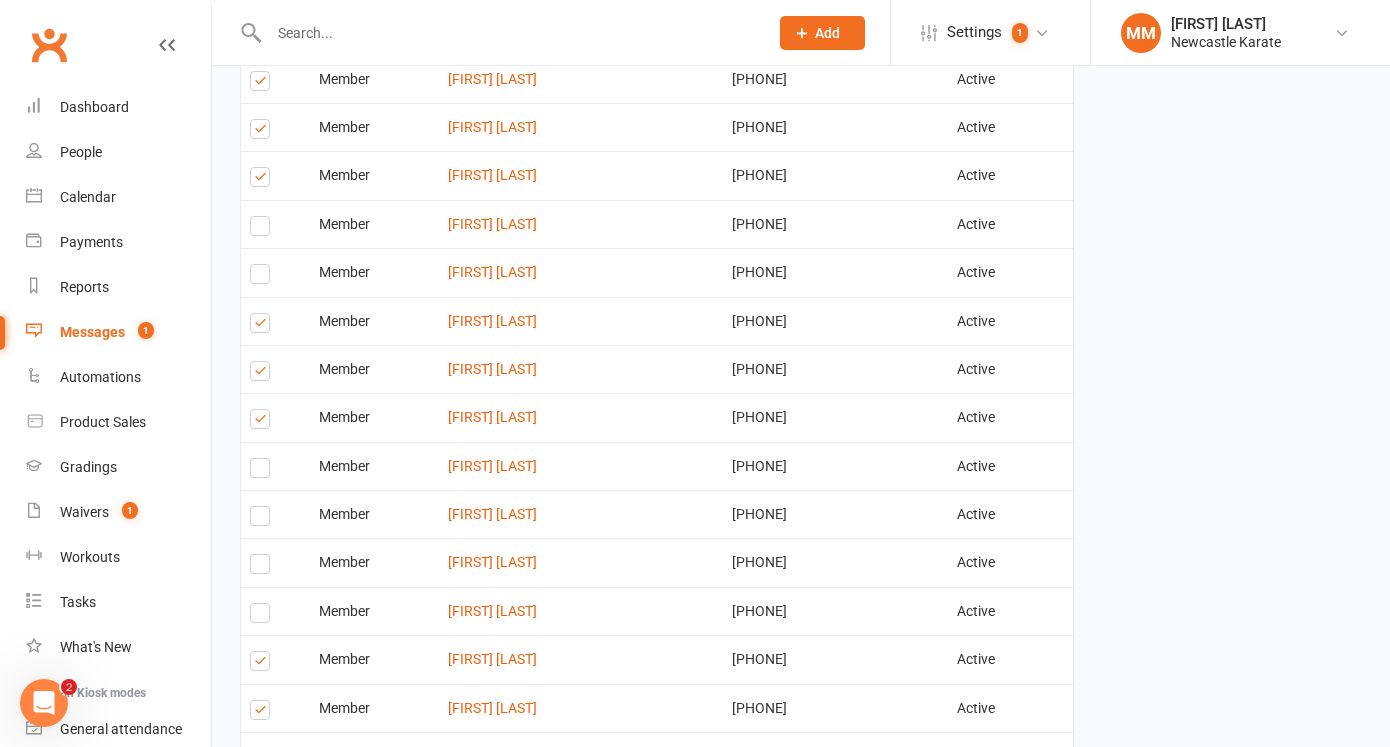 click at bounding box center (263, 326) 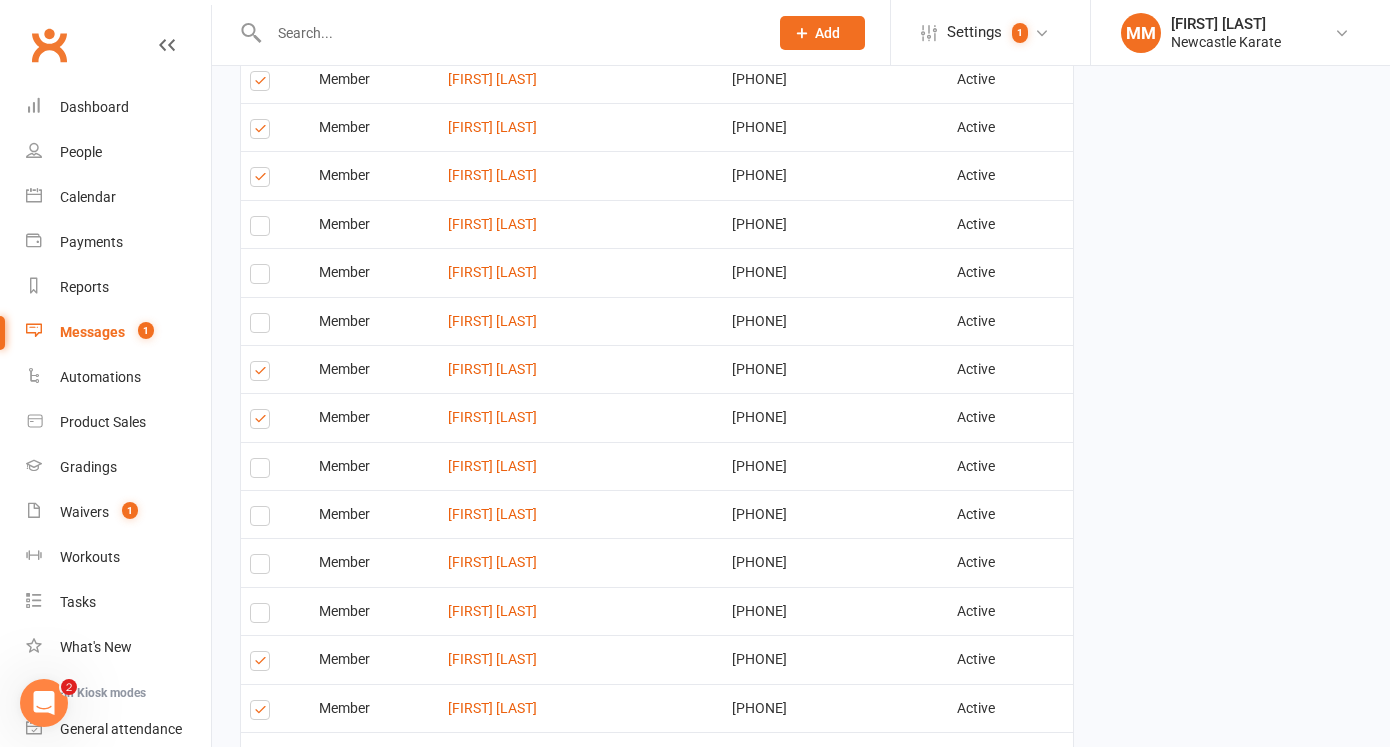 click at bounding box center (263, 374) 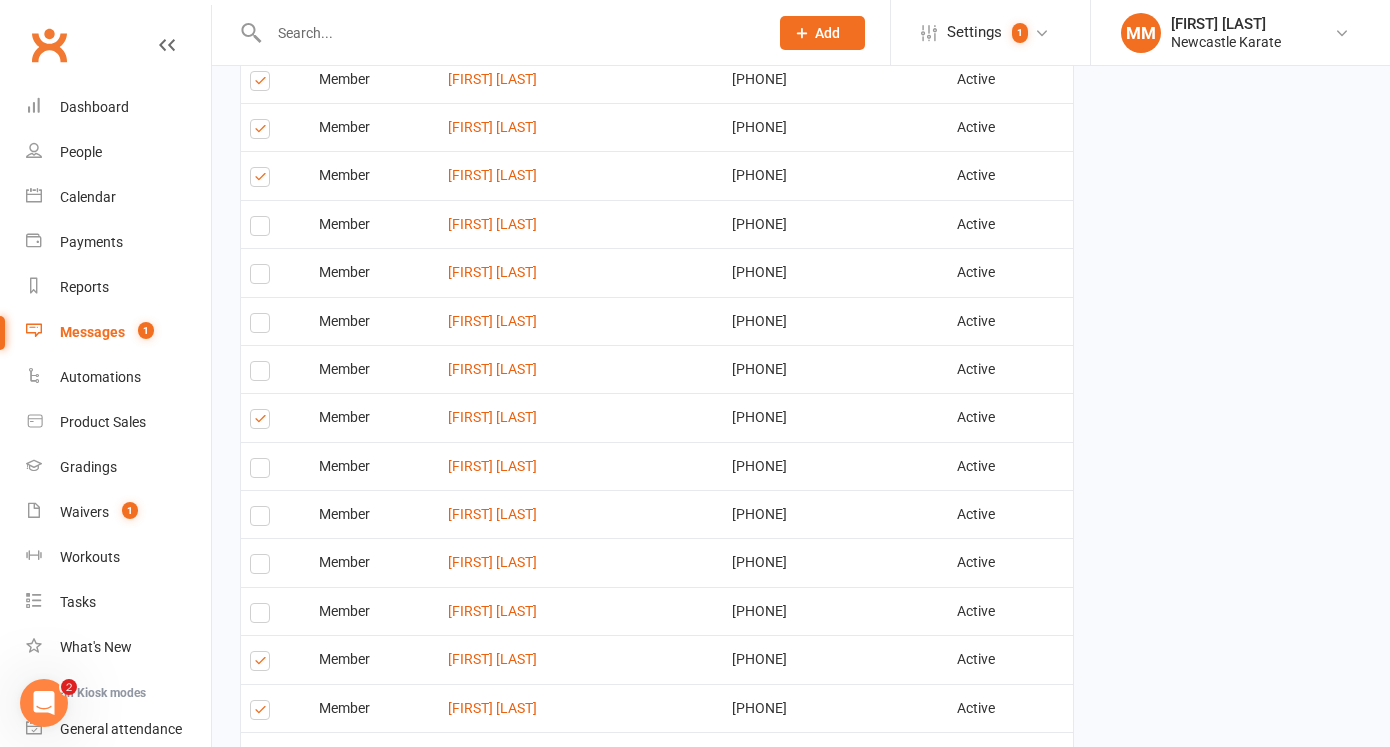 click at bounding box center [263, 422] 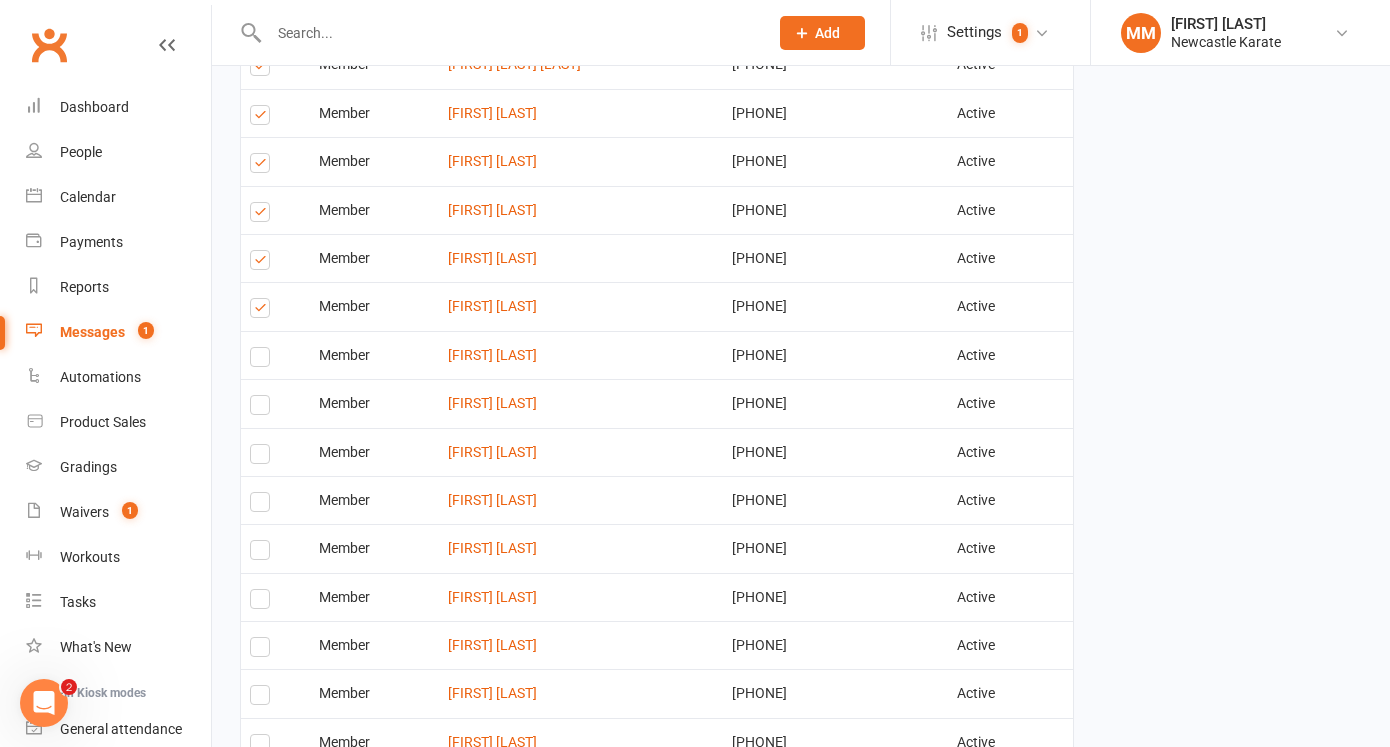 scroll, scrollTop: 1551, scrollLeft: 0, axis: vertical 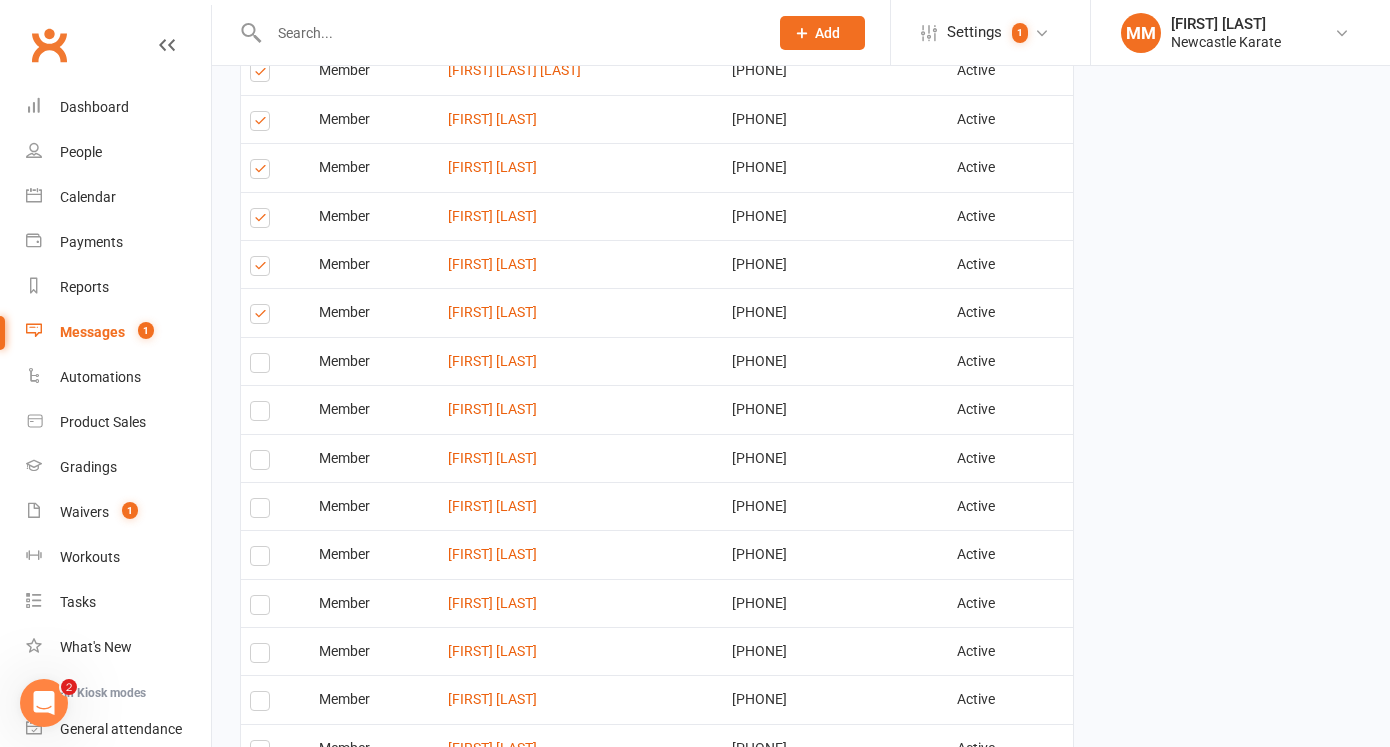 click at bounding box center [263, 269] 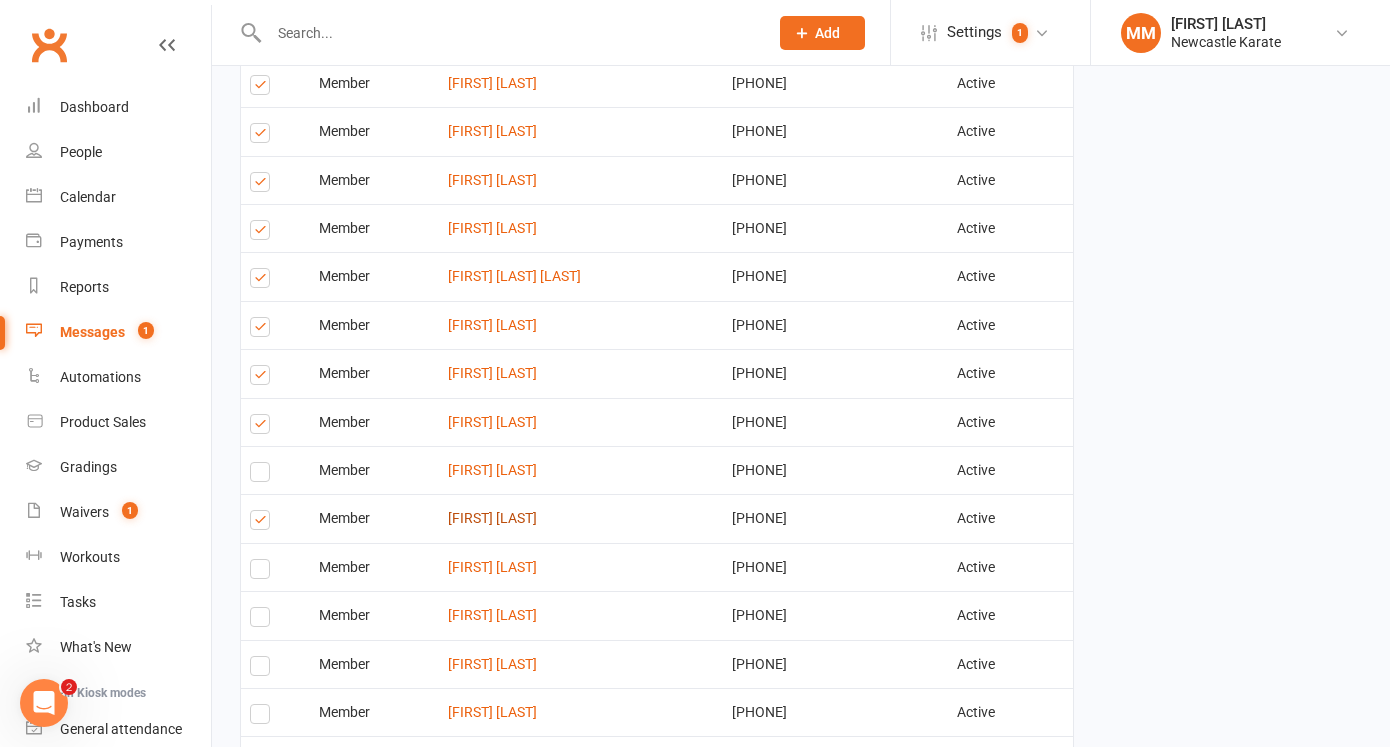 scroll, scrollTop: 1344, scrollLeft: 0, axis: vertical 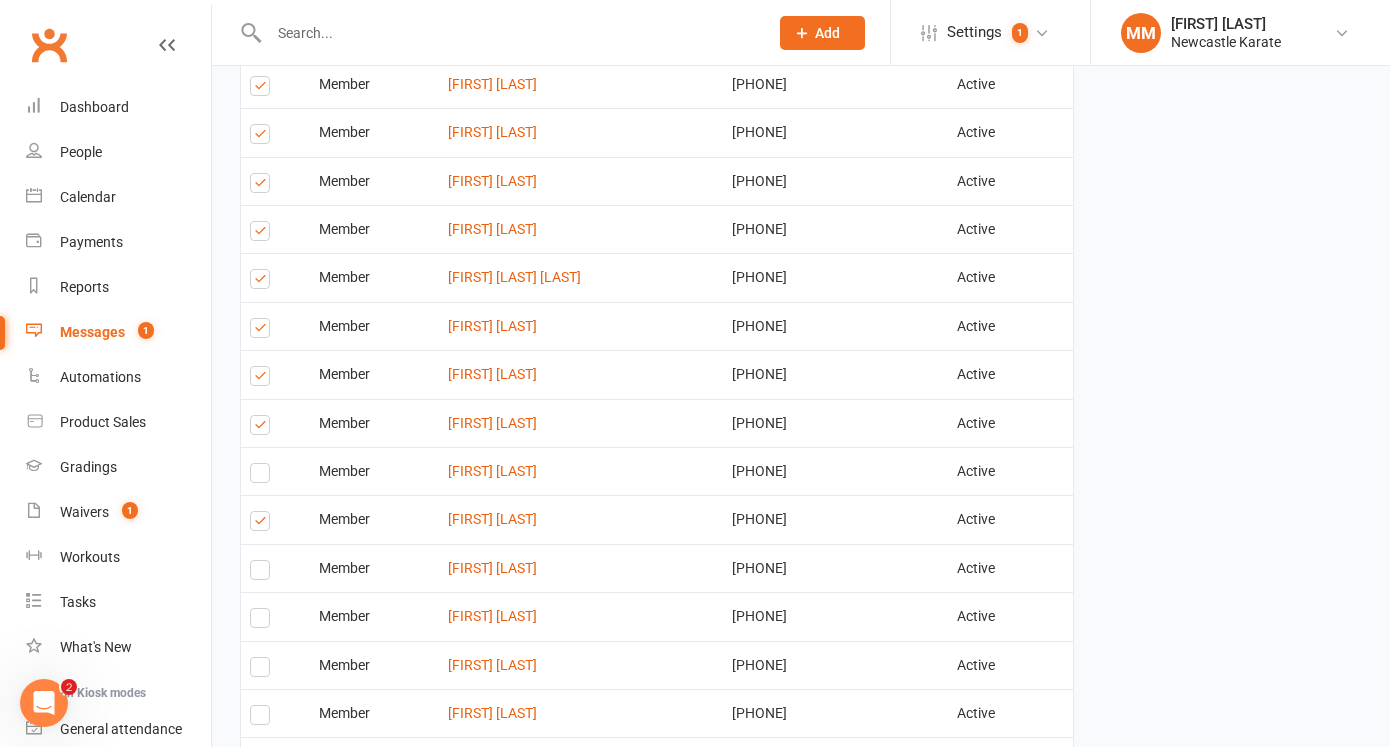 click at bounding box center [263, 234] 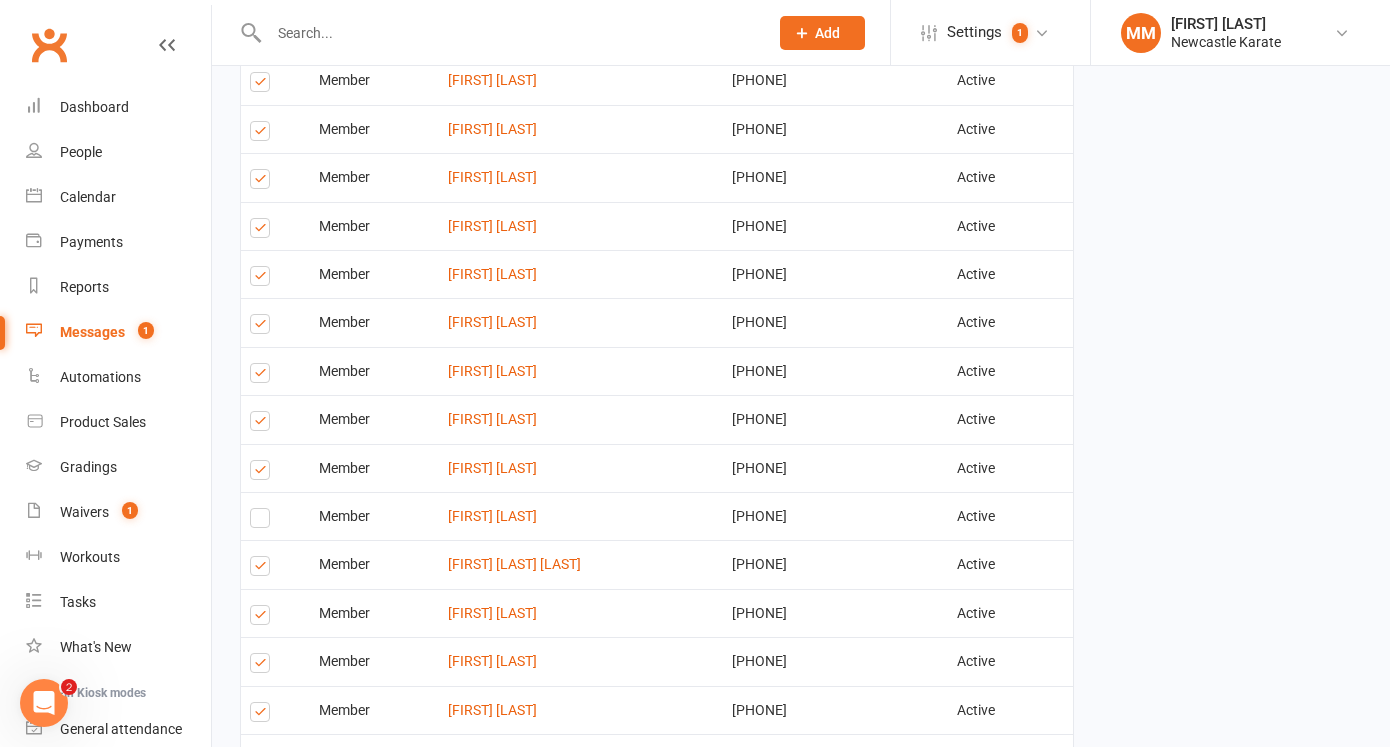 scroll, scrollTop: 1055, scrollLeft: 0, axis: vertical 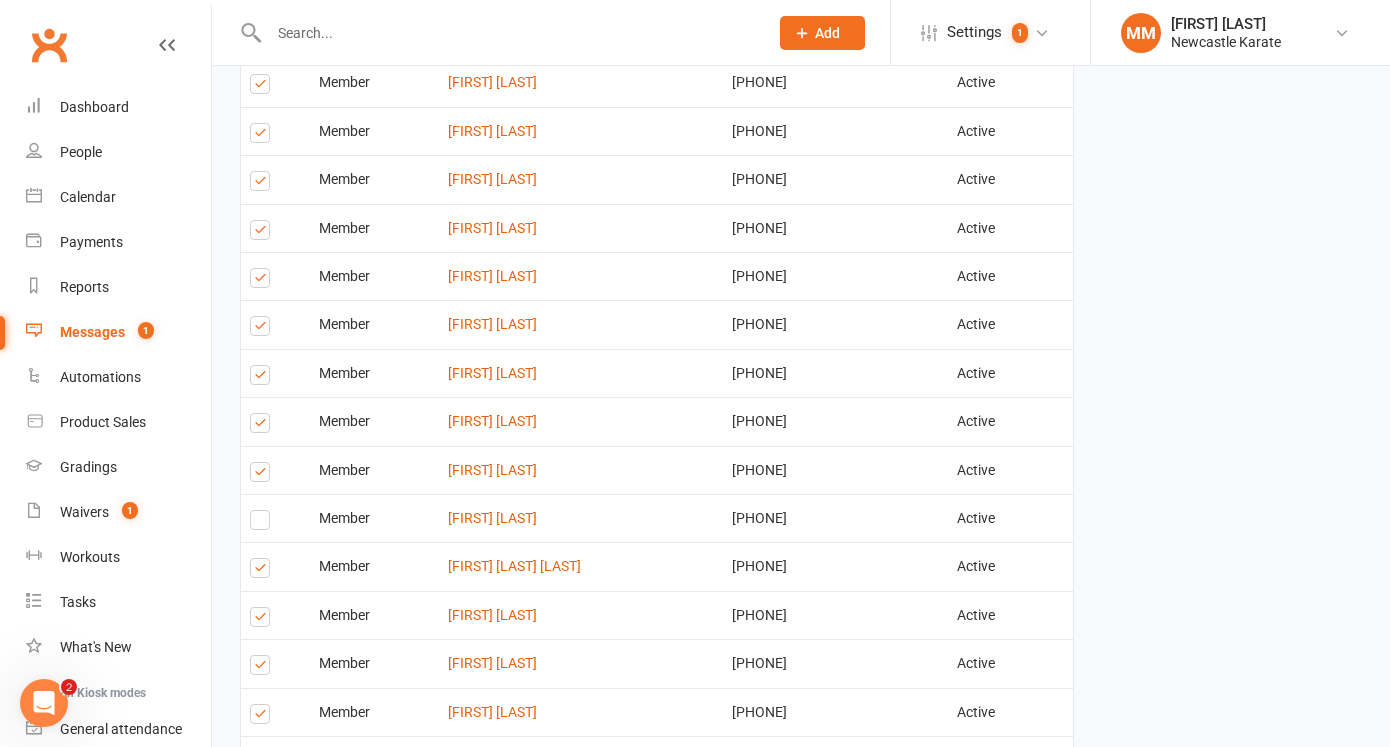 click at bounding box center (263, 184) 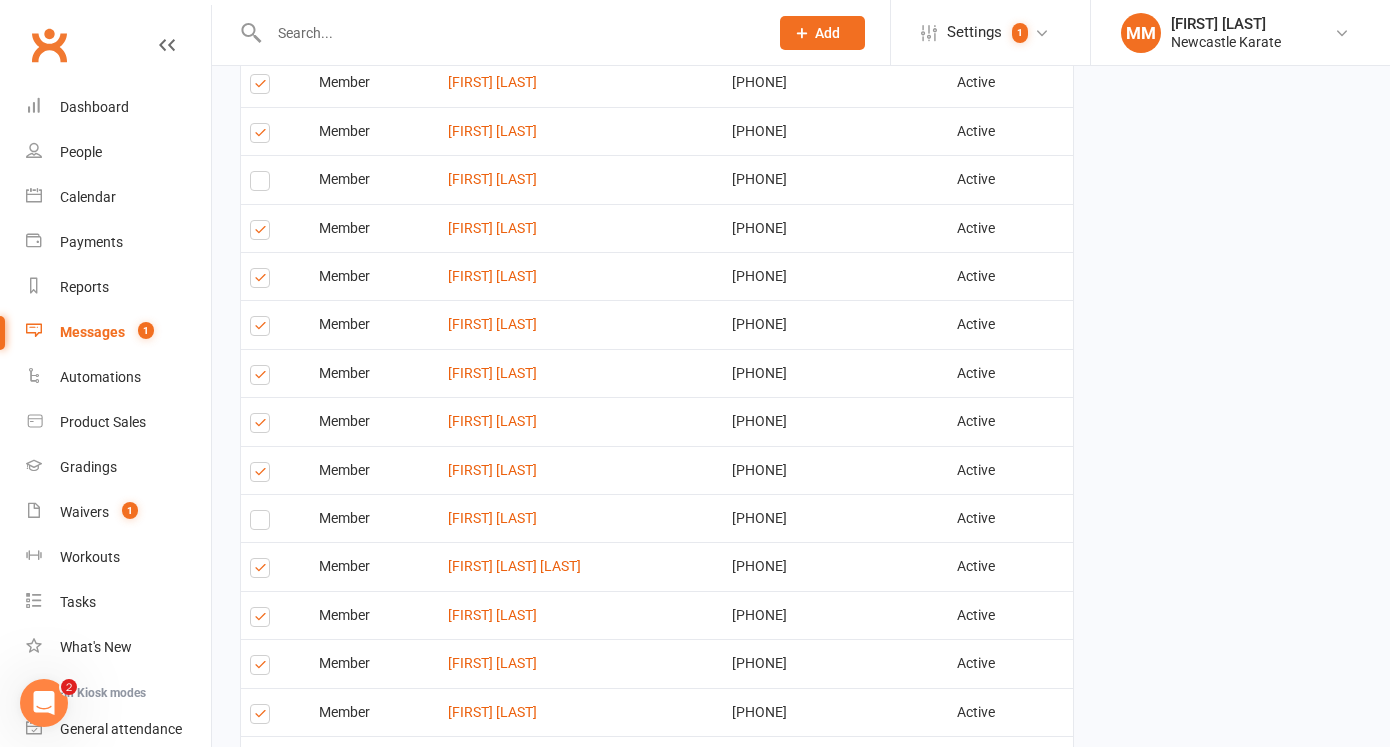 click at bounding box center (263, 233) 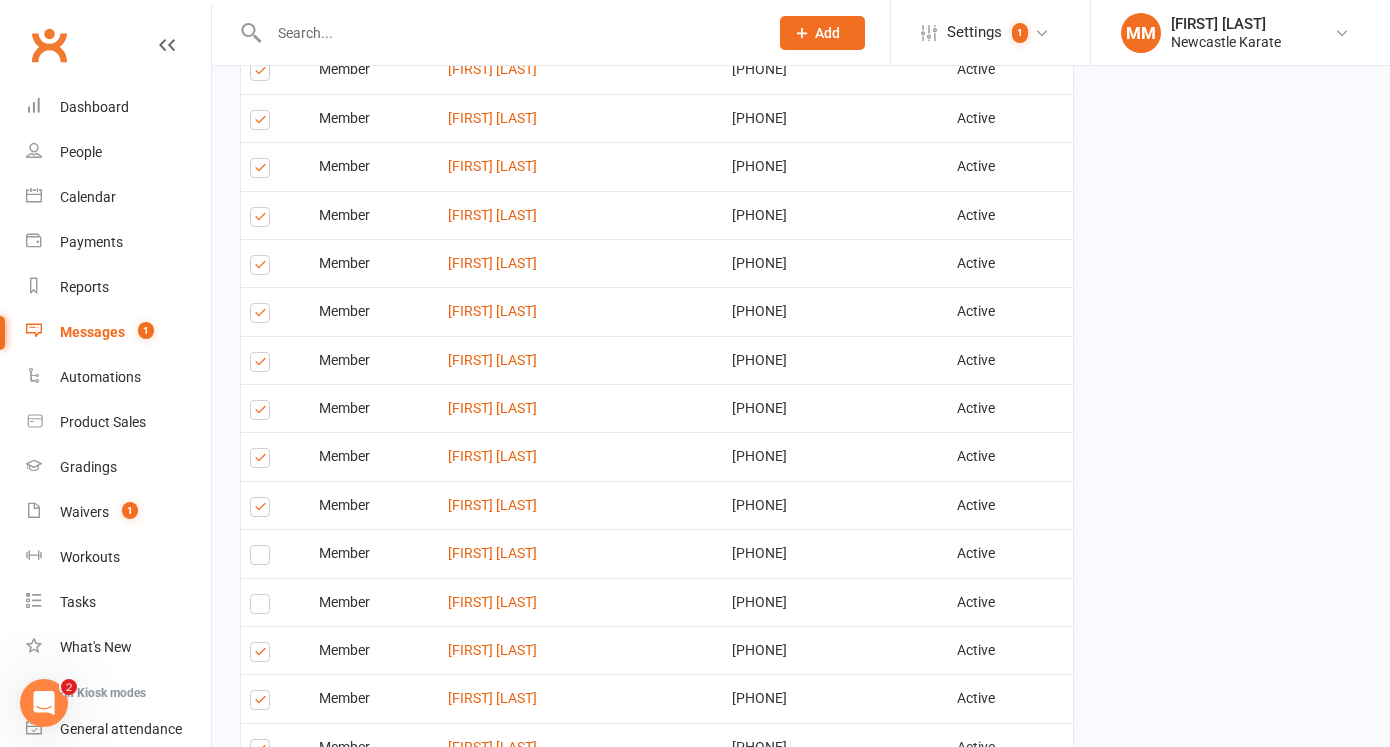 scroll, scrollTop: 678, scrollLeft: 0, axis: vertical 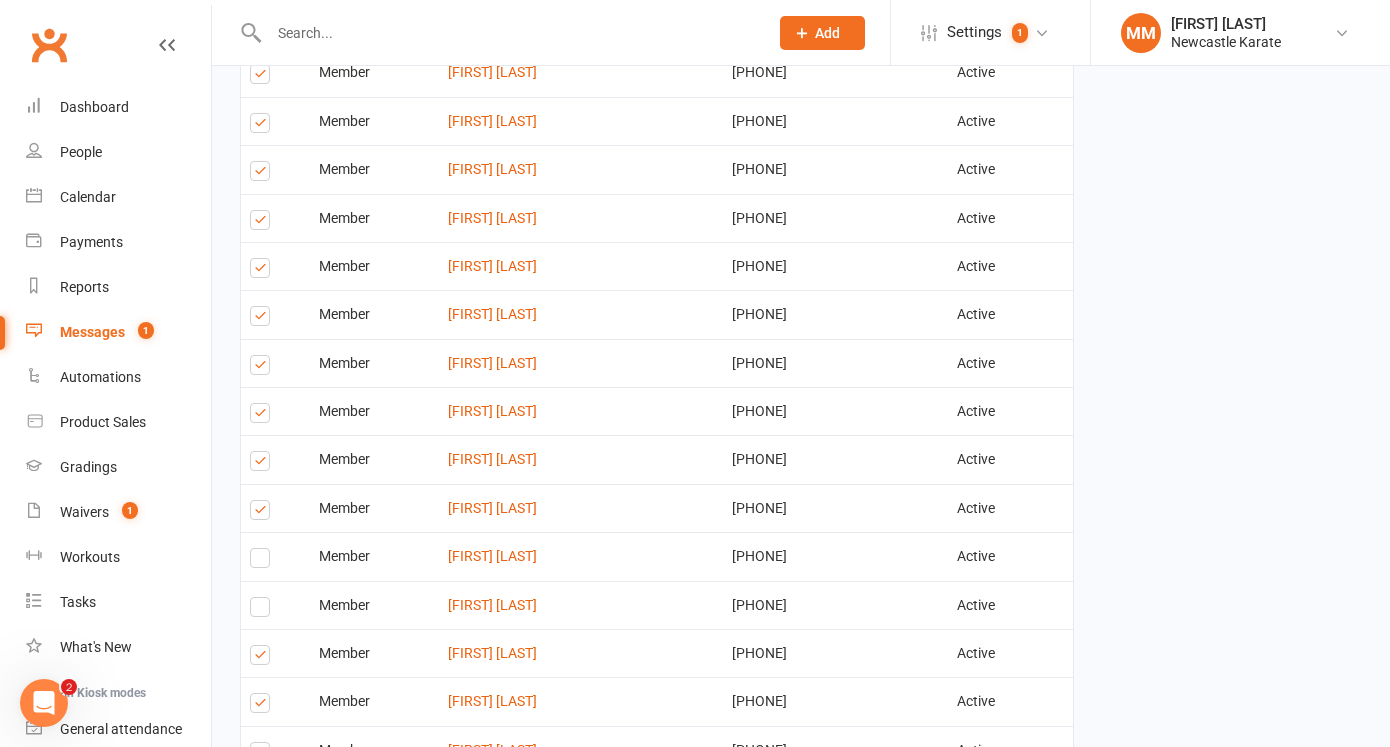 click at bounding box center (263, 319) 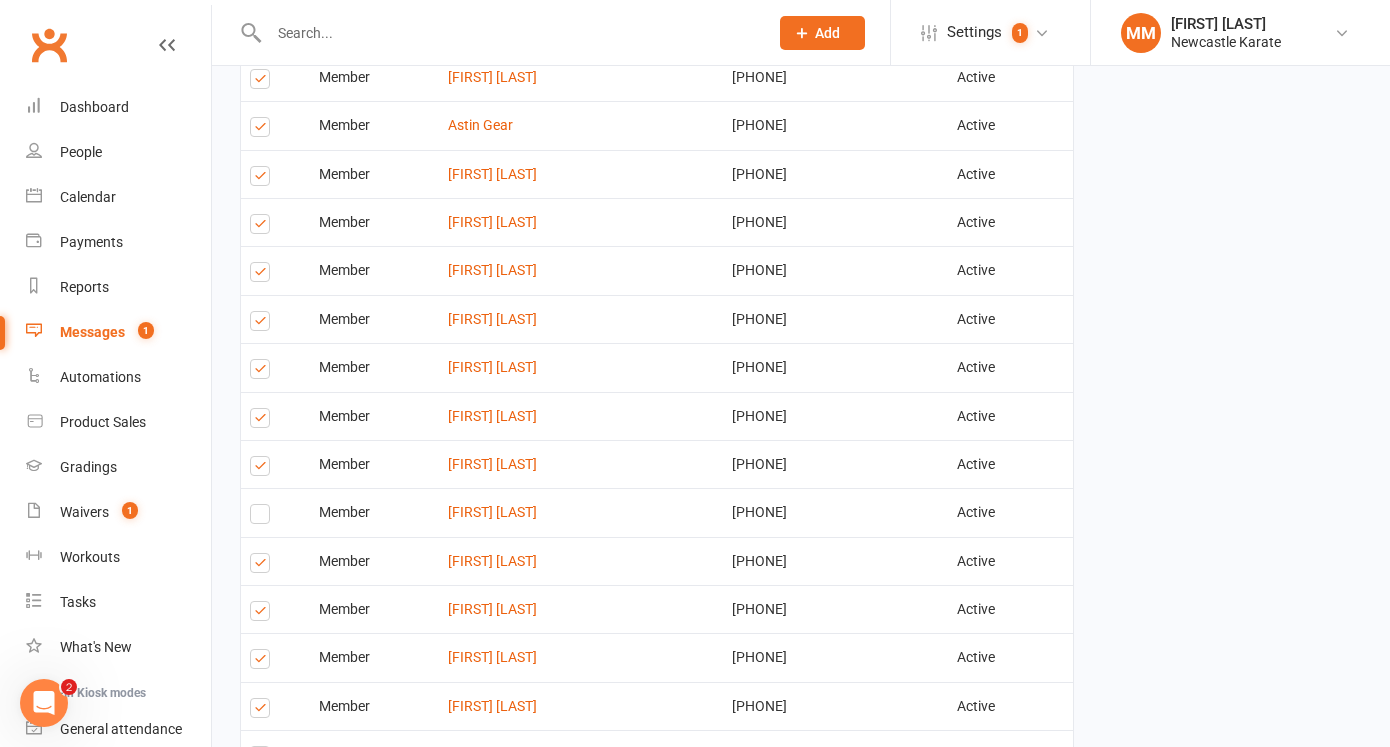 scroll, scrollTop: 478, scrollLeft: 0, axis: vertical 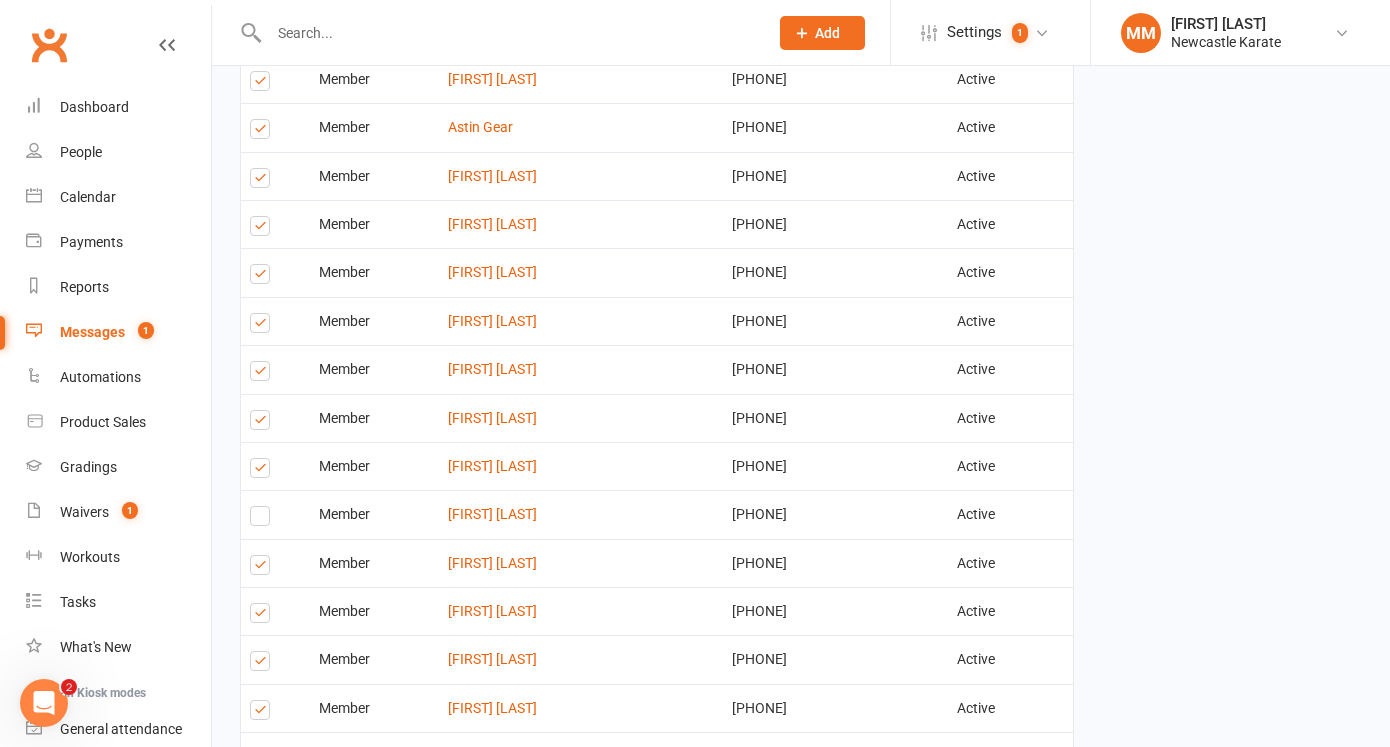 click at bounding box center (263, 181) 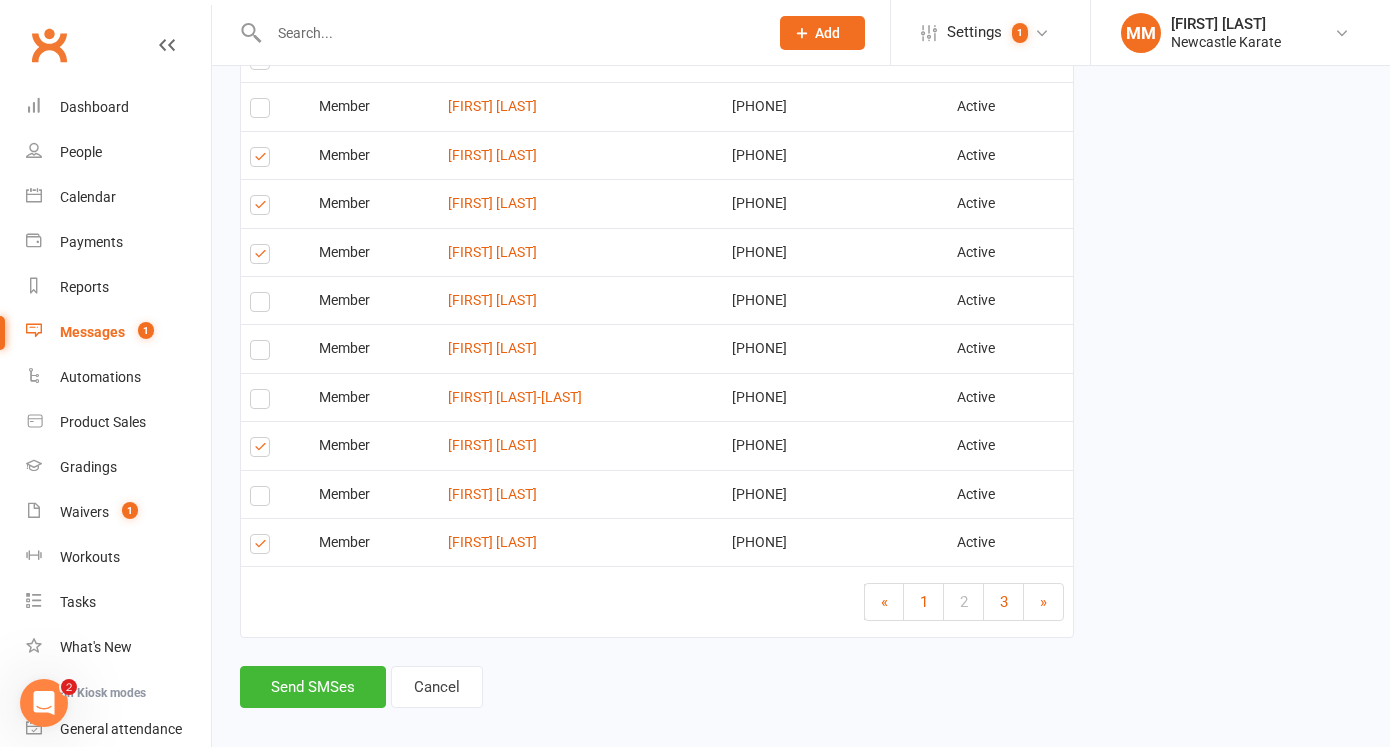 scroll, scrollTop: 2406, scrollLeft: 0, axis: vertical 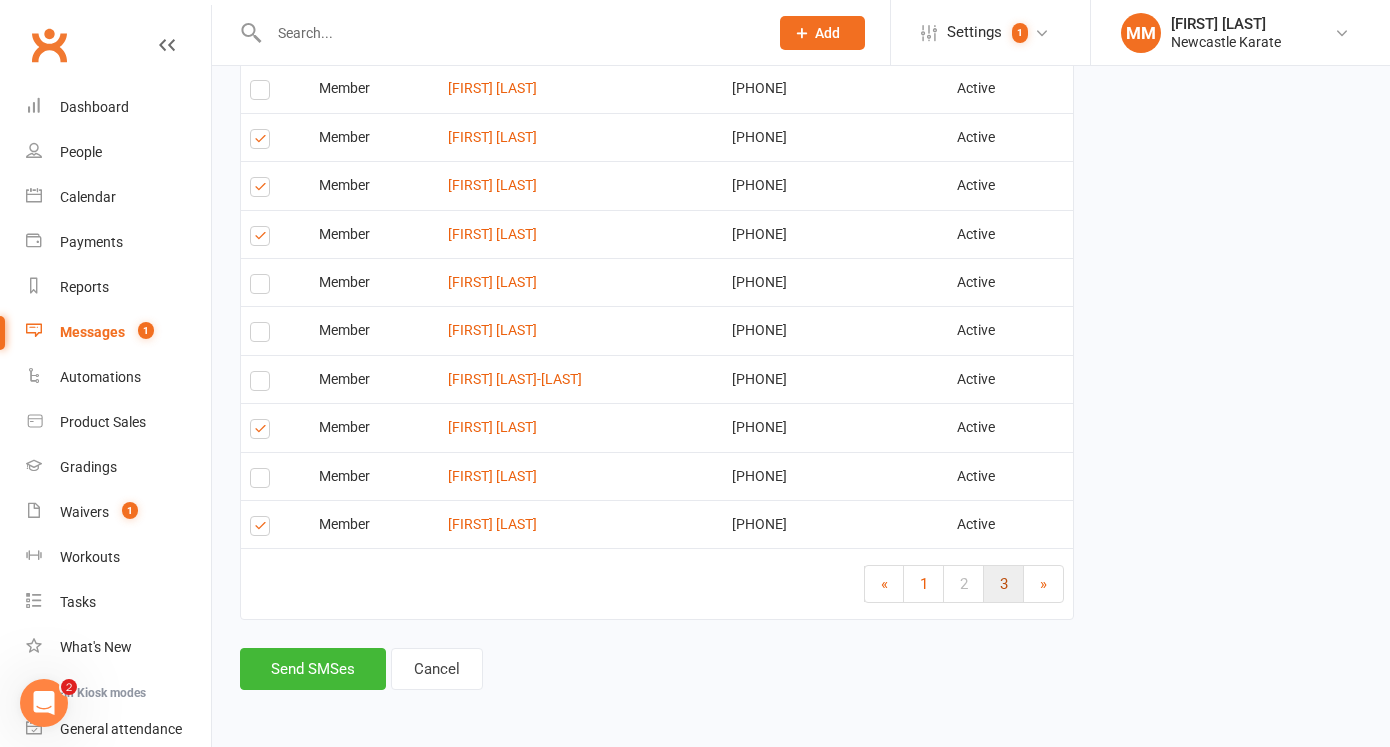 click on "3" at bounding box center [1004, 584] 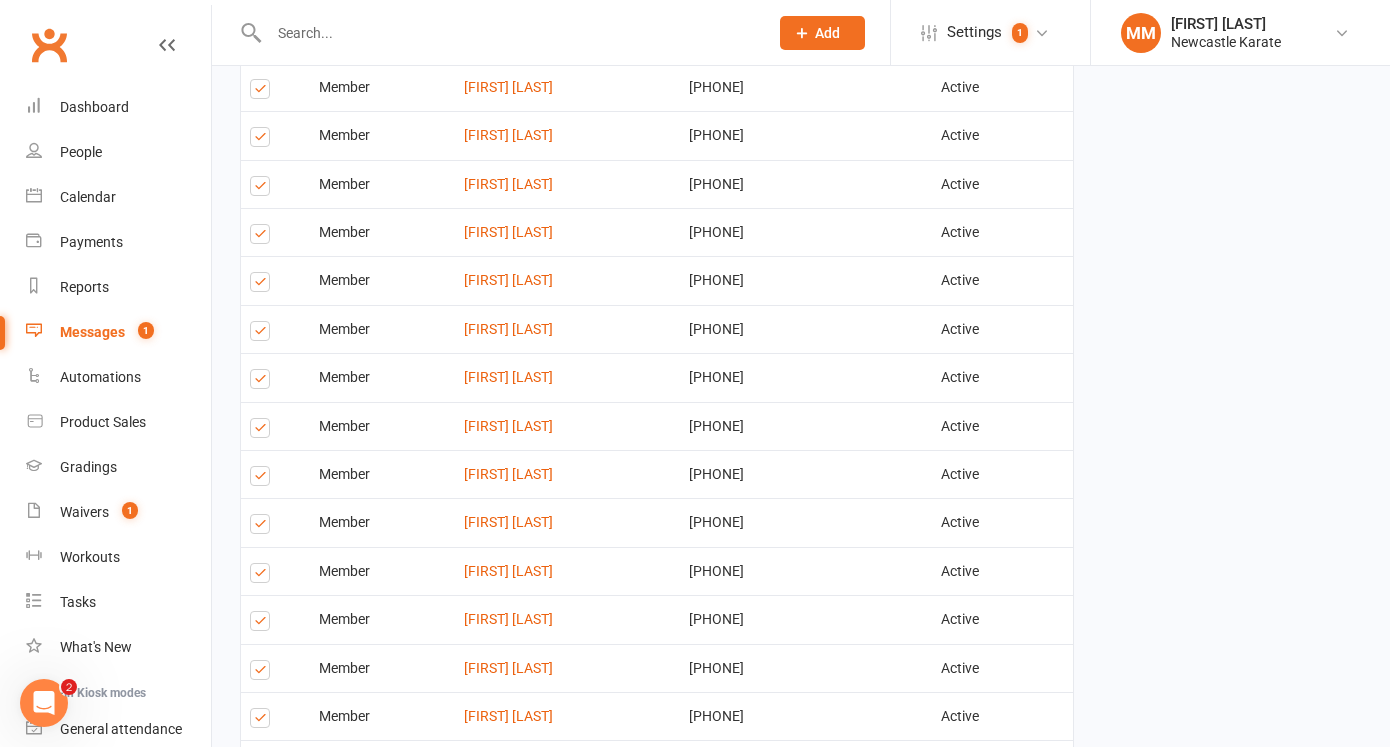 scroll, scrollTop: 1335, scrollLeft: 0, axis: vertical 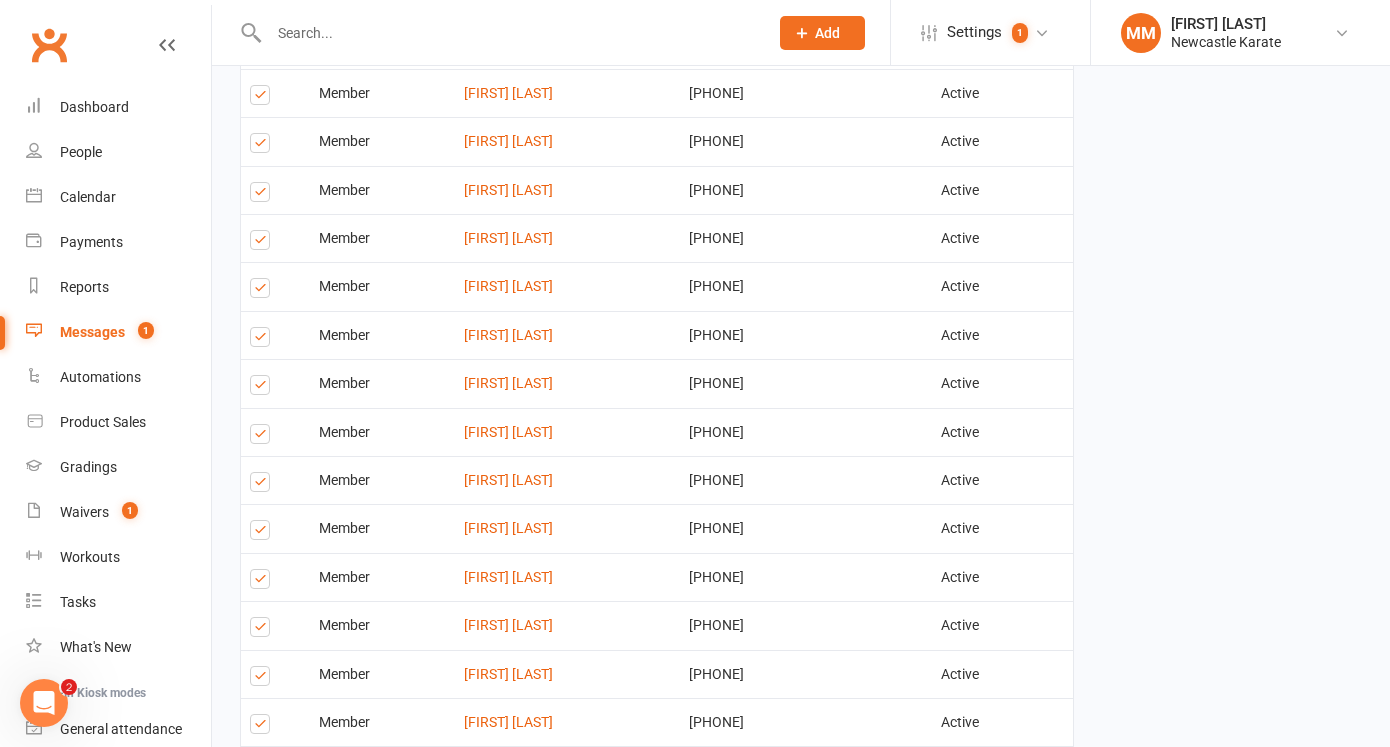 click at bounding box center (263, 533) 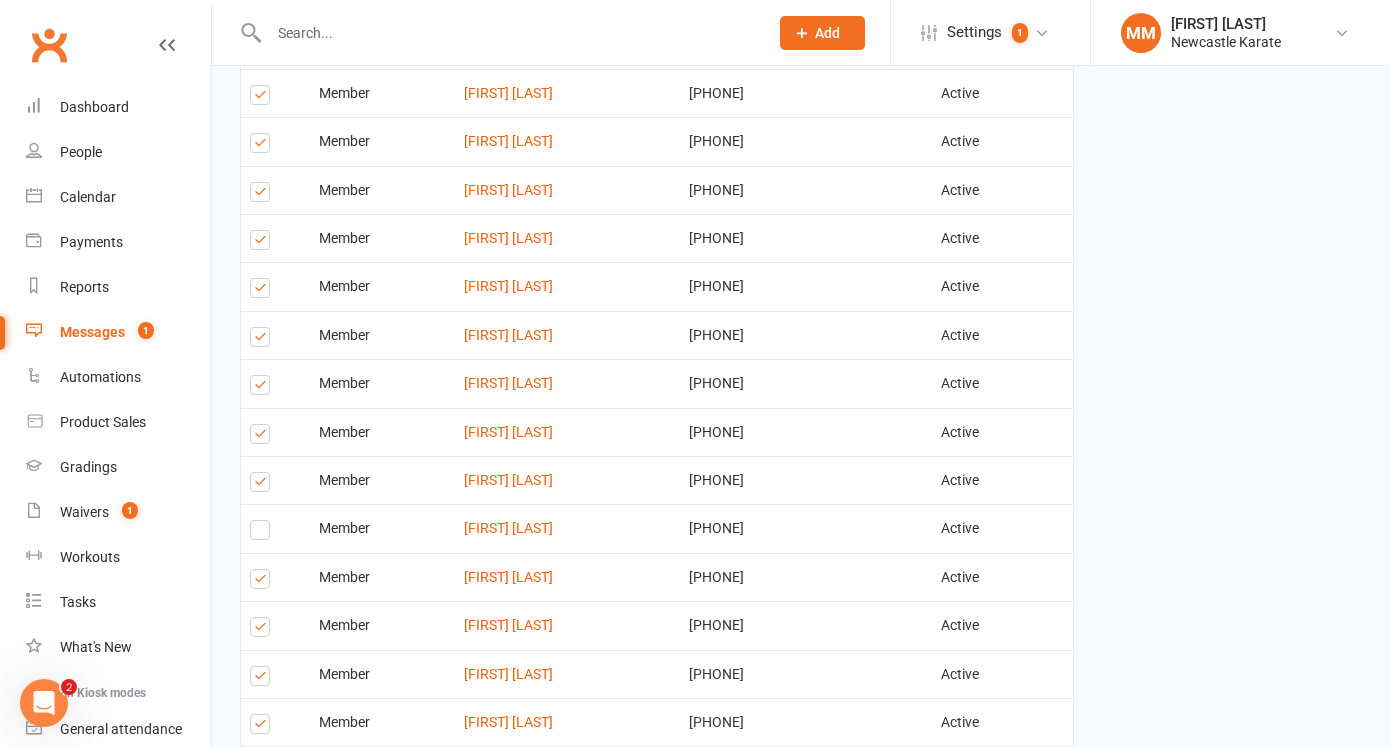 click at bounding box center (263, 630) 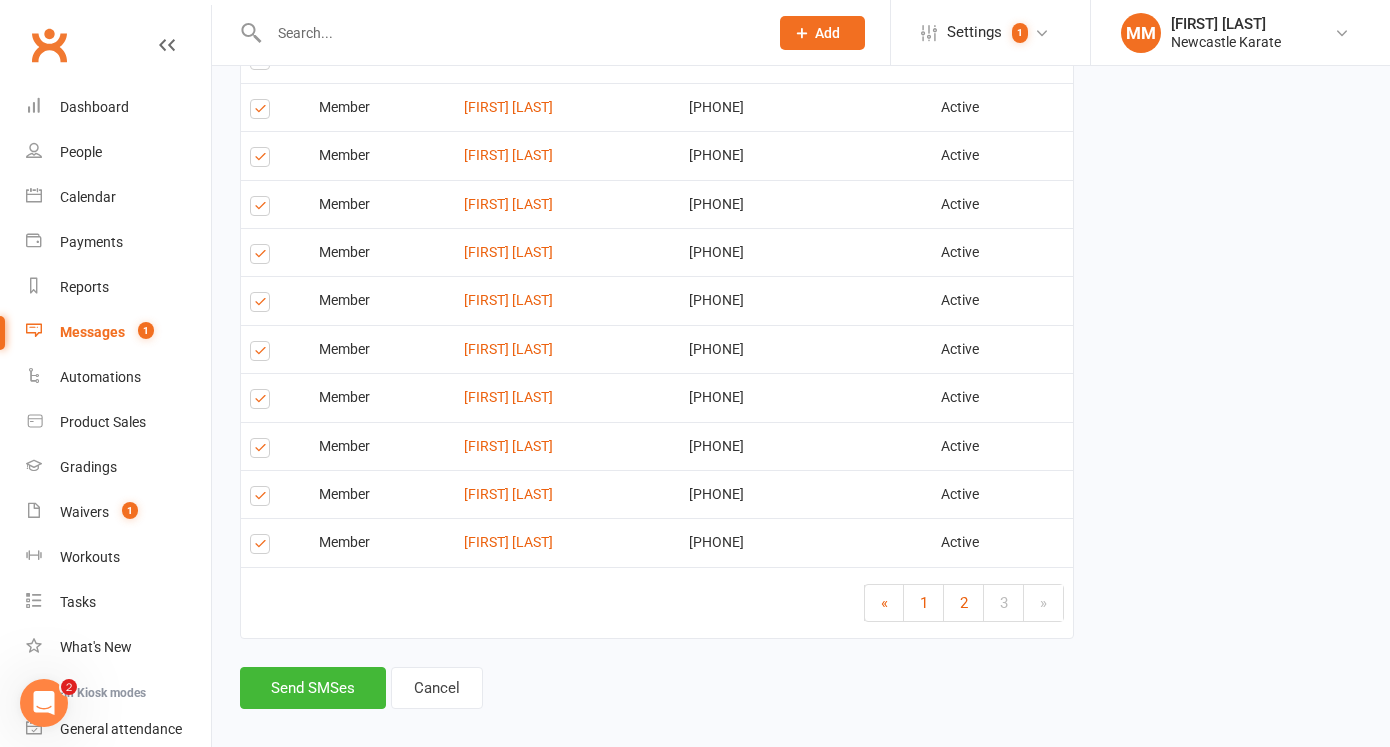 scroll, scrollTop: 2212, scrollLeft: 0, axis: vertical 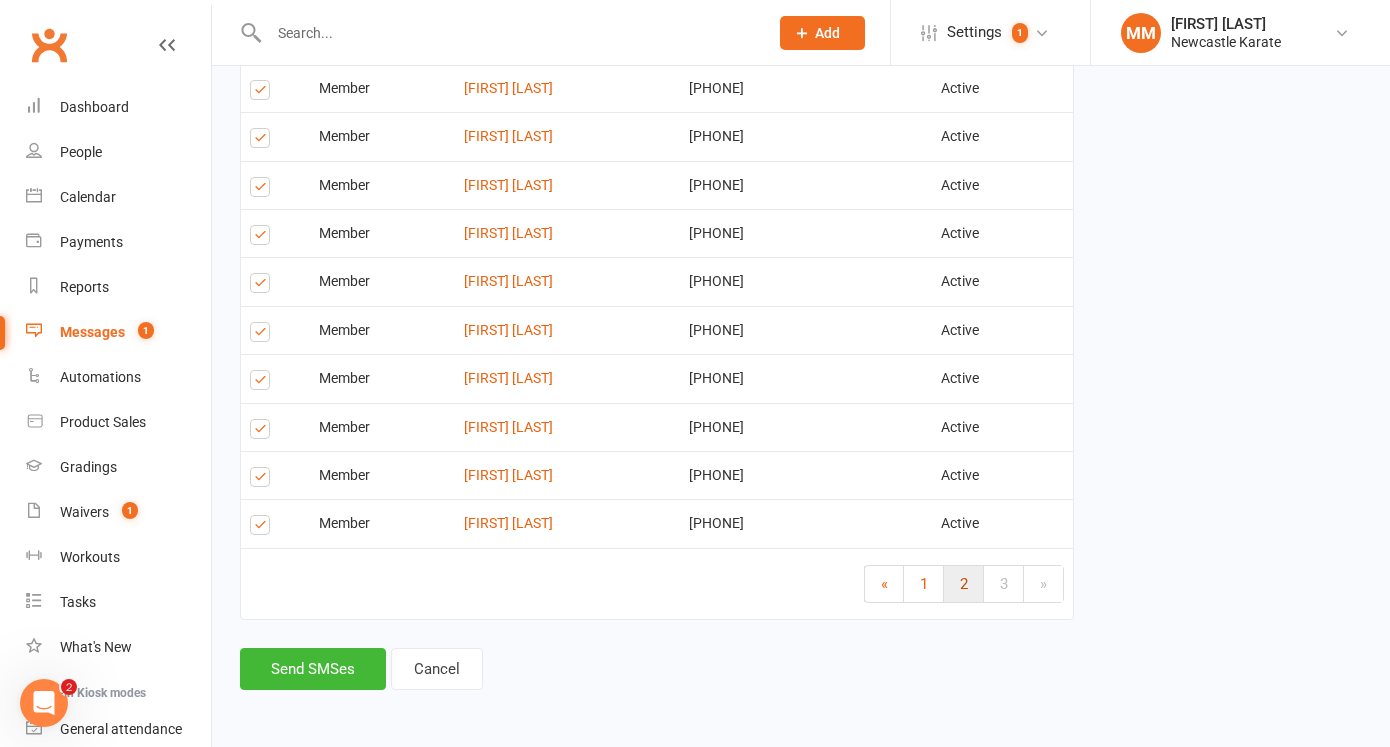 click on "2" at bounding box center [964, 584] 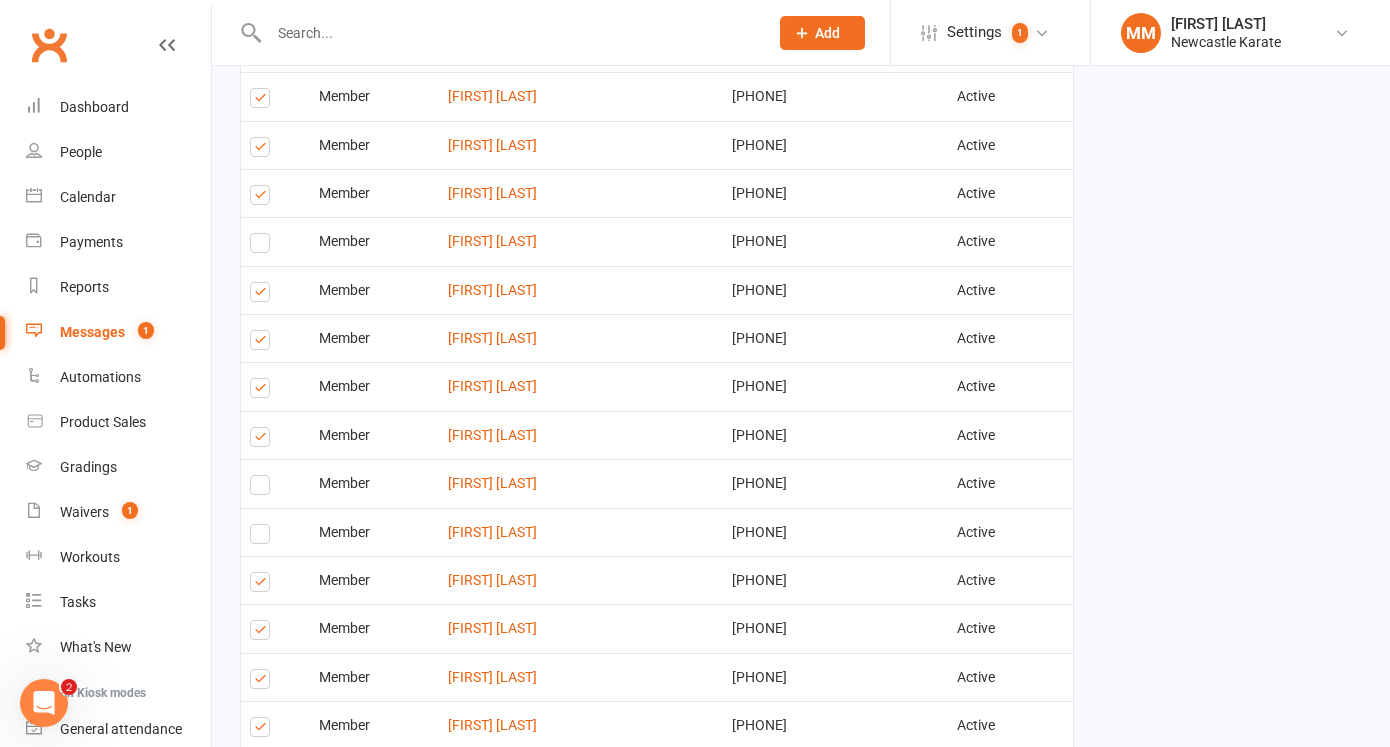 scroll, scrollTop: 750, scrollLeft: 0, axis: vertical 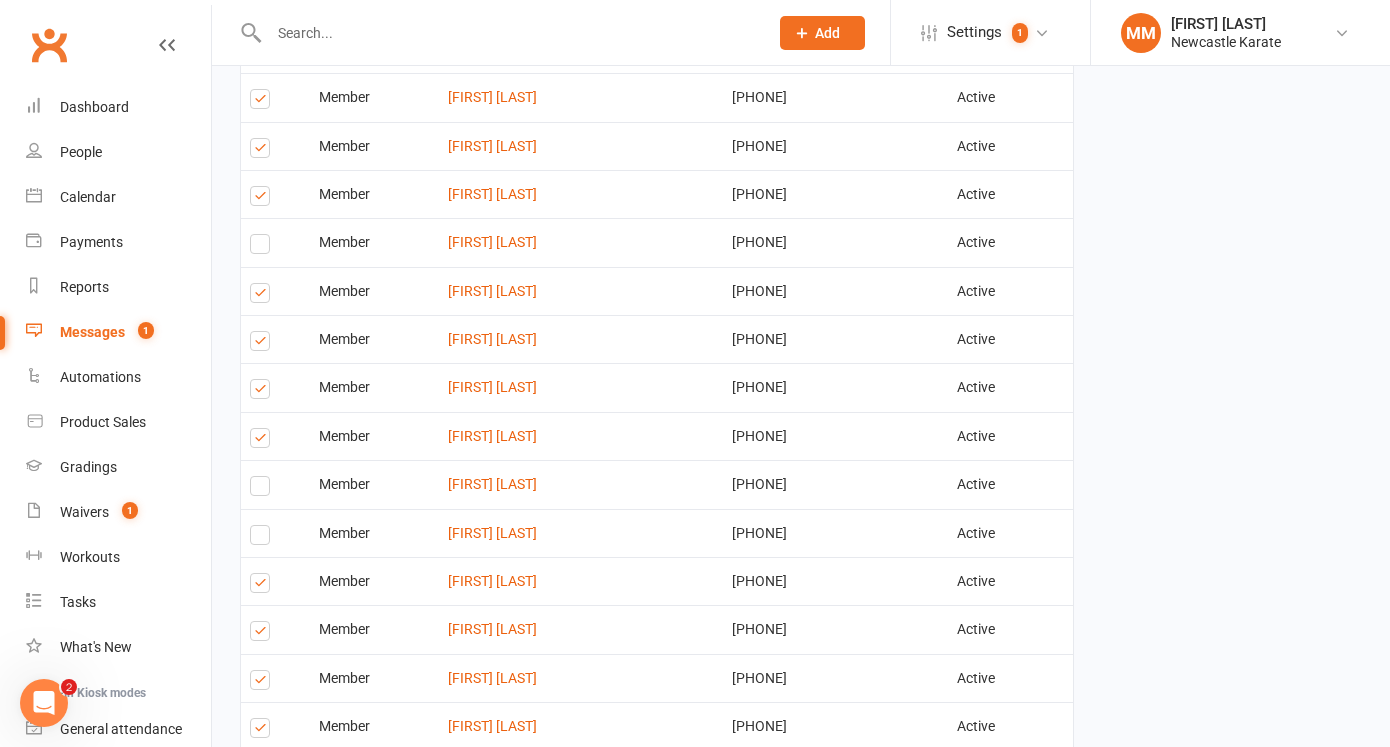 click at bounding box center (263, 102) 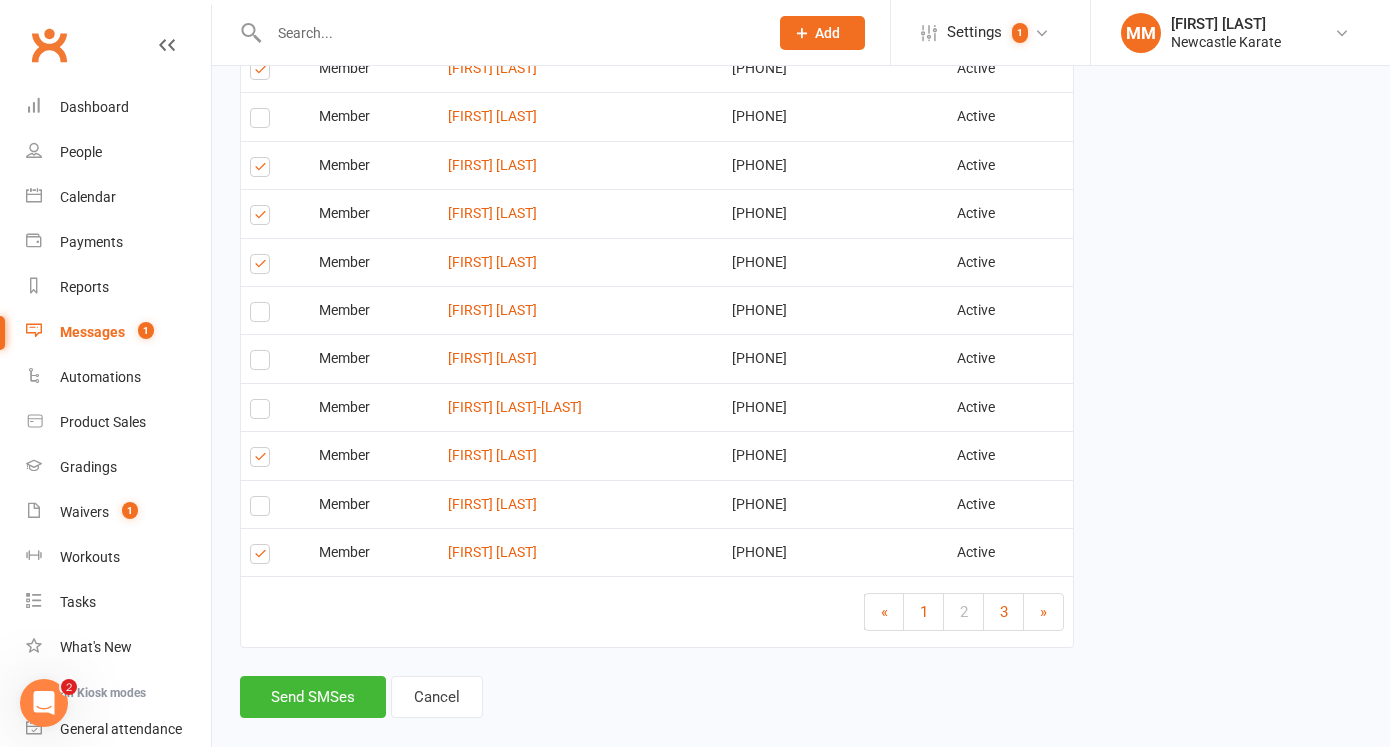 scroll, scrollTop: 2406, scrollLeft: 0, axis: vertical 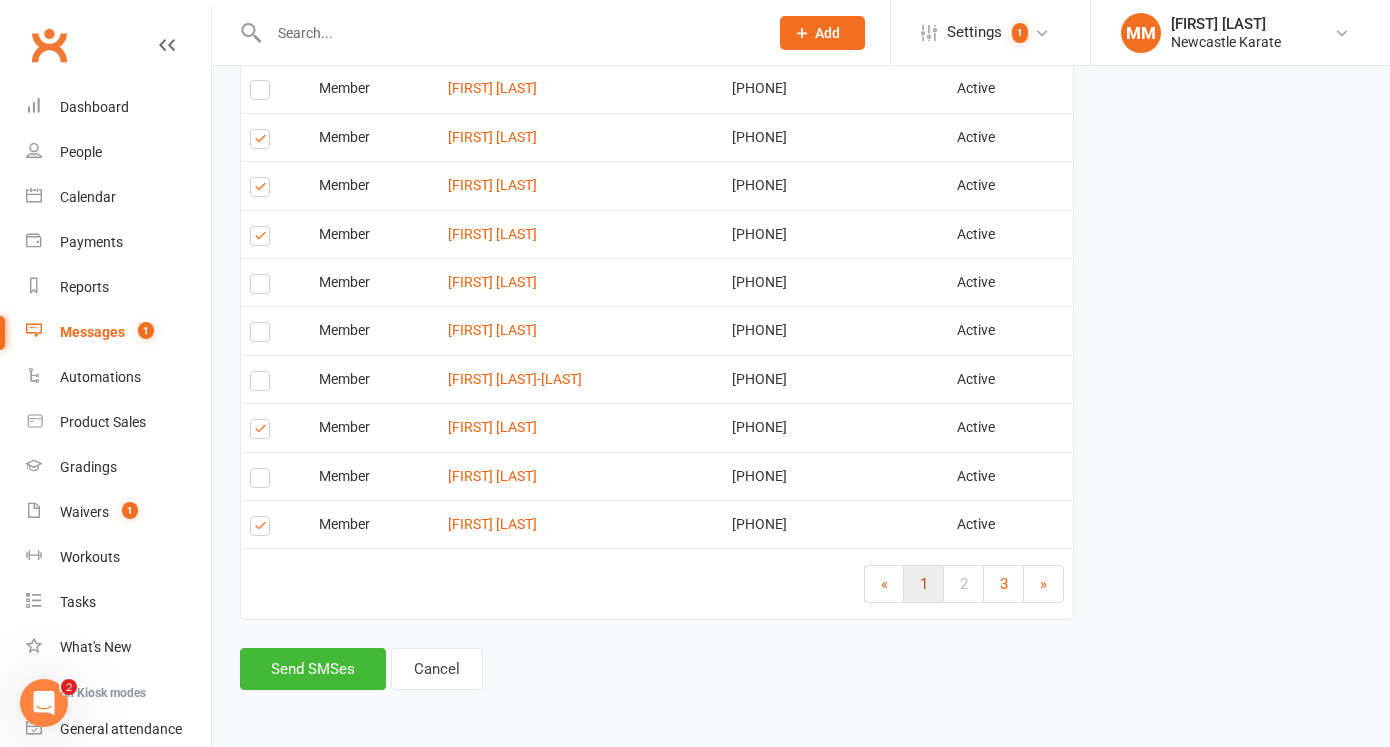 click on "1" at bounding box center [924, 584] 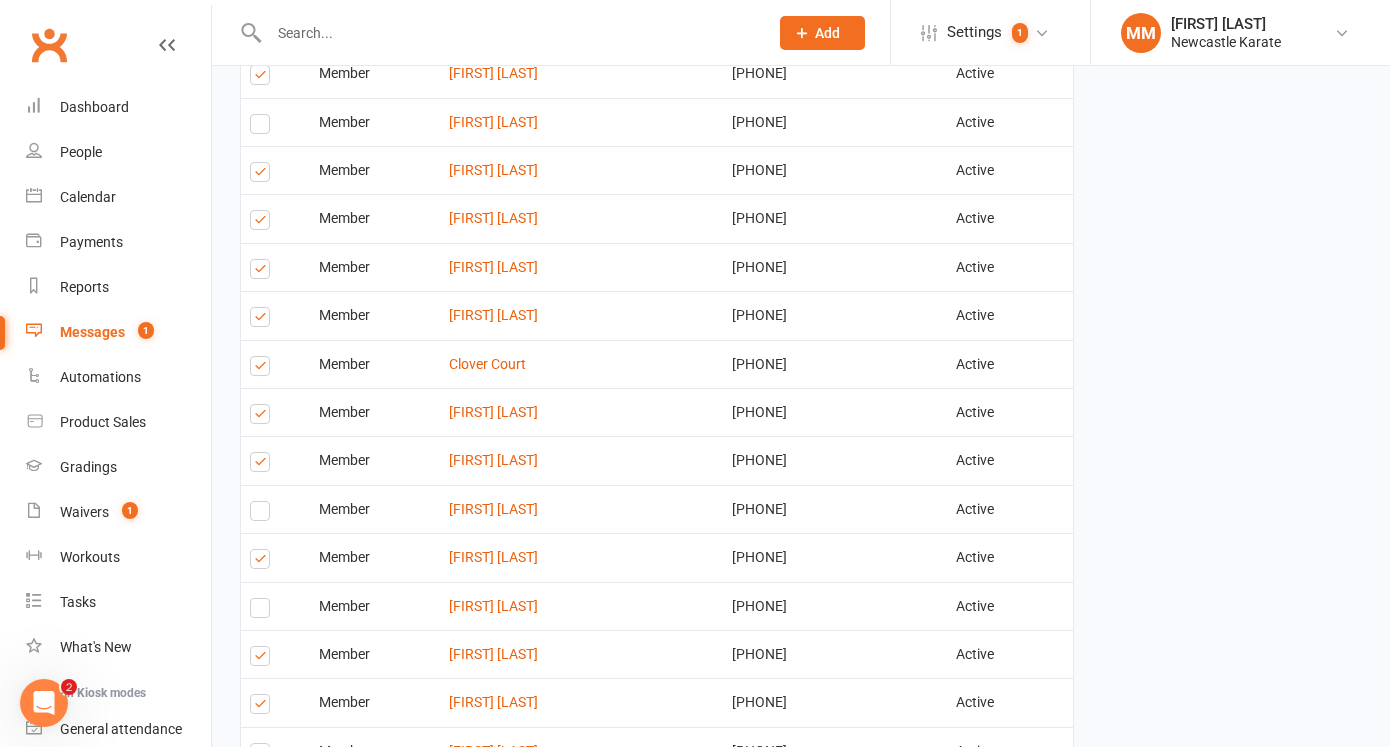 scroll, scrollTop: 2406, scrollLeft: 0, axis: vertical 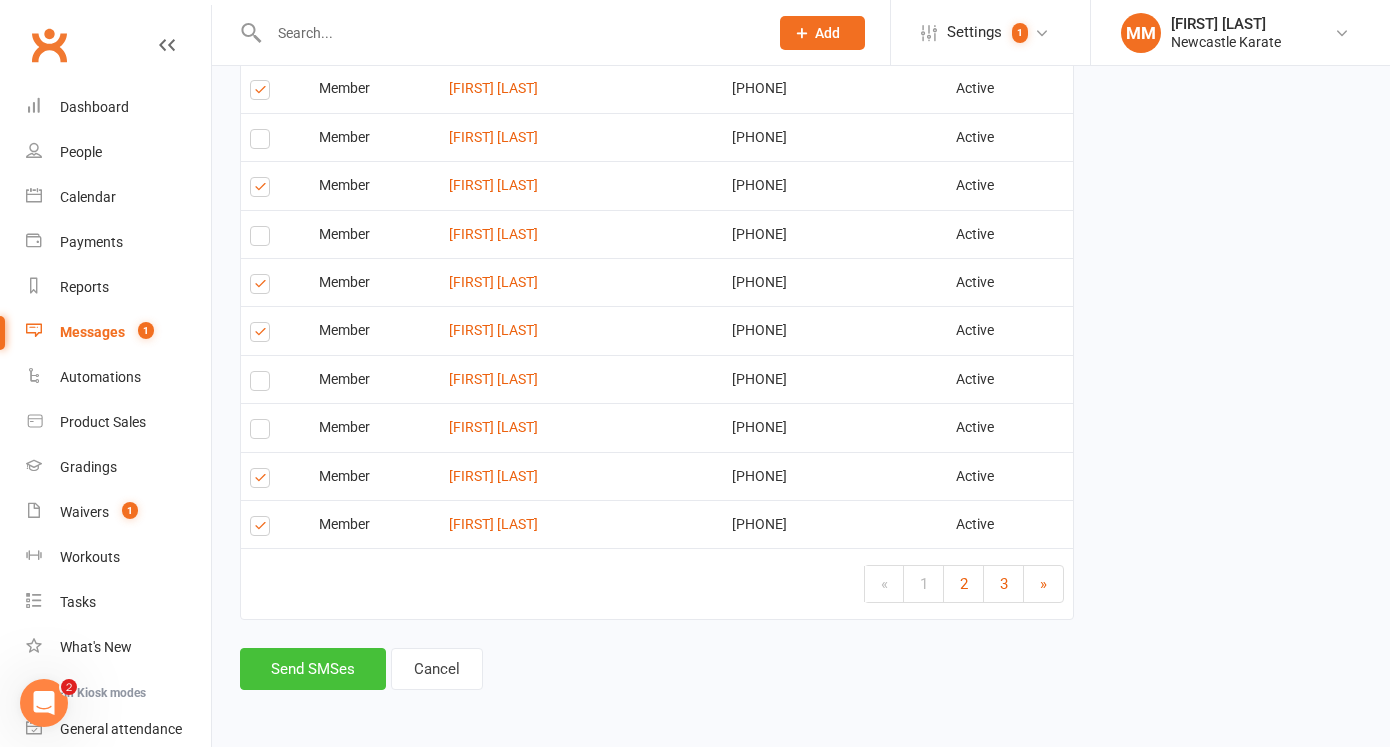 click on "Send SMSes" at bounding box center (313, 669) 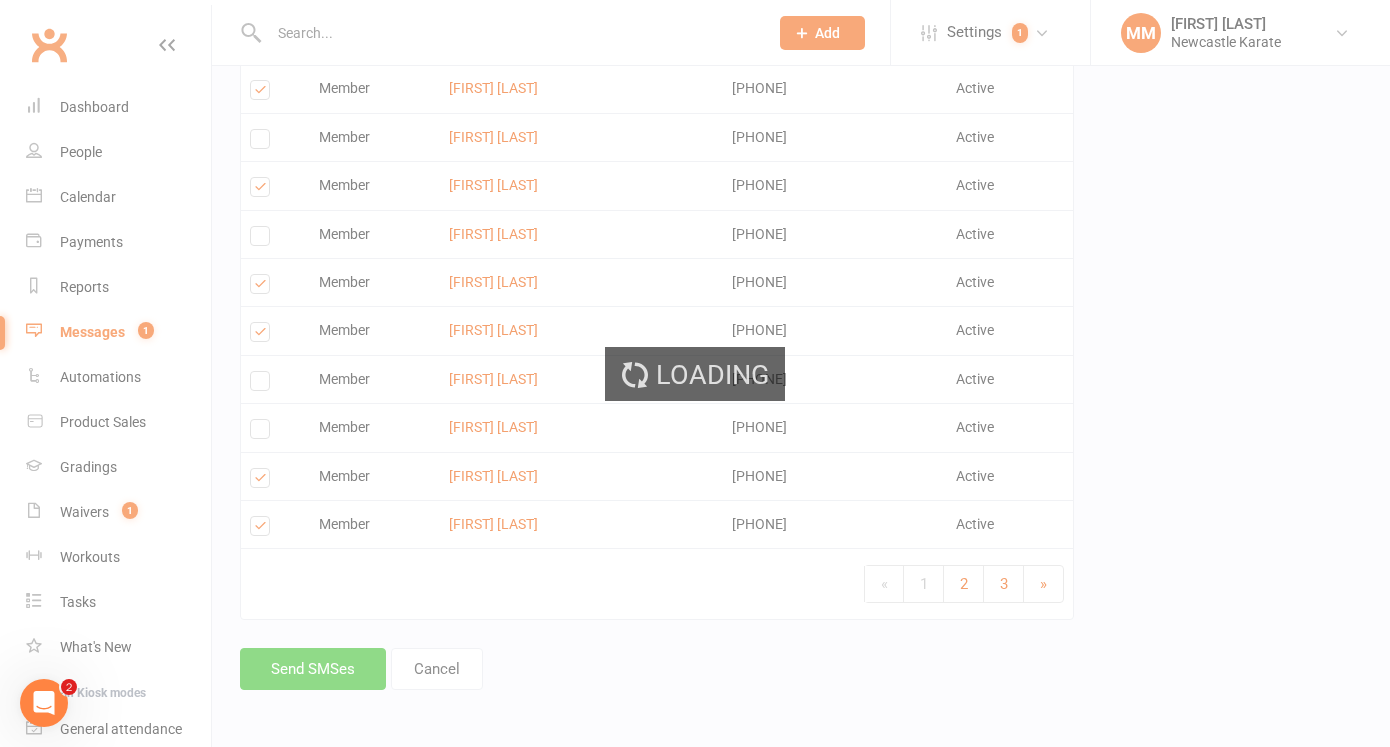 scroll, scrollTop: 2391, scrollLeft: 0, axis: vertical 